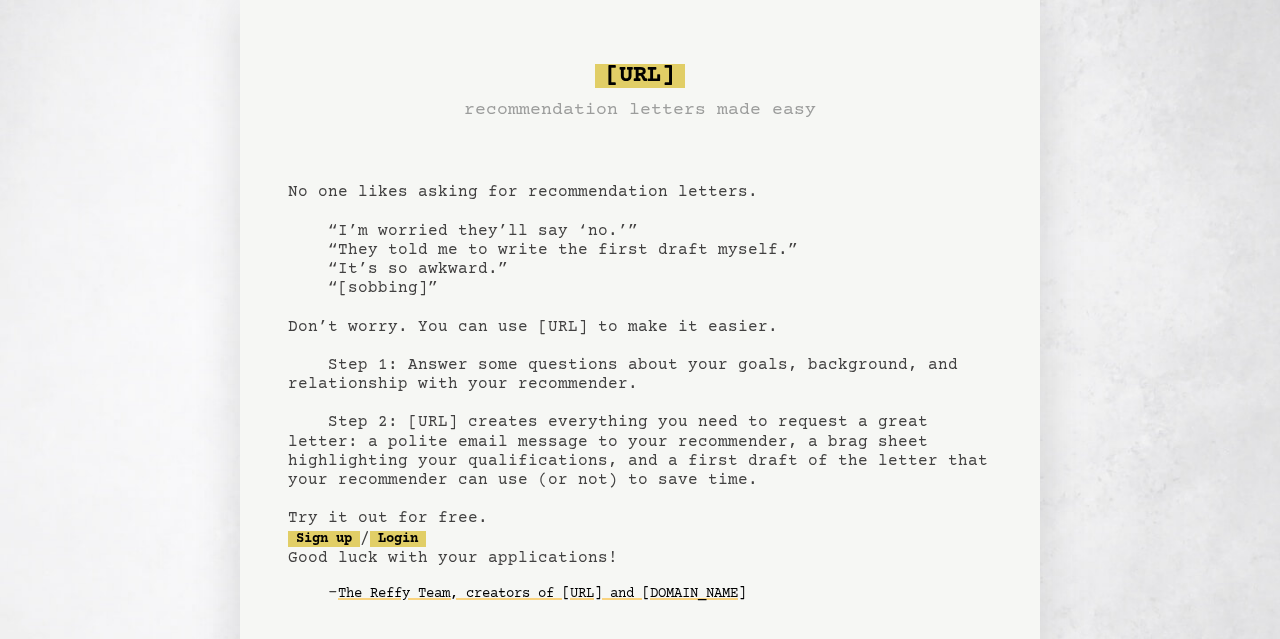 scroll, scrollTop: 174, scrollLeft: 0, axis: vertical 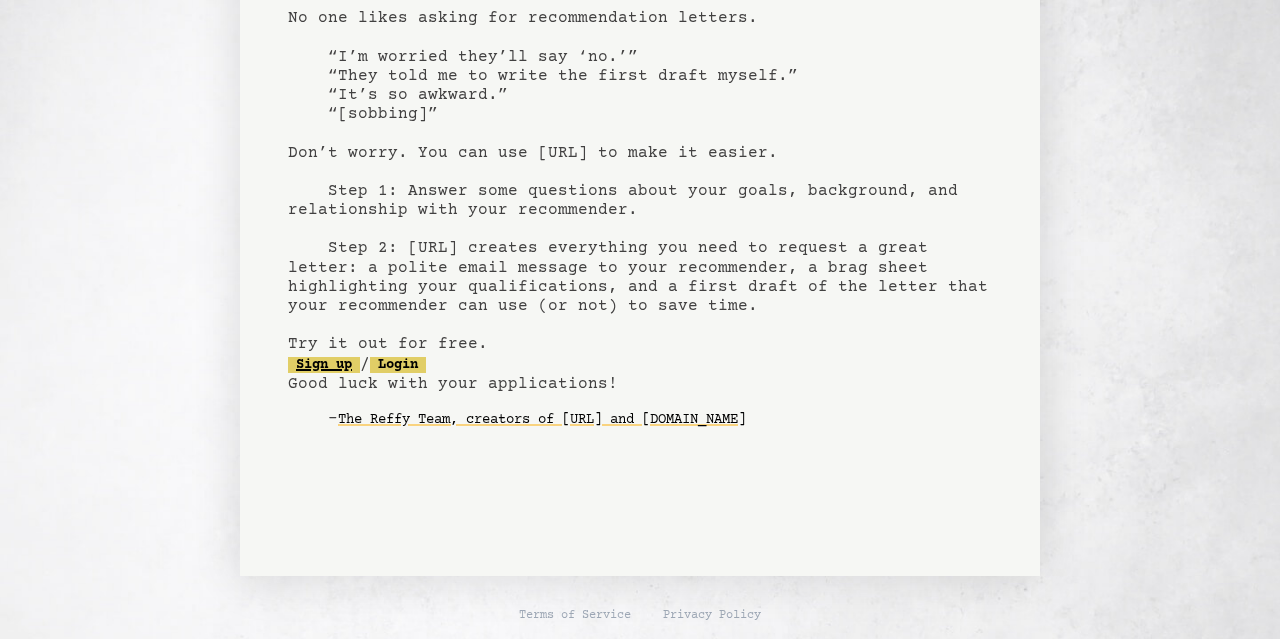 click on "Sign up" at bounding box center [324, 365] 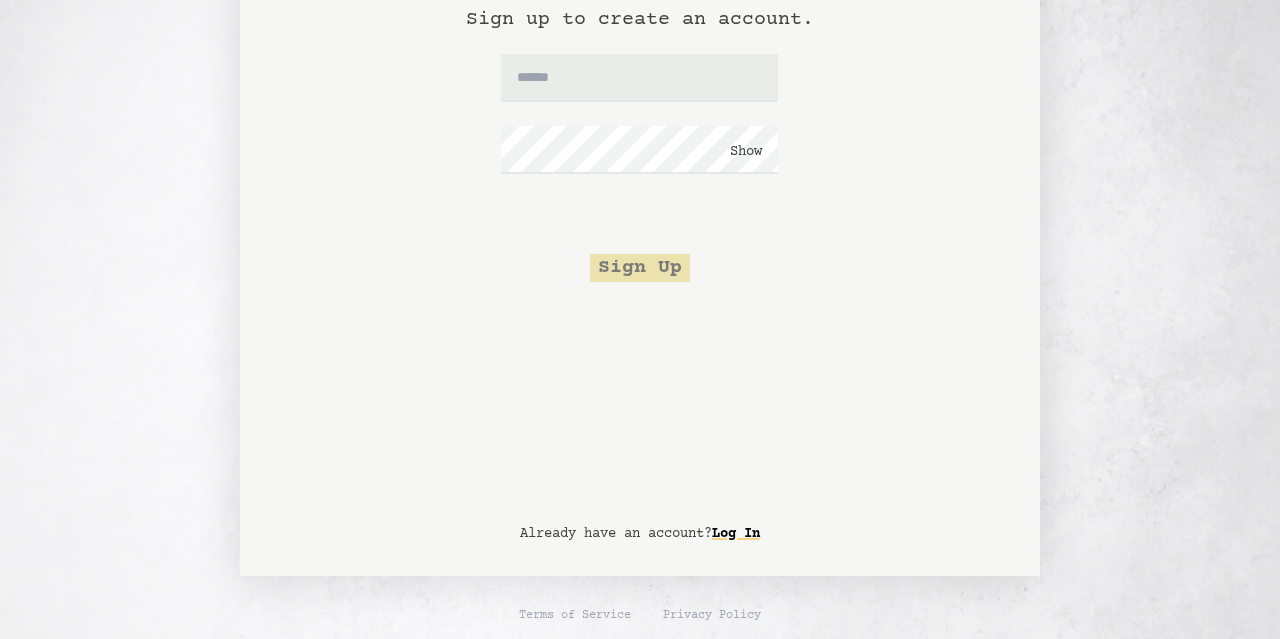 scroll, scrollTop: 0, scrollLeft: 0, axis: both 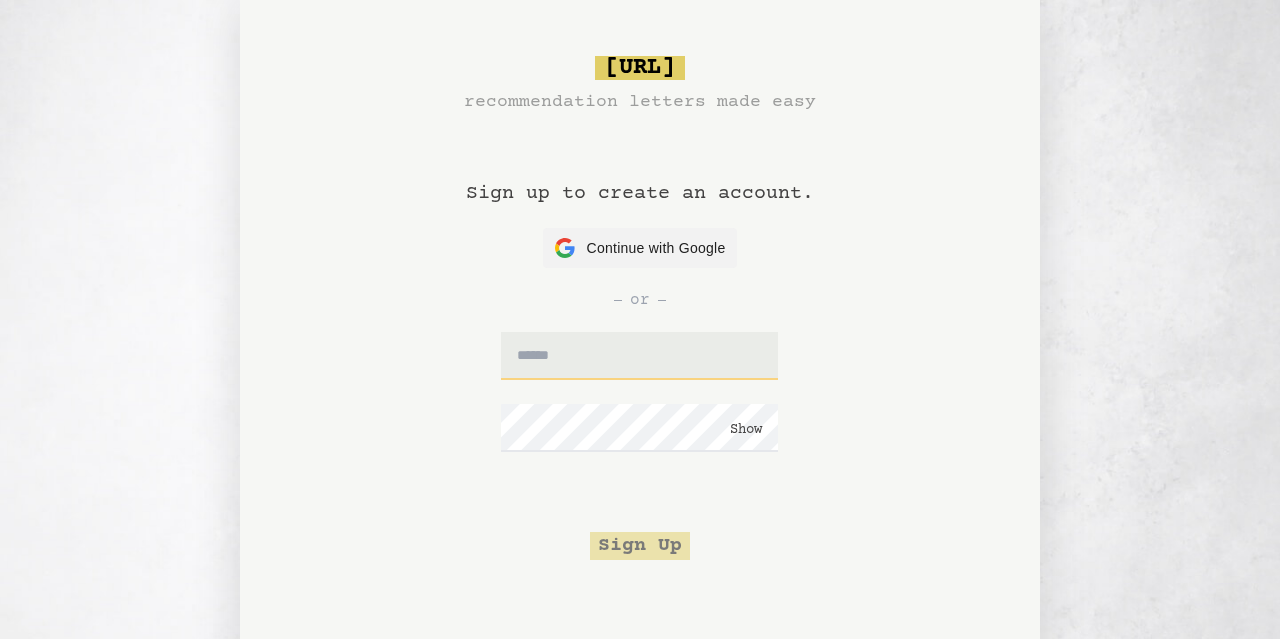 click at bounding box center (639, 356) 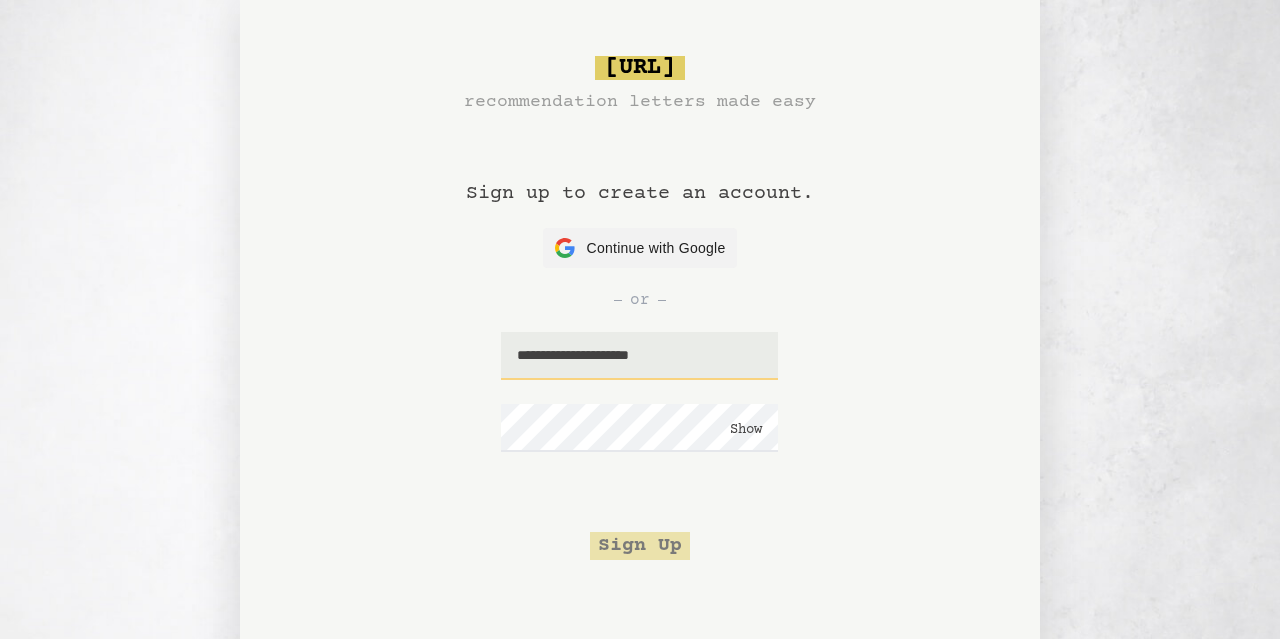 type on "**********" 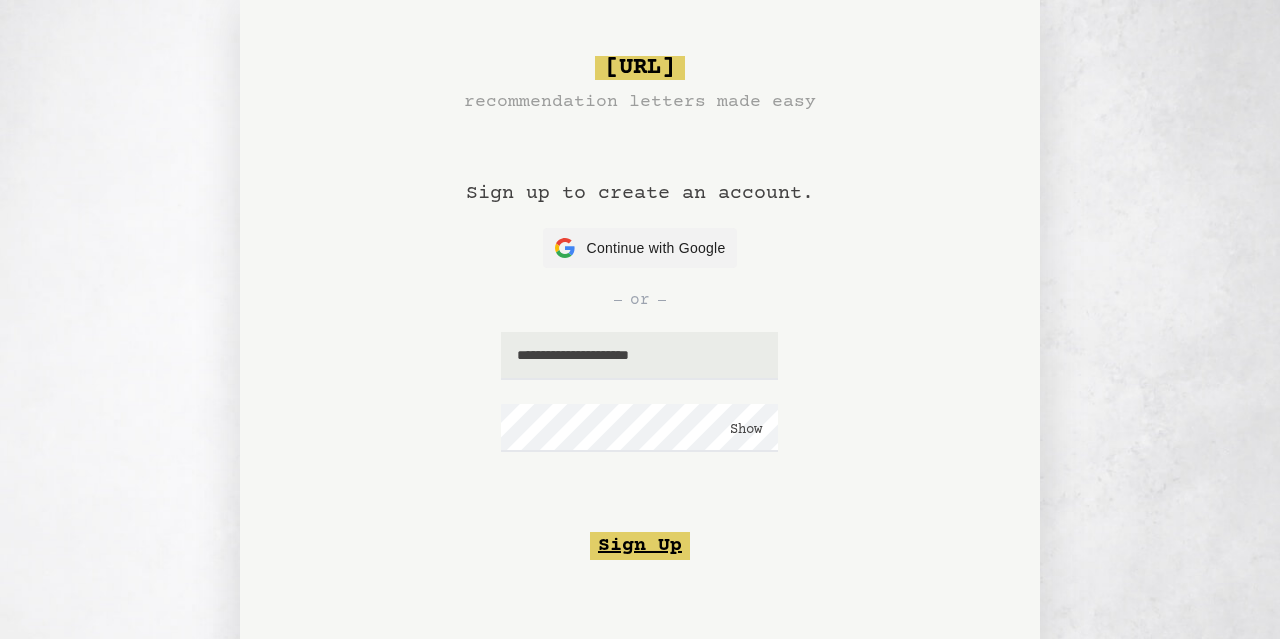 click on "Sign Up" at bounding box center (640, 546) 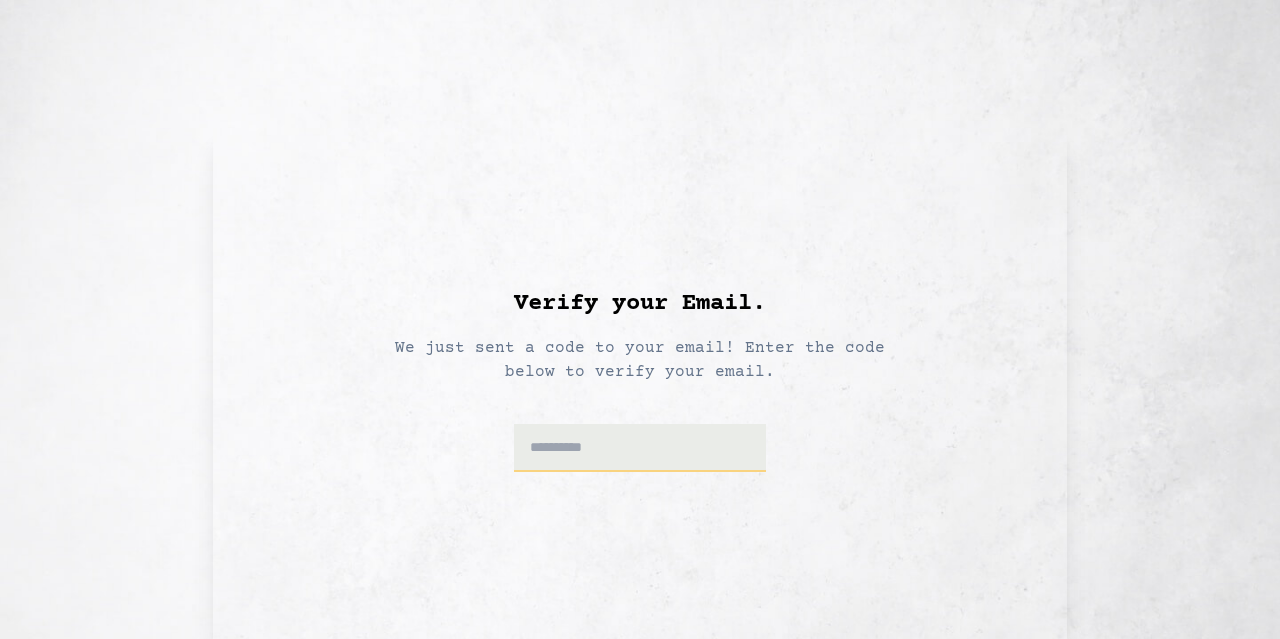 click at bounding box center [640, 448] 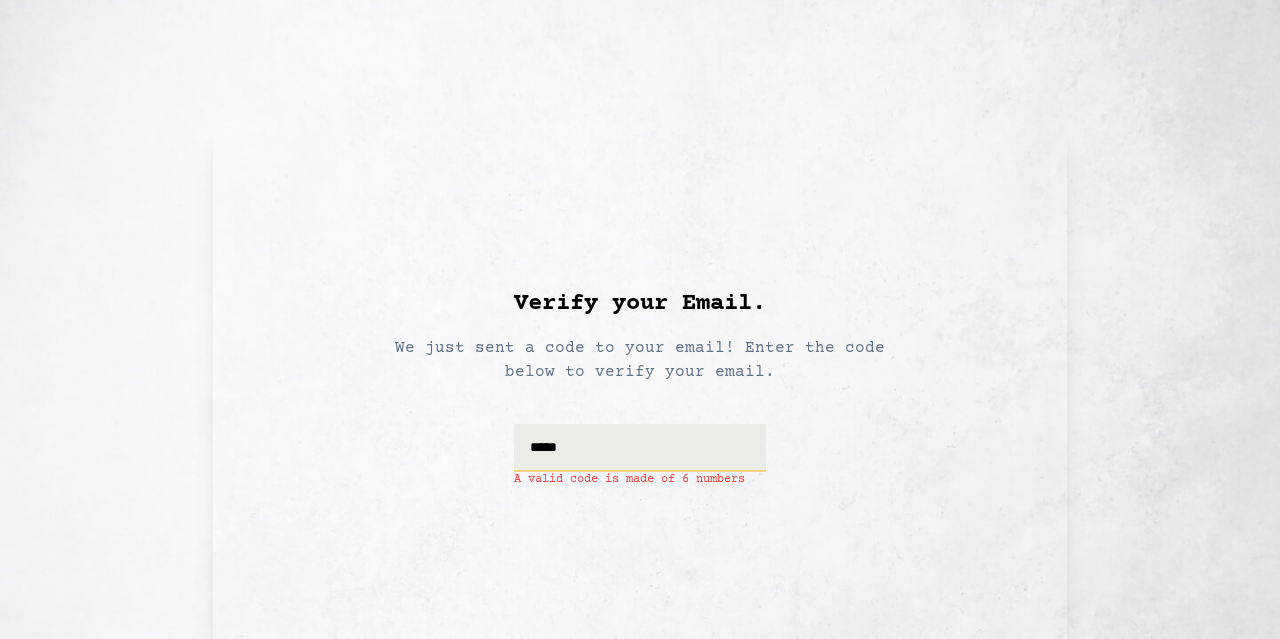 type on "******" 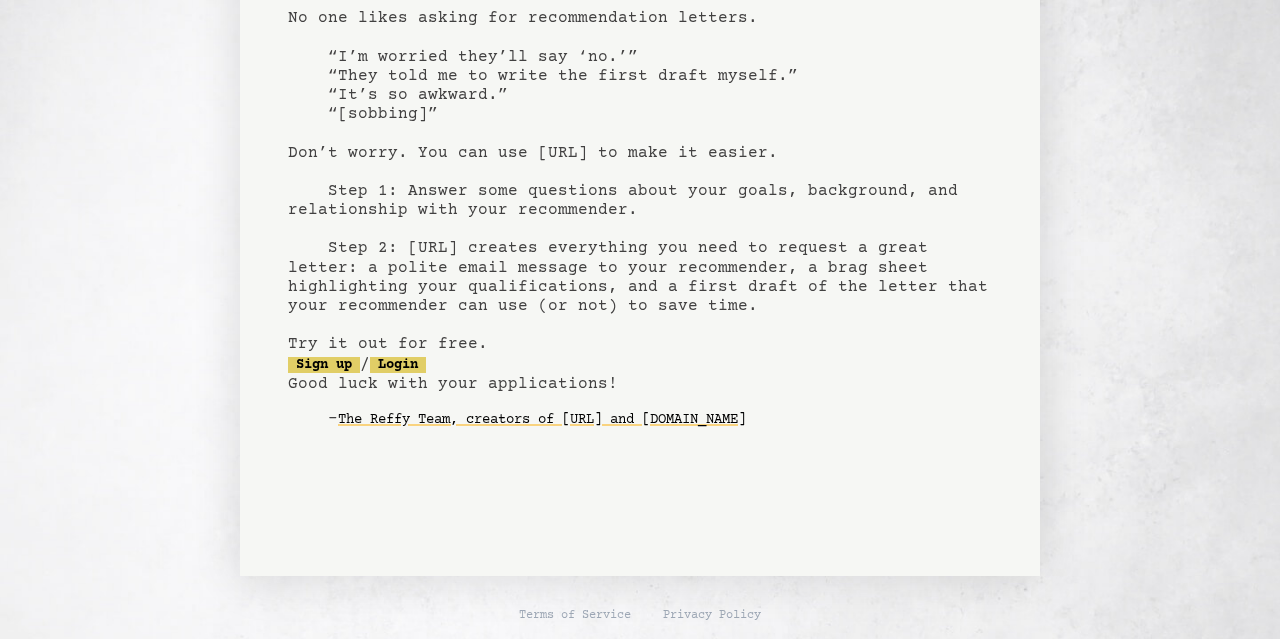 scroll, scrollTop: 0, scrollLeft: 0, axis: both 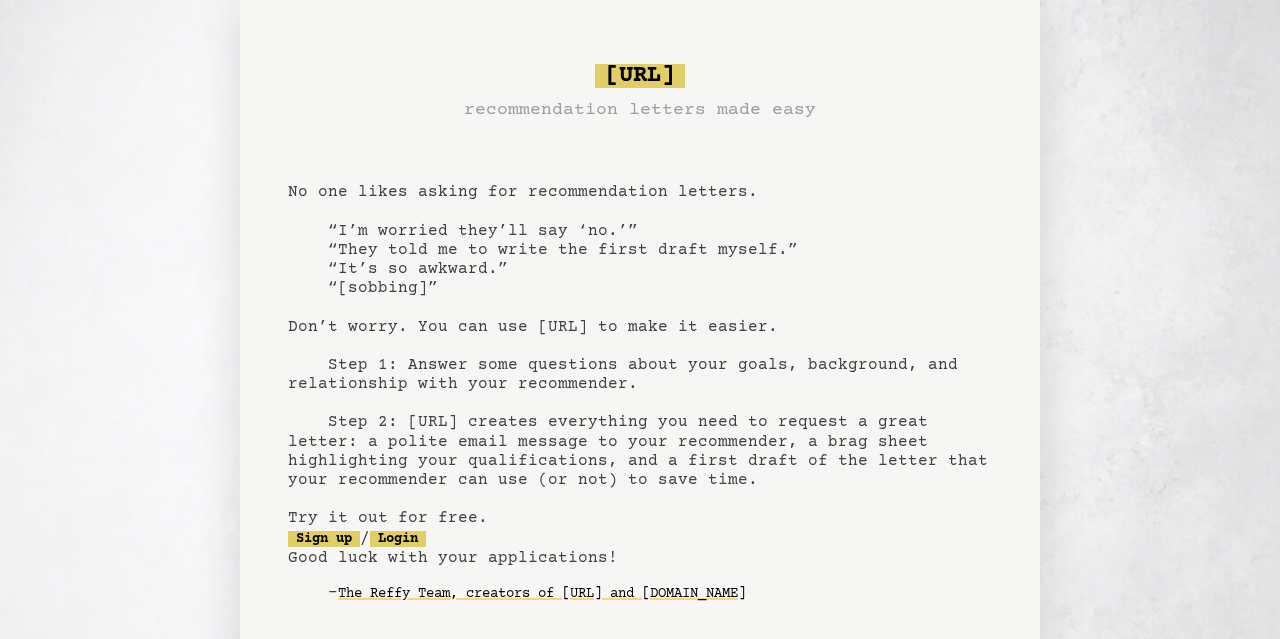 click on "bragsheet.ai   recommendation letters made easy
No one likes asking for recommendation letters.
“I’m worried they’ll say ‘no.’”
“They told me to write the first draft myself.”
“It’s so awkward.”
“[sobbing]”
Don’t worry. You can use bragsheet.ai to make it easier.
Step 1: Answer some questions about your goals, background, and relationship with your recommender.
Step 2: Bragsheet.ai creates everything you need to request a great letter: a polite email message to your recommender, a brag sheet highlighting your qualifications, and a first draft of the letter that your recommender can use (or not) to save time.
Try it out for free.
Sign up  /  Login
Good luck with your applications!
-  The Reffy Team, creators of Bragsheet.ai and RefBuilder.com" at bounding box center [640, 349] 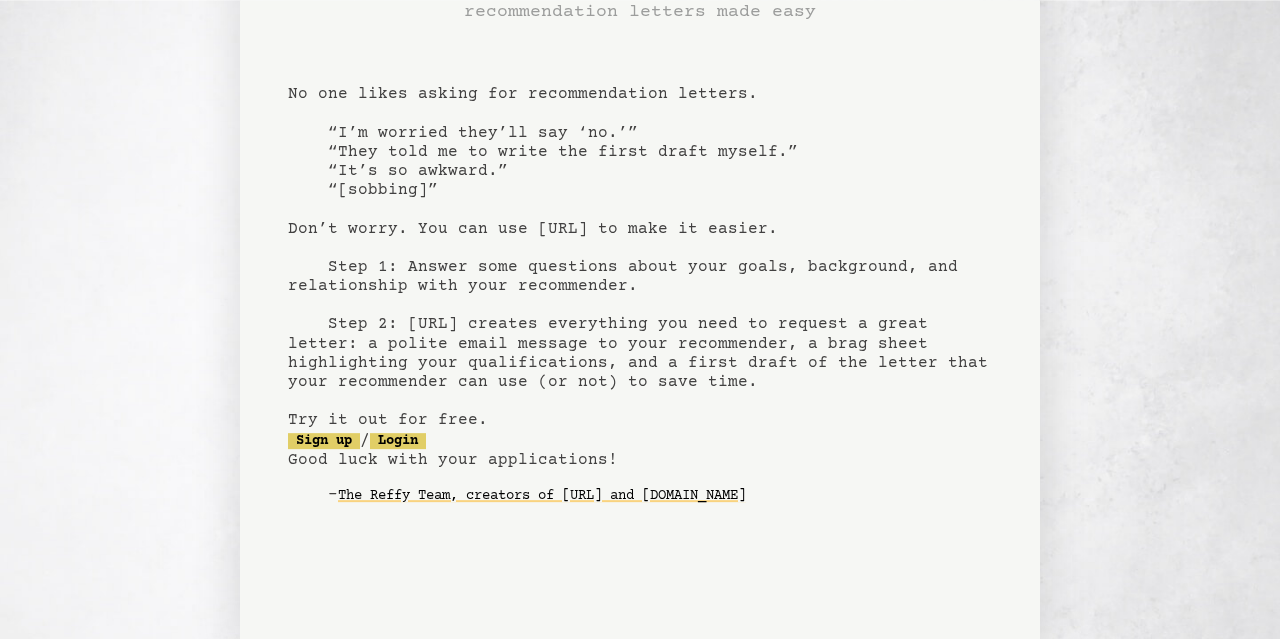 scroll, scrollTop: 90, scrollLeft: 0, axis: vertical 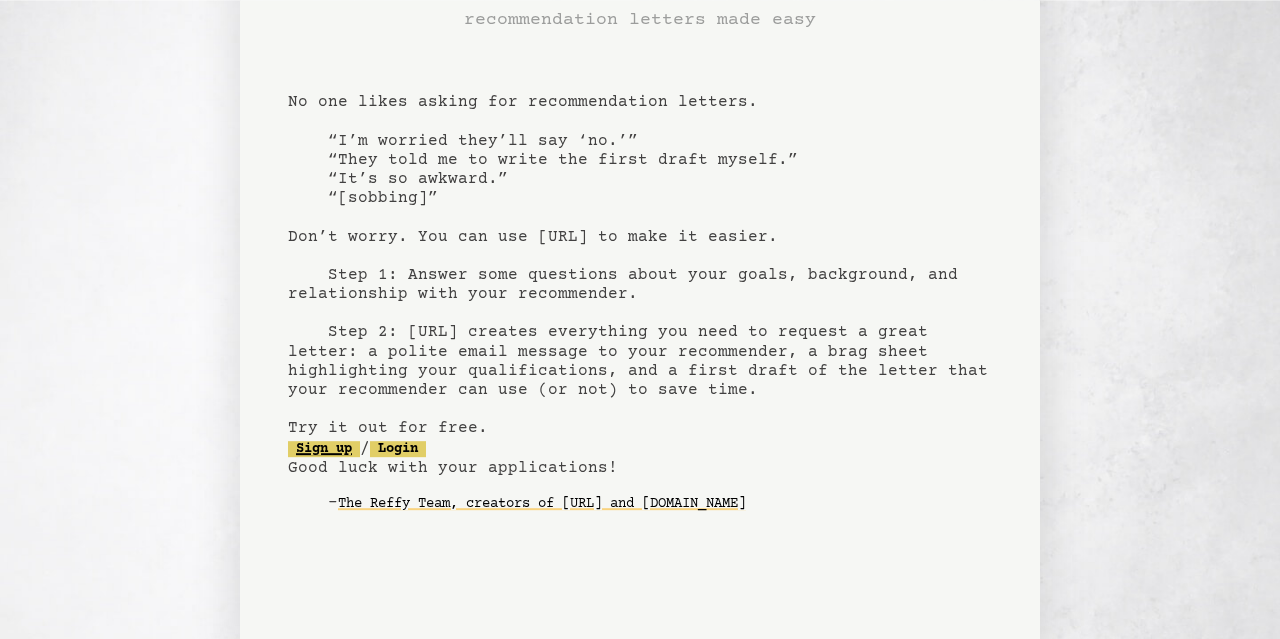 click on "Sign up" at bounding box center (324, 449) 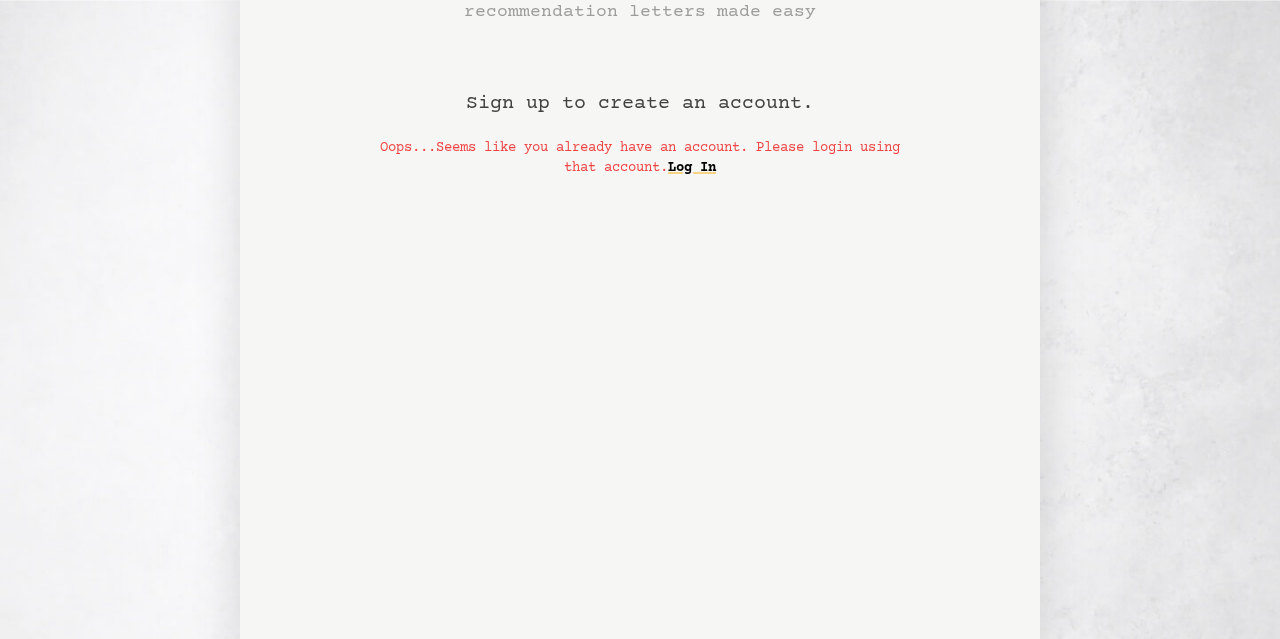 scroll, scrollTop: 0, scrollLeft: 0, axis: both 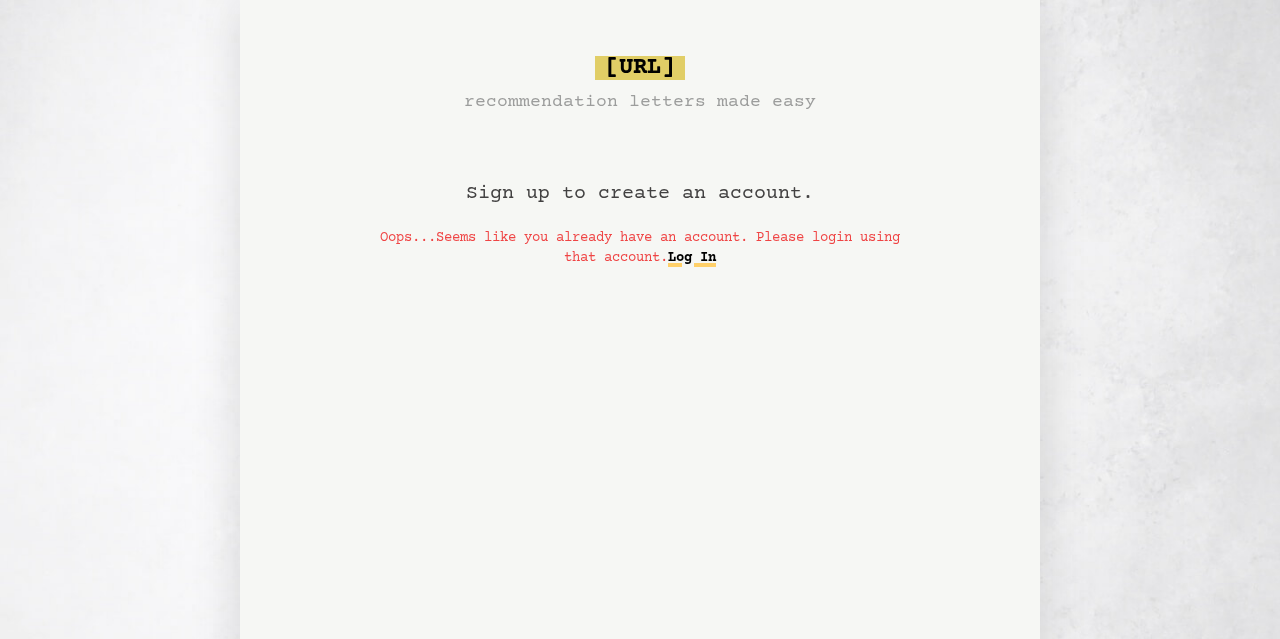 click on "Log In" at bounding box center [692, 258] 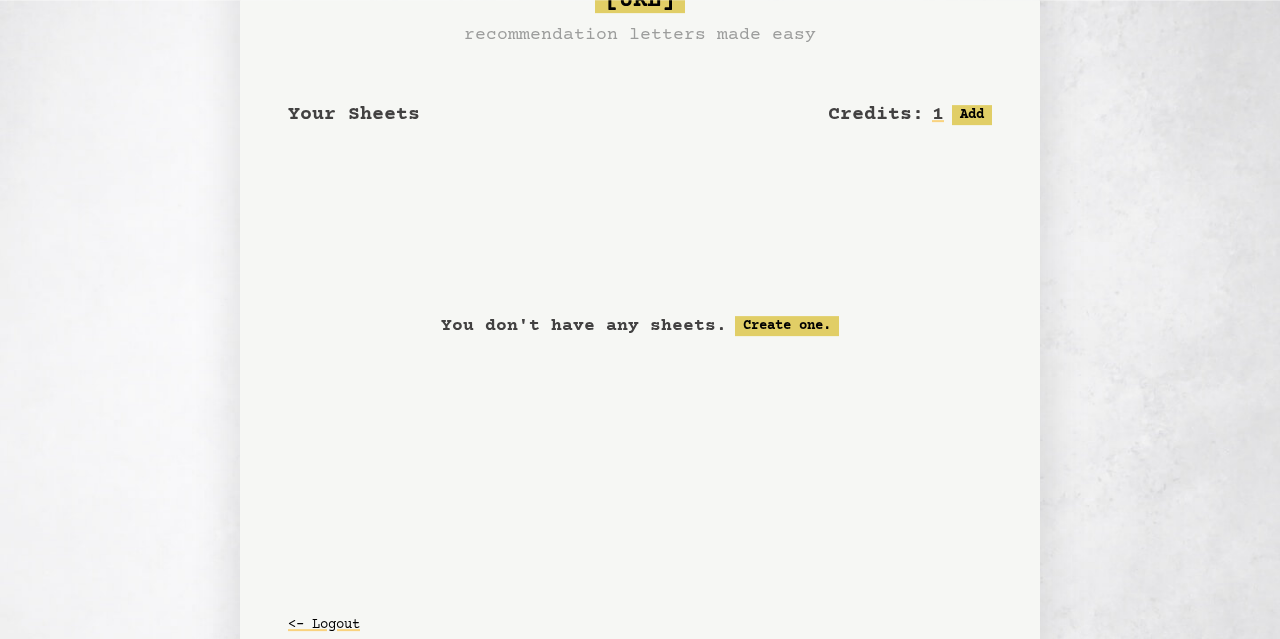 scroll, scrollTop: 174, scrollLeft: 0, axis: vertical 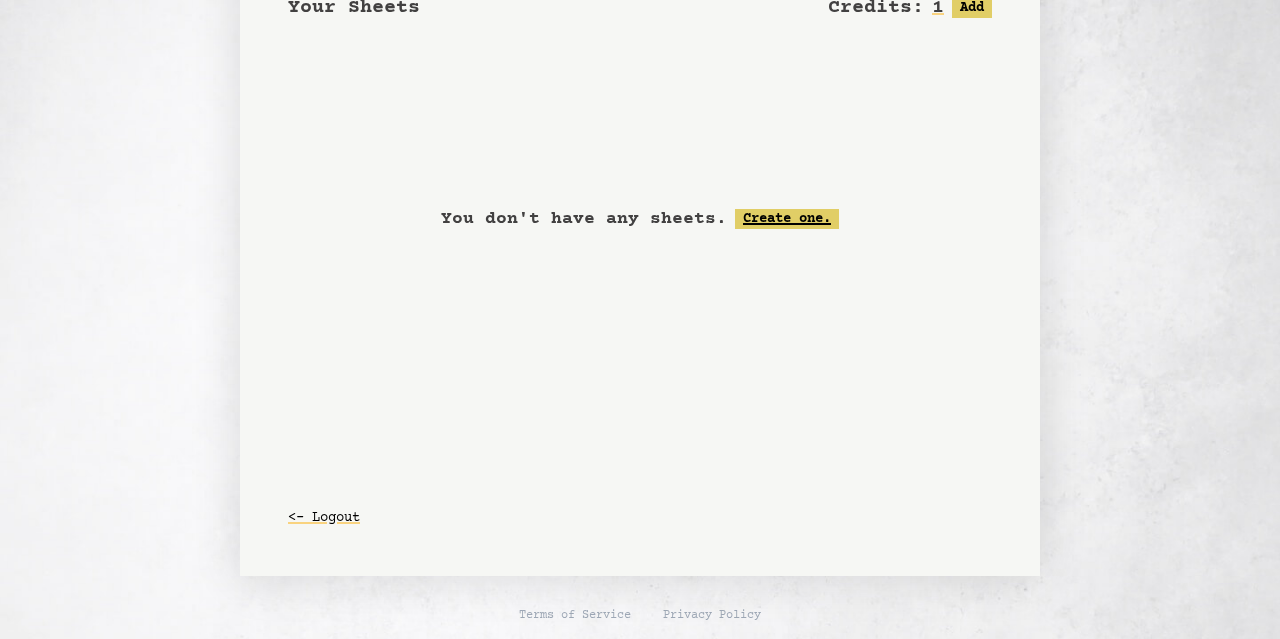 click on "Create one." at bounding box center [787, 219] 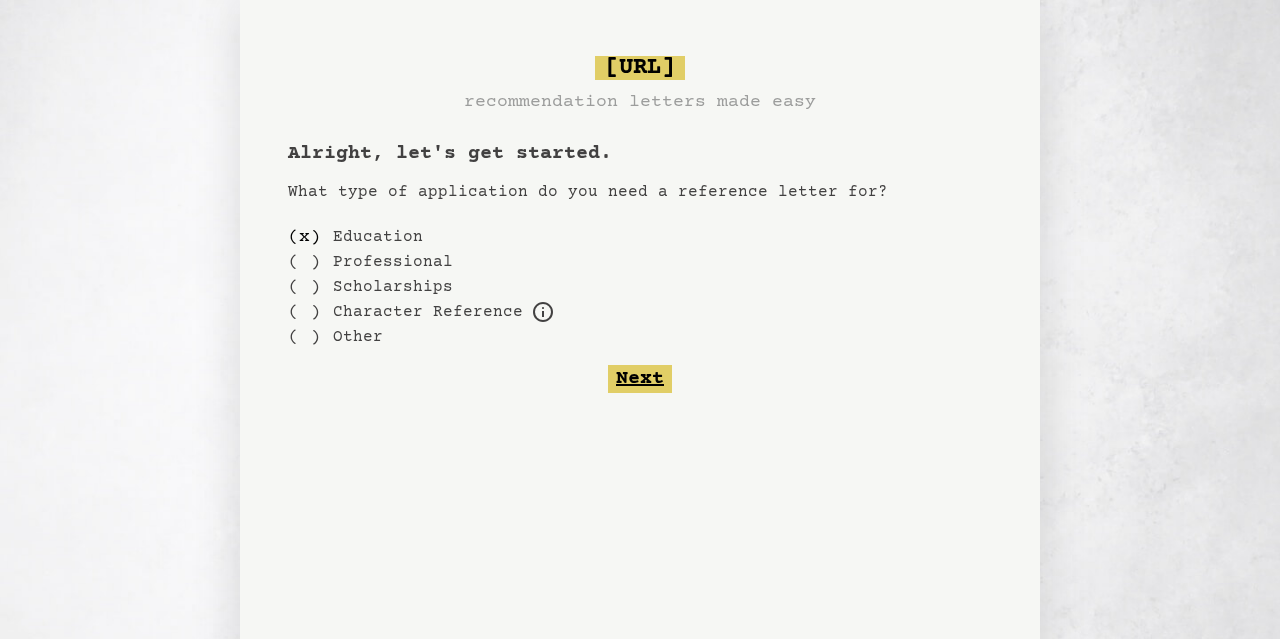 click on "Next" at bounding box center [640, 379] 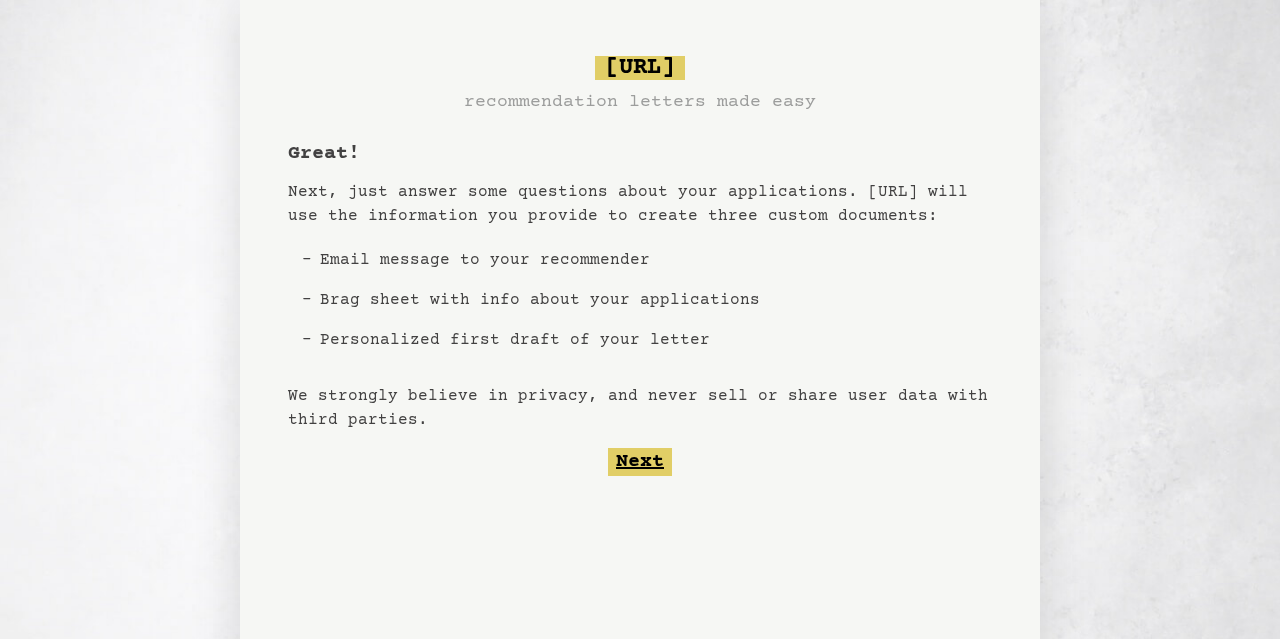 click on "Next" at bounding box center (640, 462) 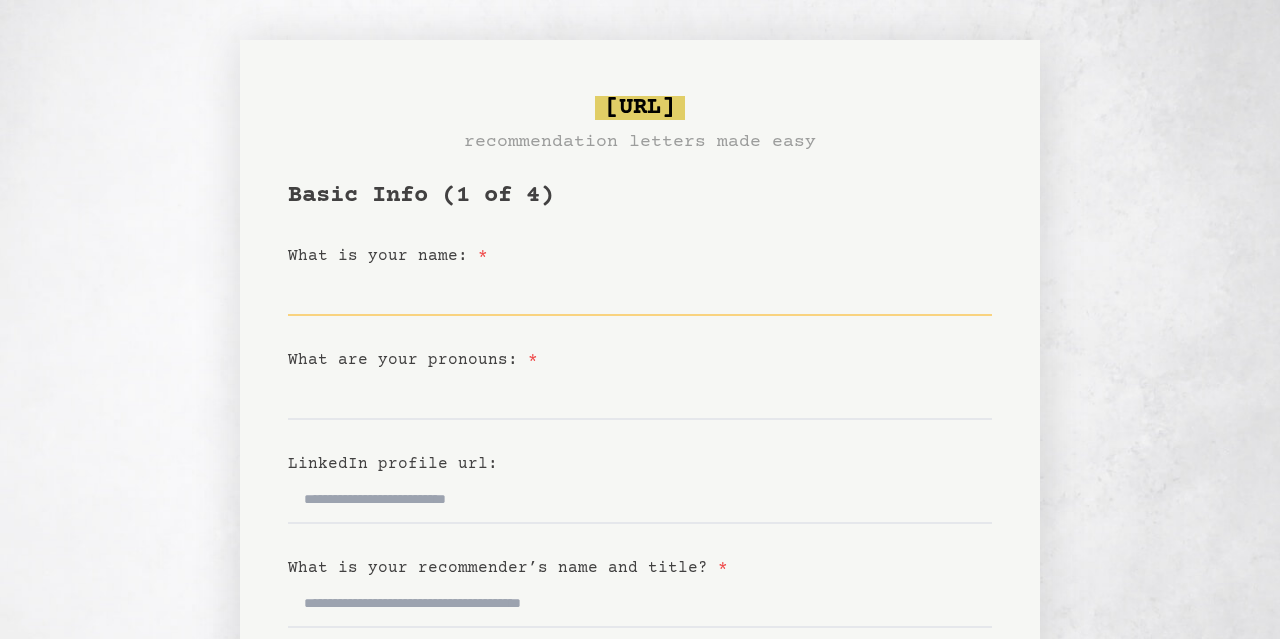 click on "What is your name:   *" at bounding box center (640, 292) 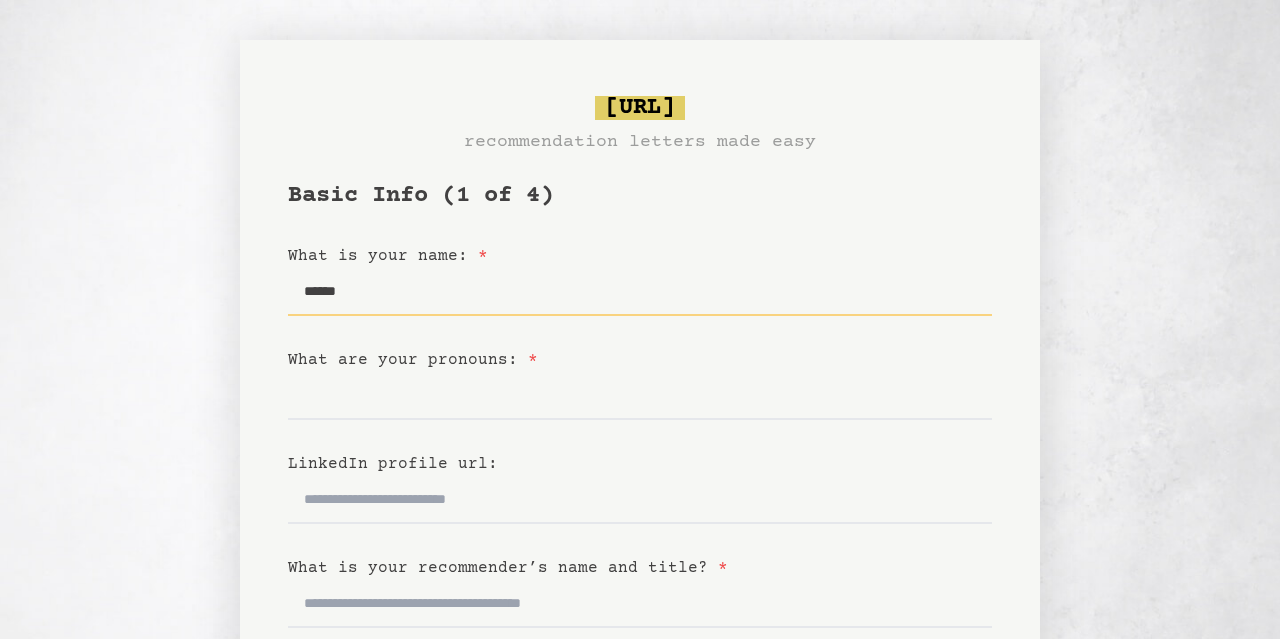 type on "******" 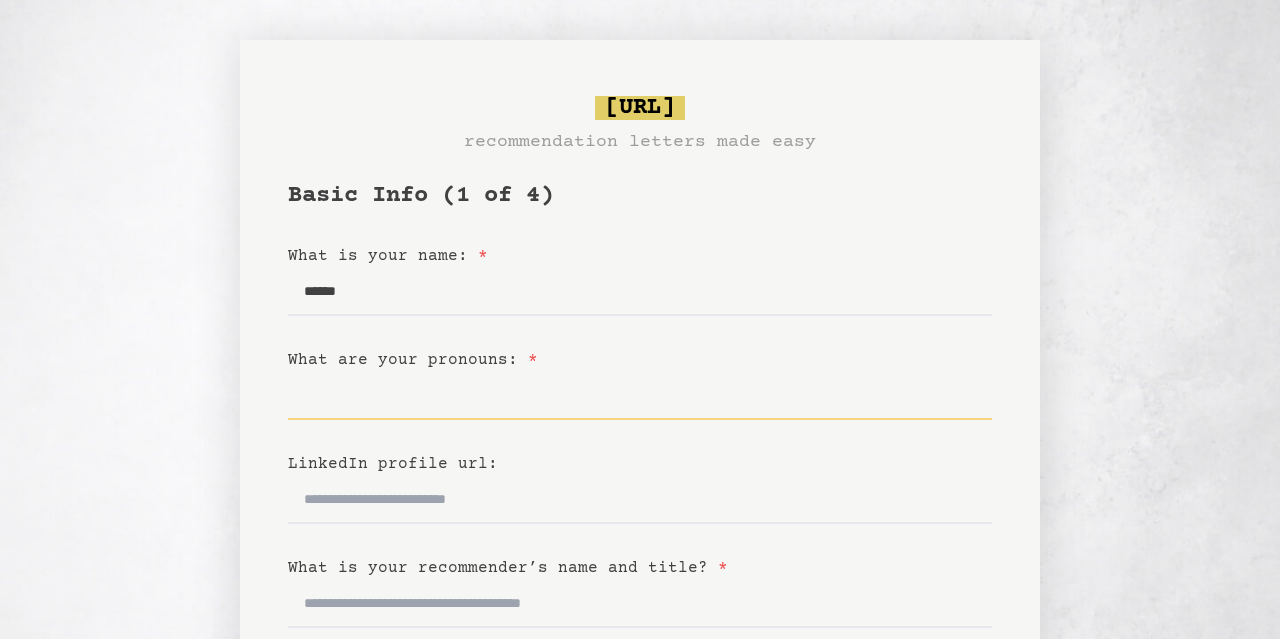 click on "What are your pronouns:   *" at bounding box center [640, 396] 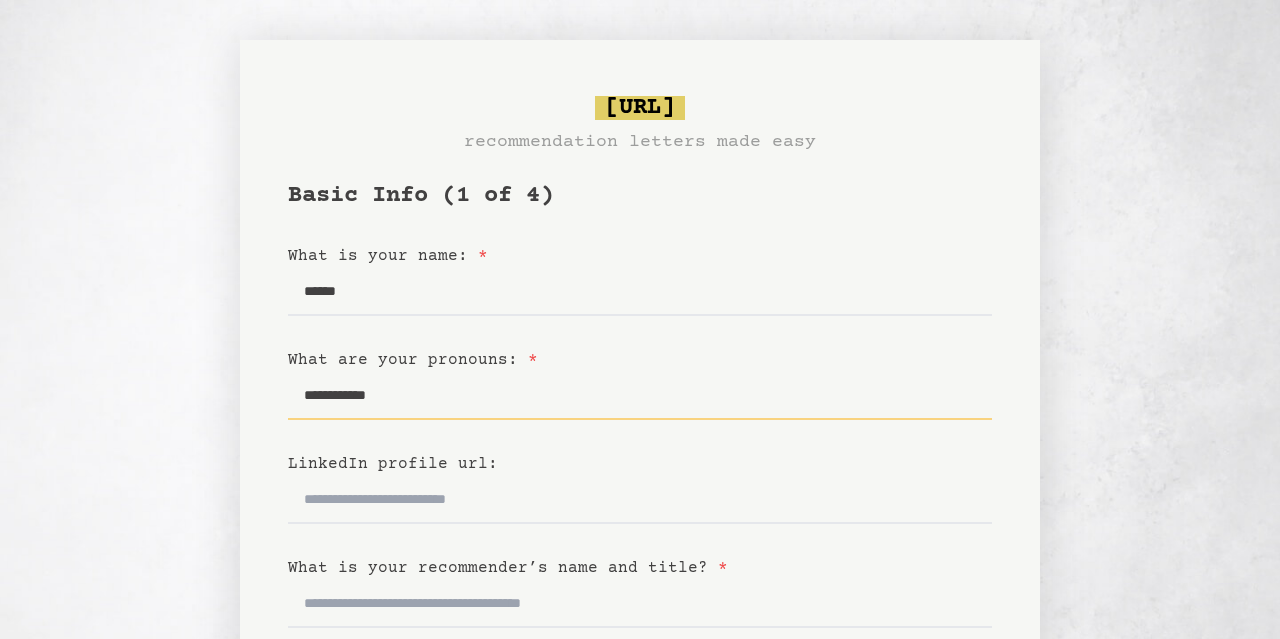 type on "**********" 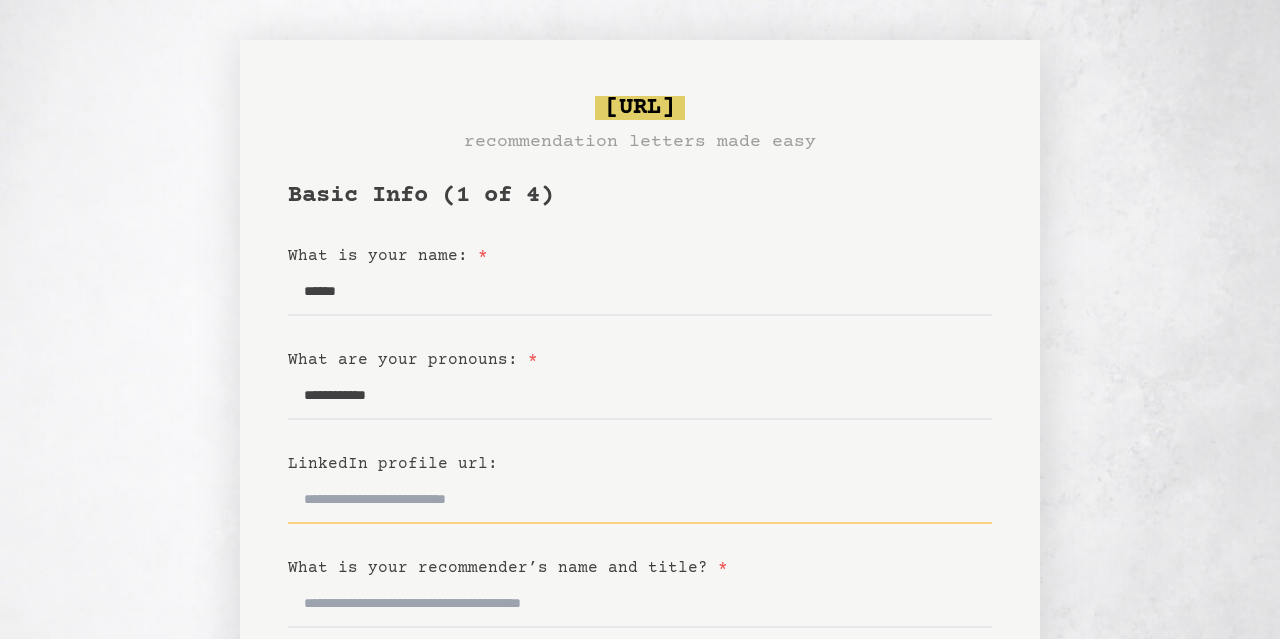 click on "LinkedIn profile url:" at bounding box center [640, 500] 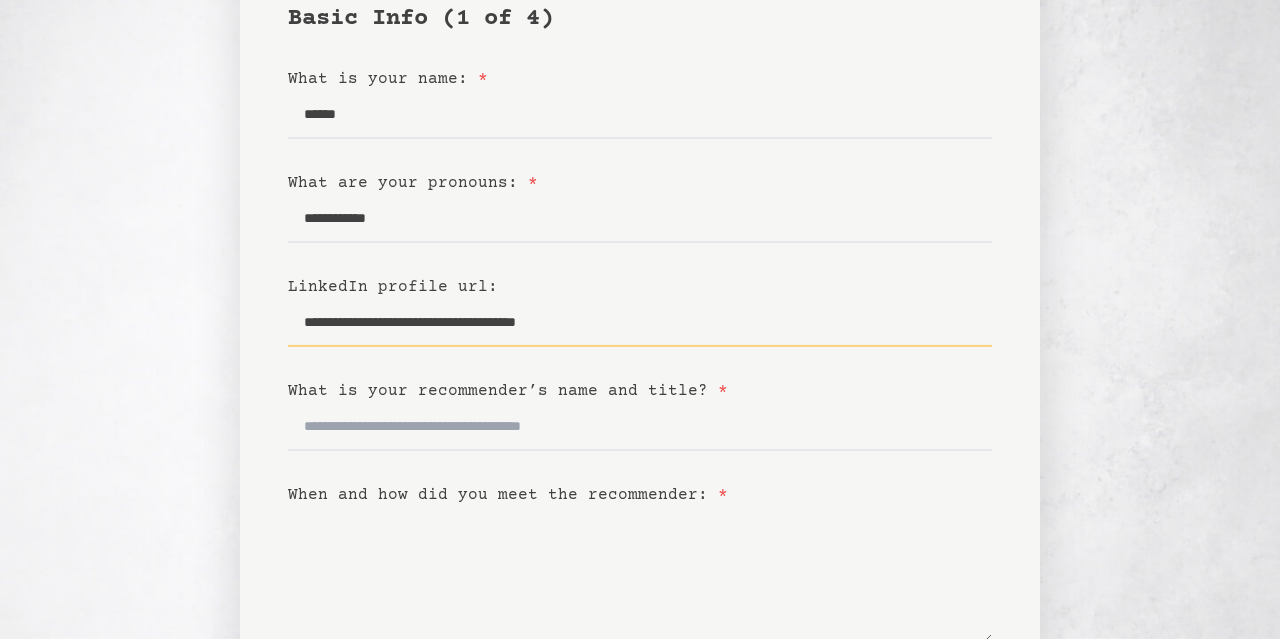 scroll, scrollTop: 182, scrollLeft: 0, axis: vertical 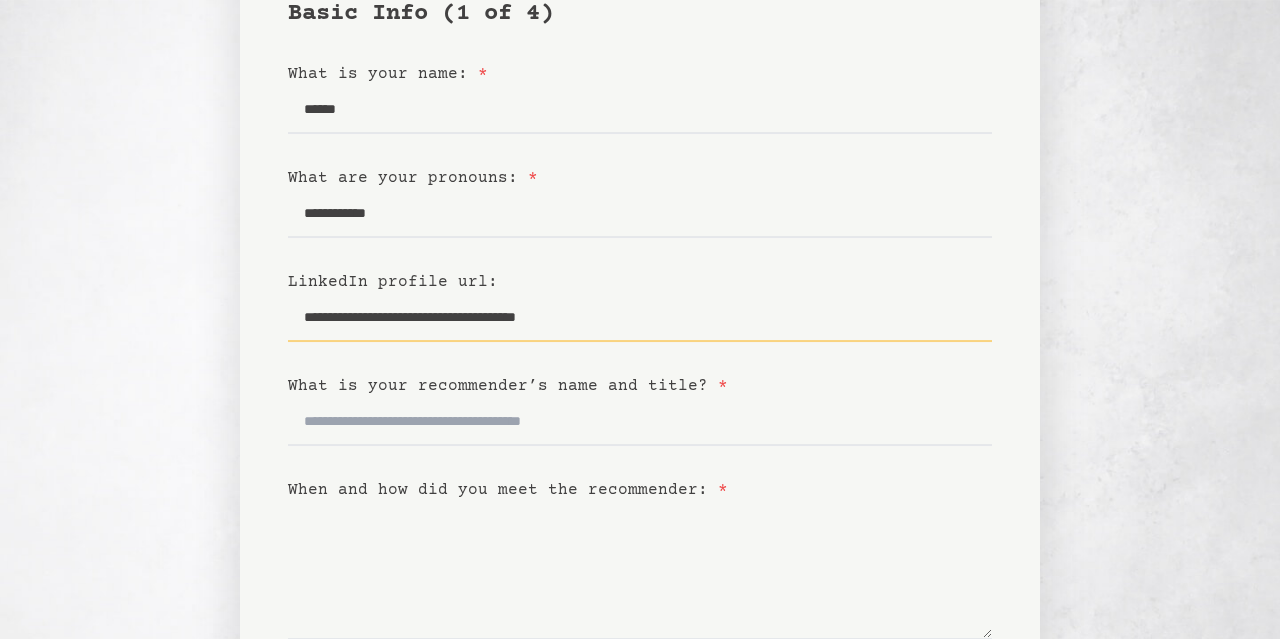 type on "**********" 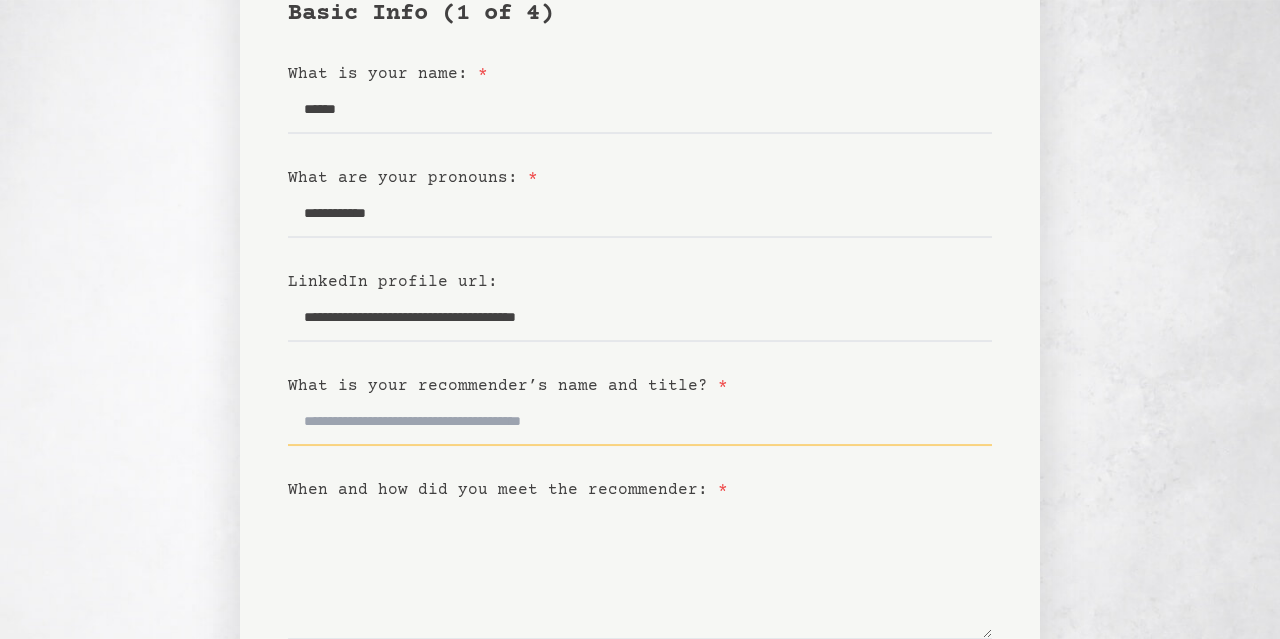 click on "What is your recommender’s name and title?   *" at bounding box center (640, 422) 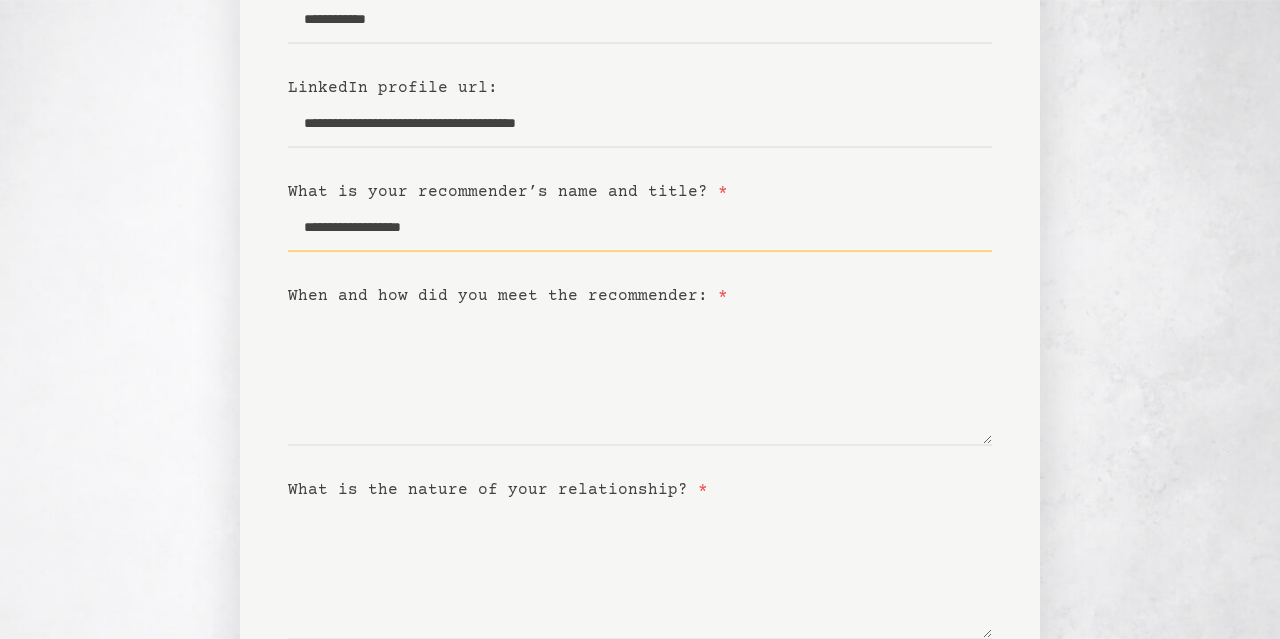 scroll, scrollTop: 383, scrollLeft: 0, axis: vertical 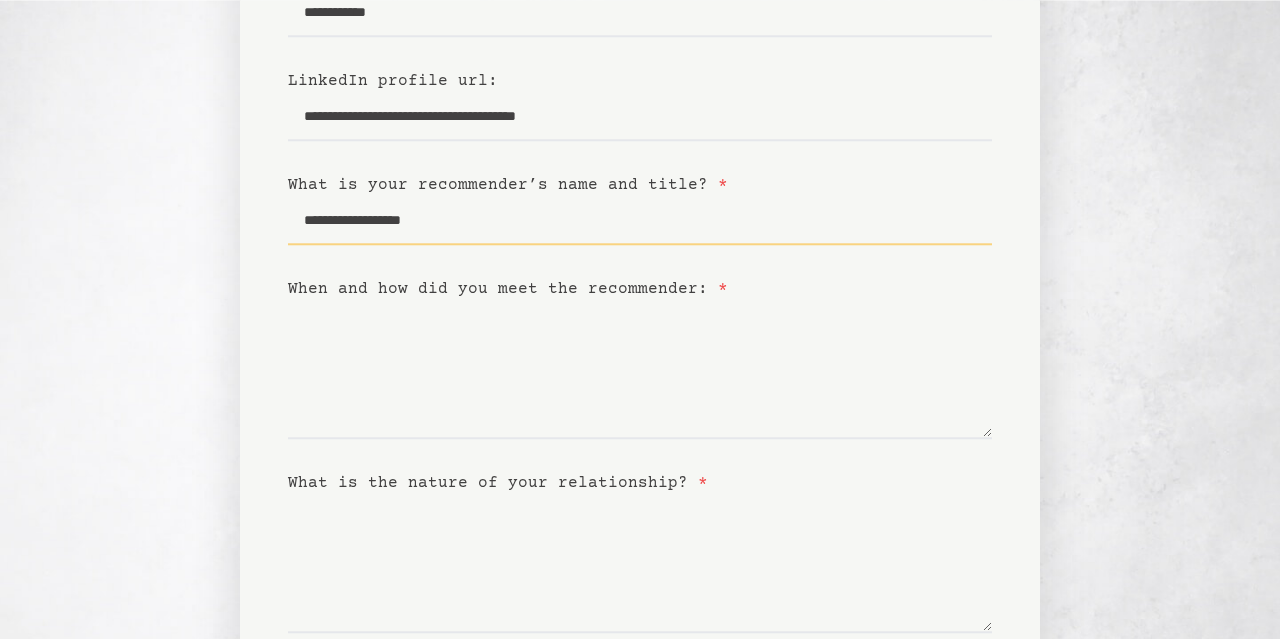 type on "**********" 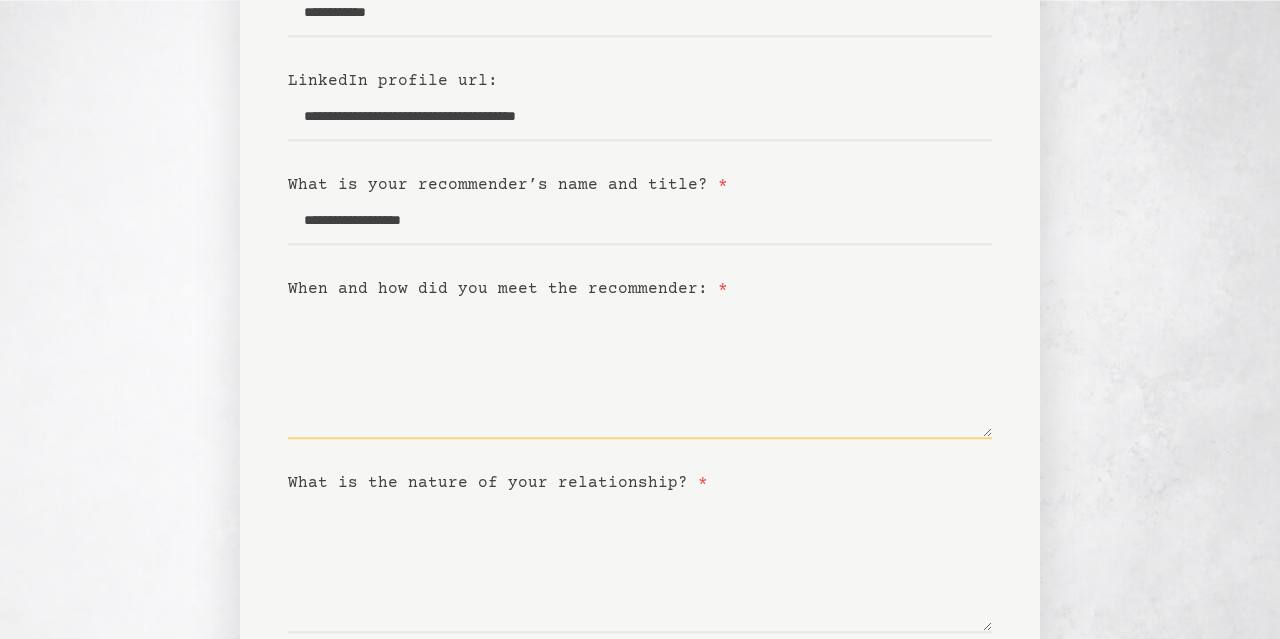 click on "When and how did you meet the recommender:   *" at bounding box center (640, 370) 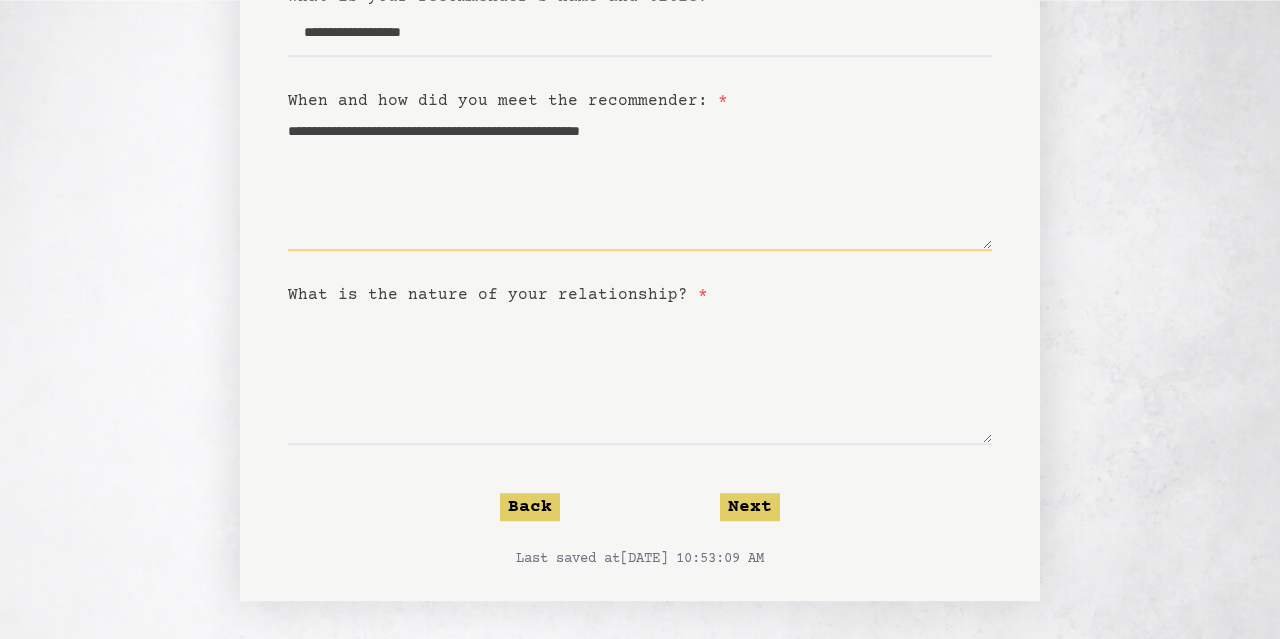 scroll, scrollTop: 572, scrollLeft: 0, axis: vertical 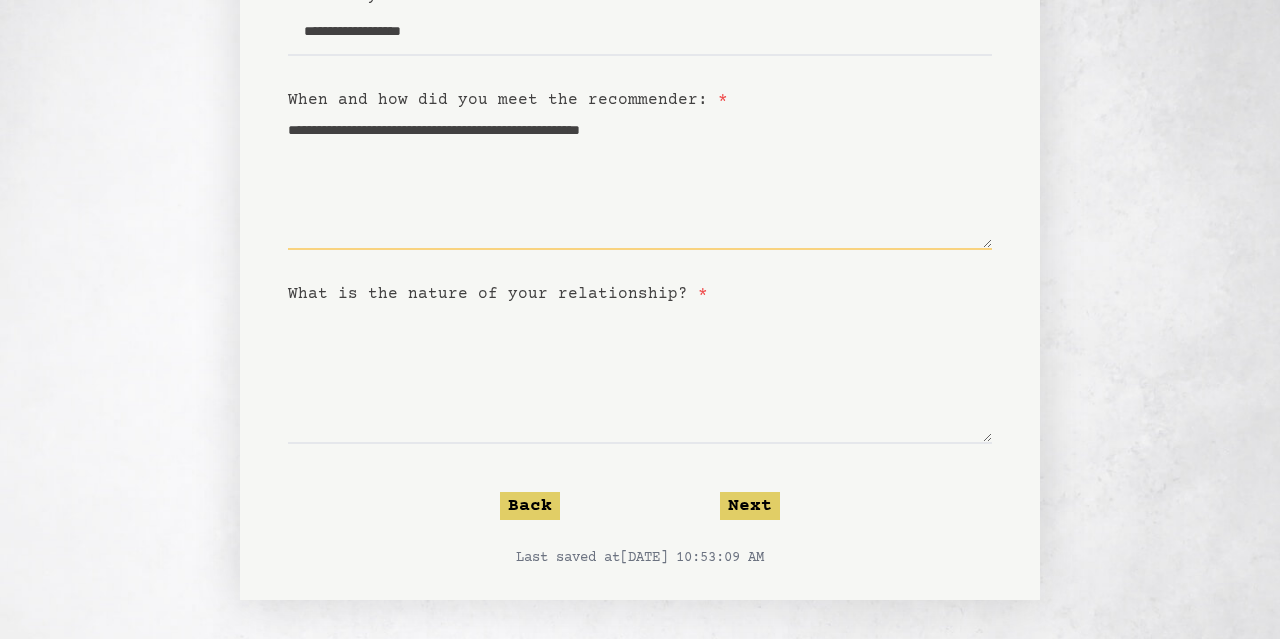 type on "**********" 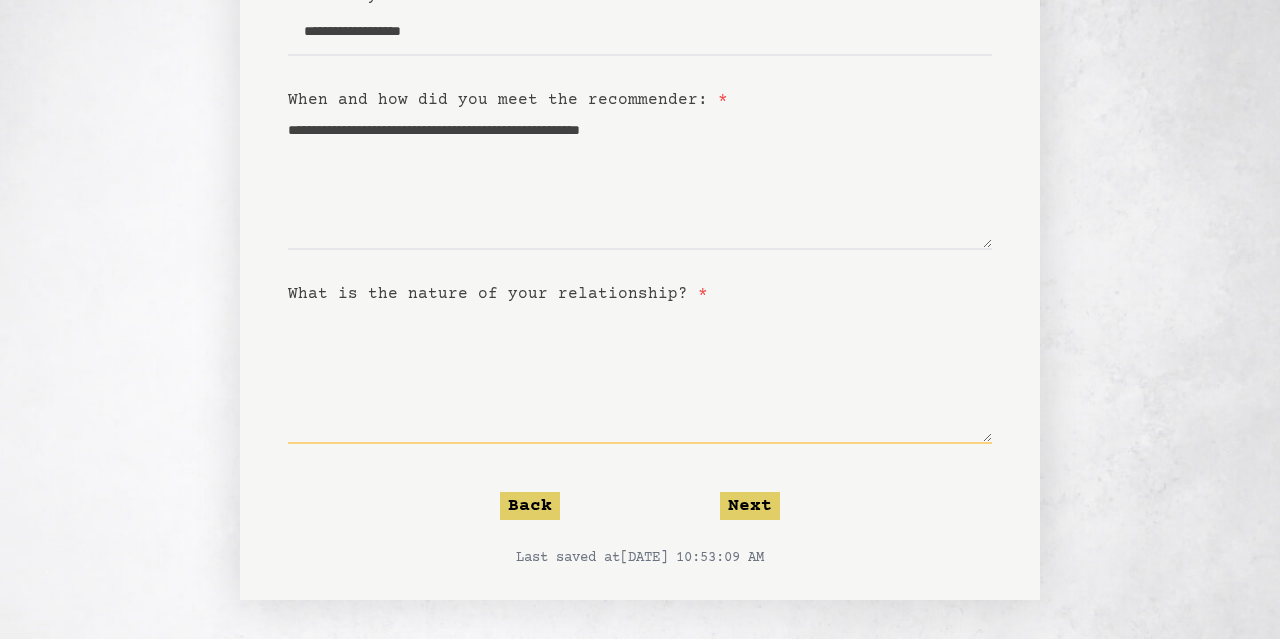 click on "What is the nature of your relationship?   *" at bounding box center (640, 375) 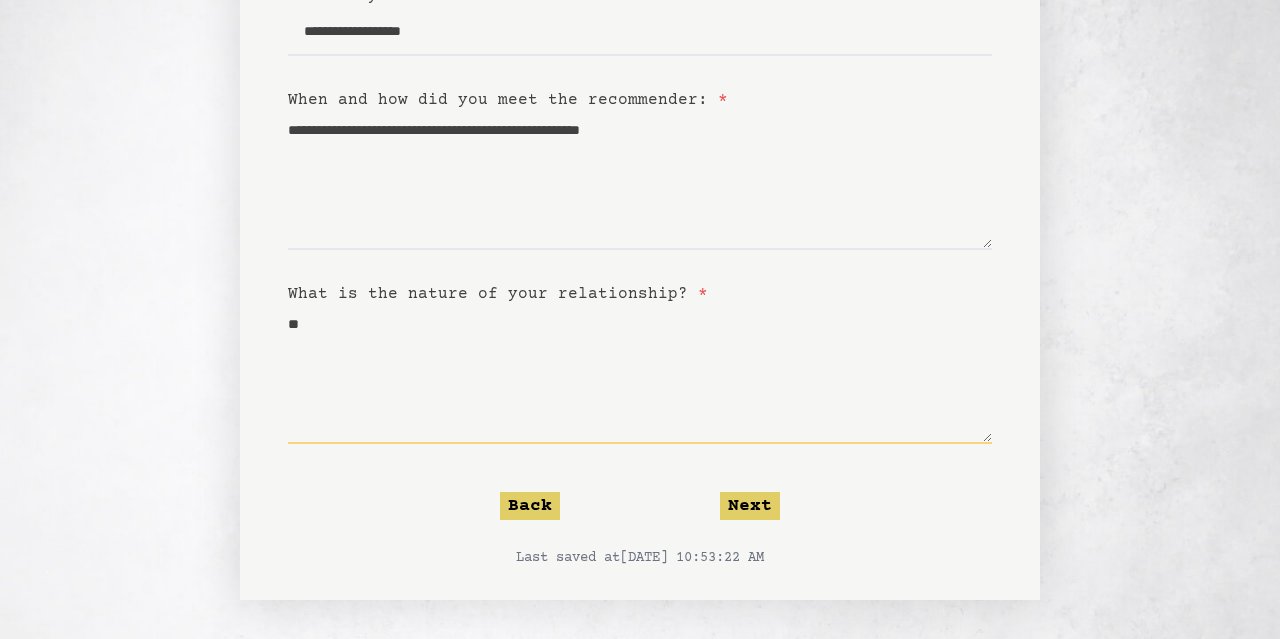 type on "*" 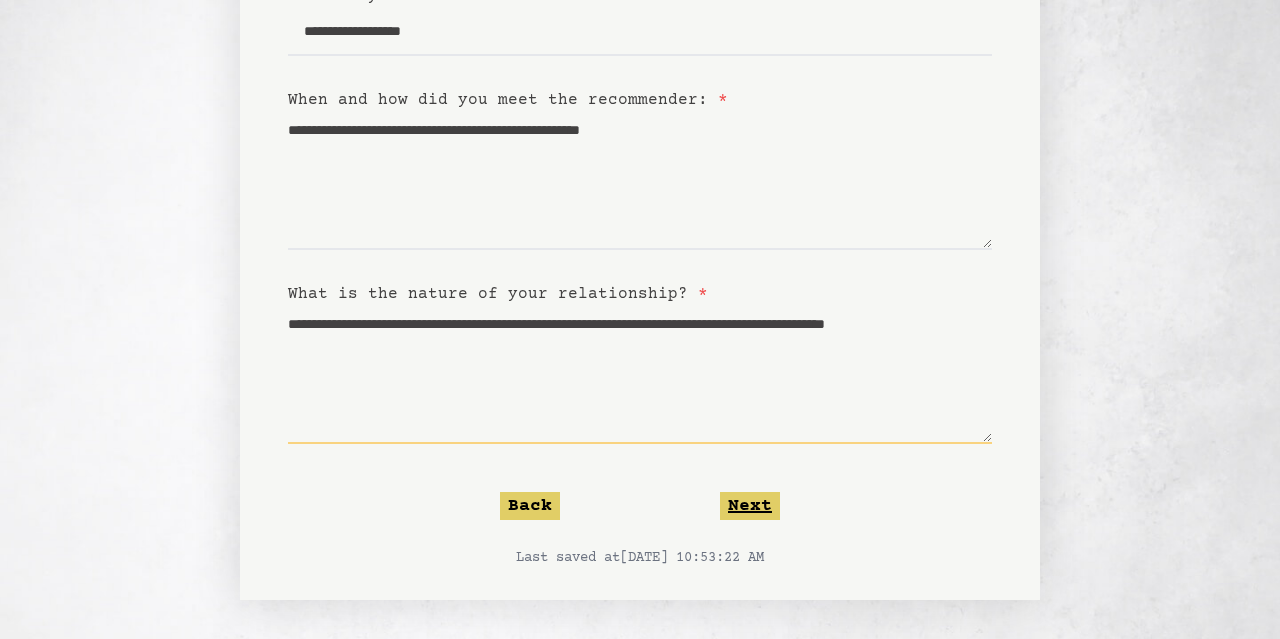 type on "**********" 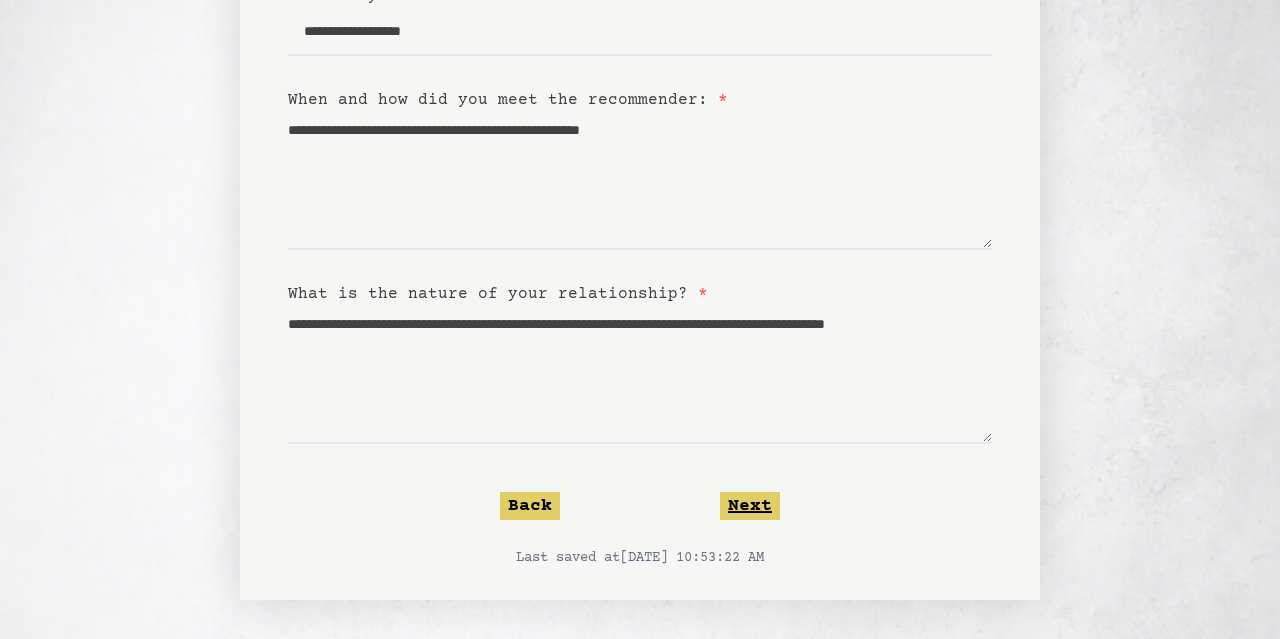 click on "Next" 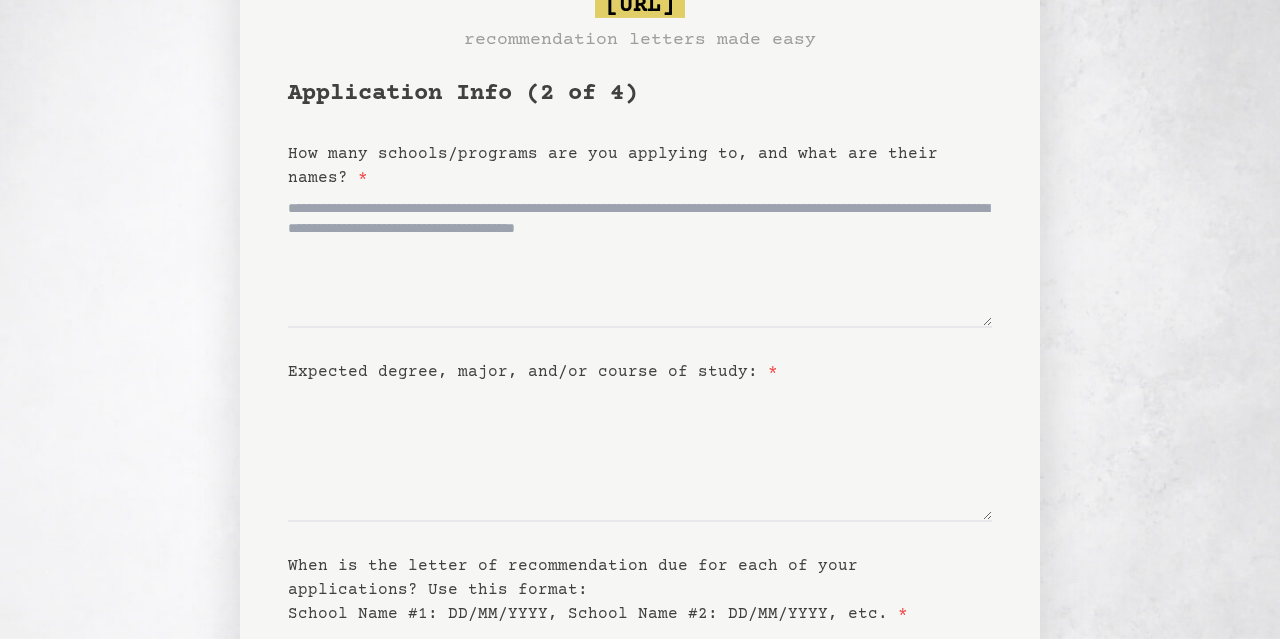 scroll, scrollTop: 106, scrollLeft: 0, axis: vertical 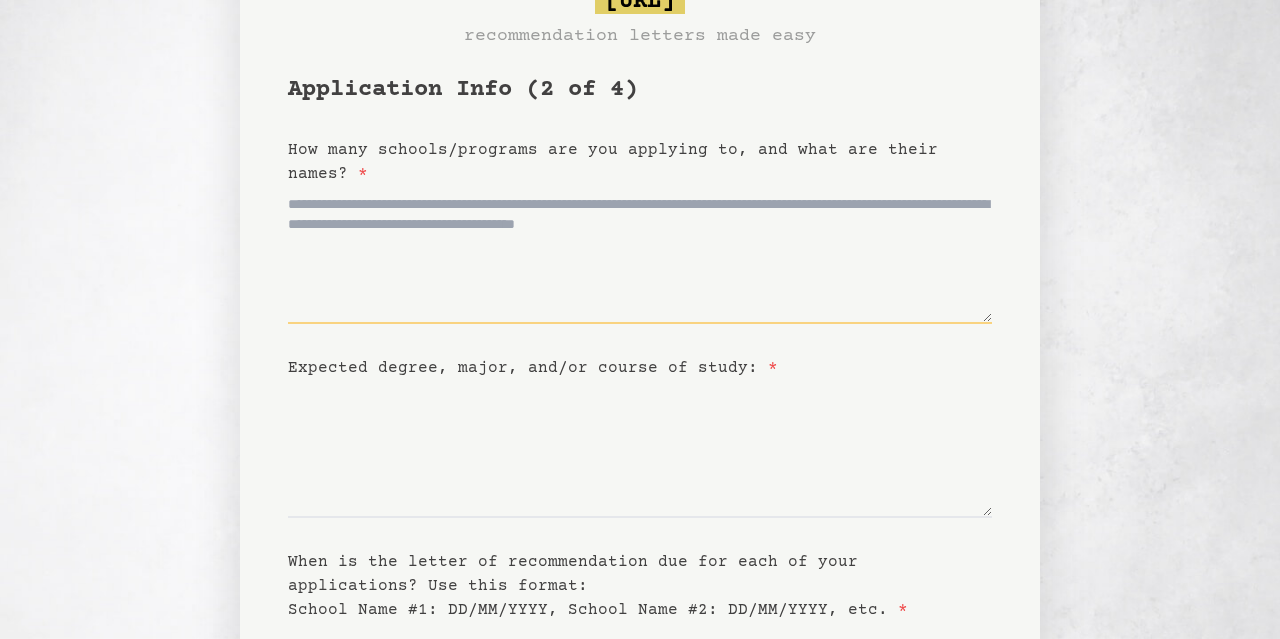 click on "How many schools/programs are you applying to, and what are
their names?   *" at bounding box center [640, 255] 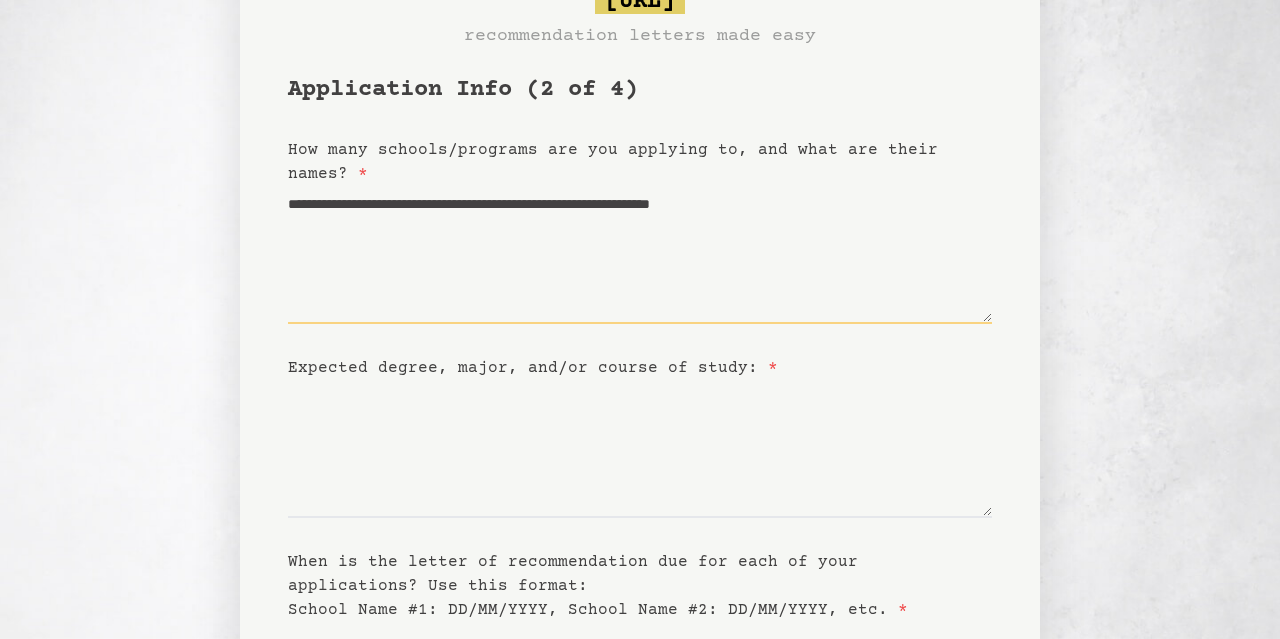 click on "**********" at bounding box center [640, 255] 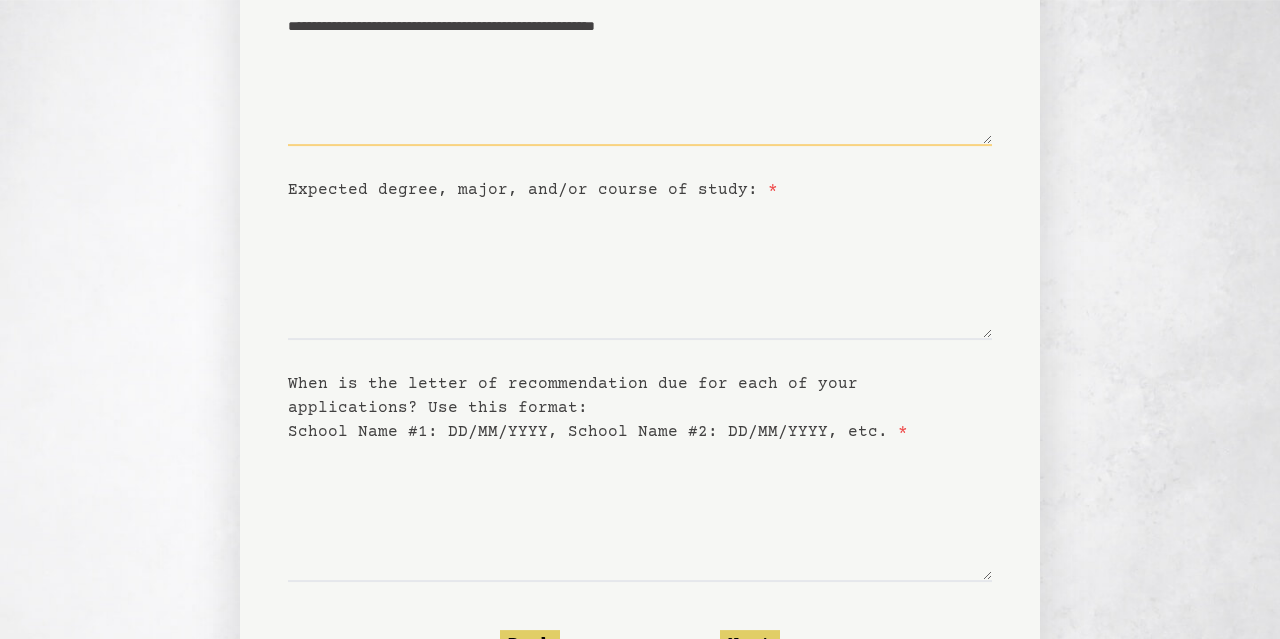 scroll, scrollTop: 285, scrollLeft: 0, axis: vertical 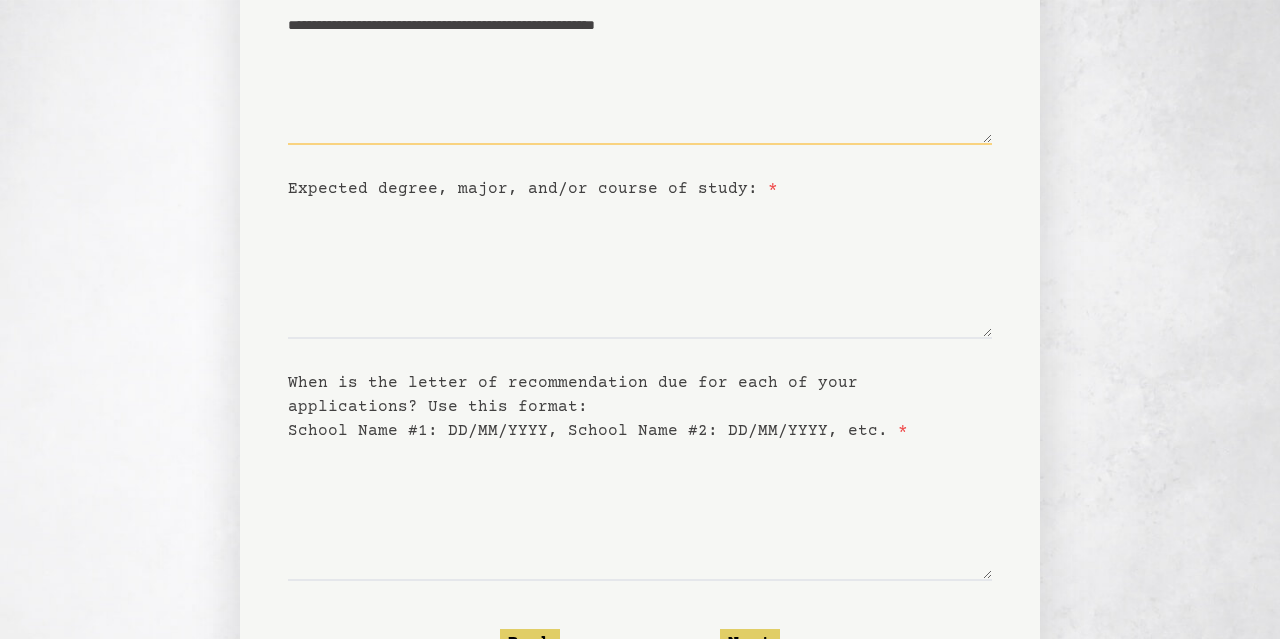 type on "**********" 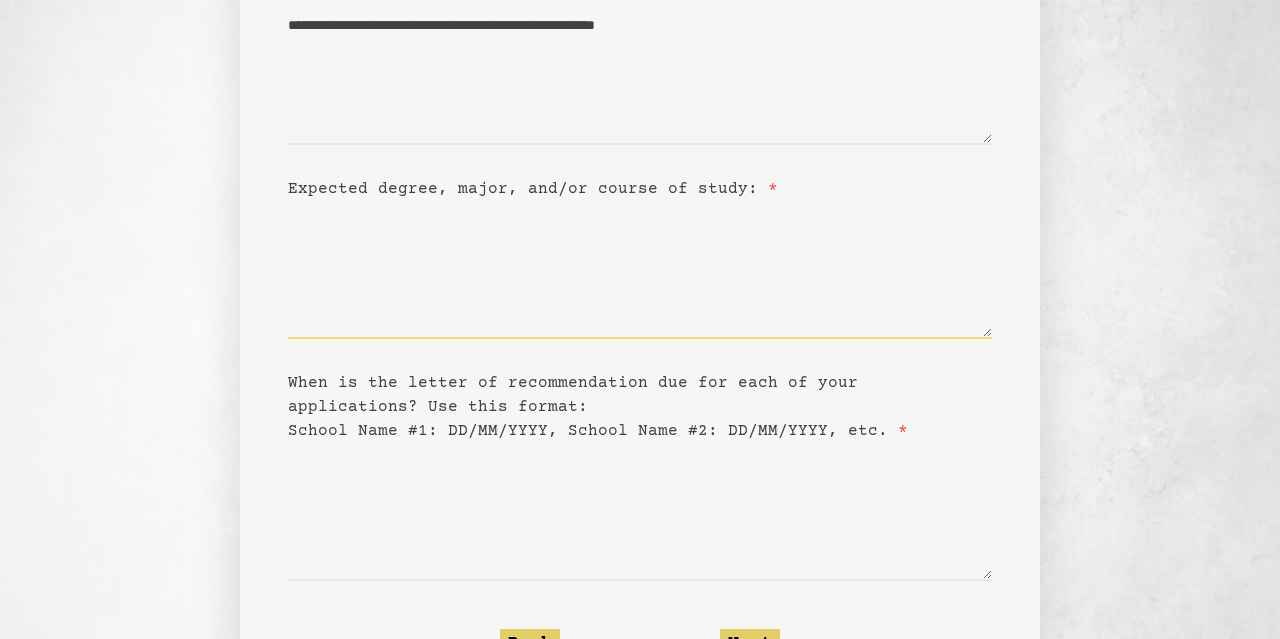 click on "Expected degree, major, and/or course of study:   *" at bounding box center [640, 270] 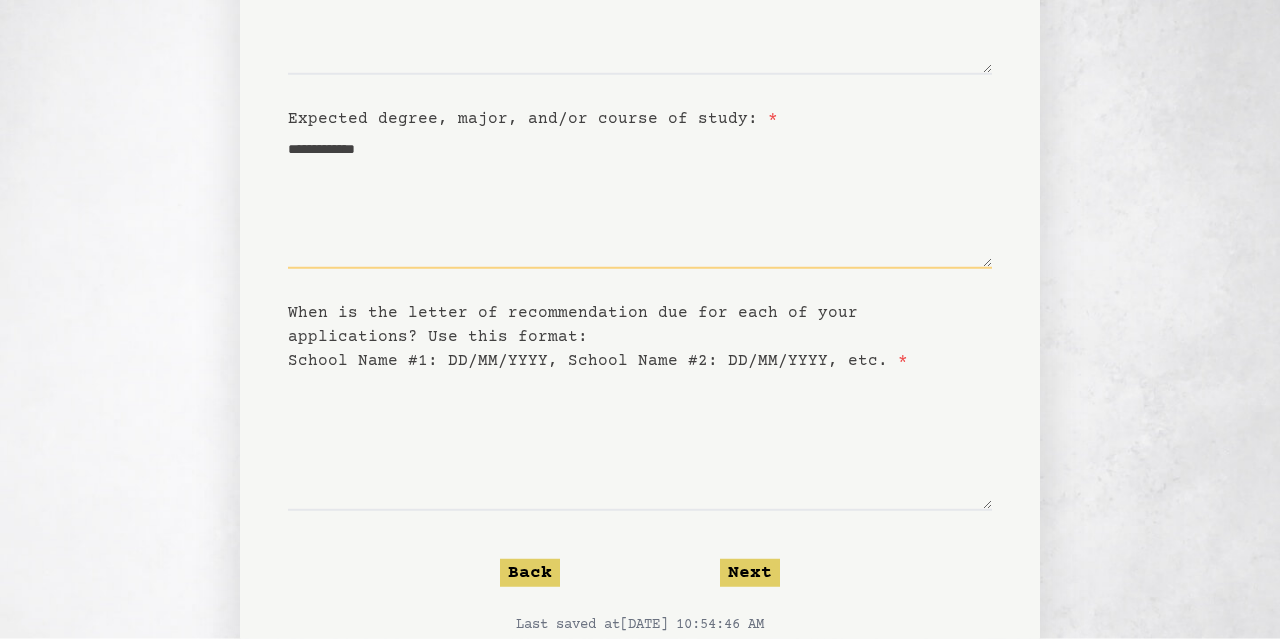 scroll, scrollTop: 357, scrollLeft: 0, axis: vertical 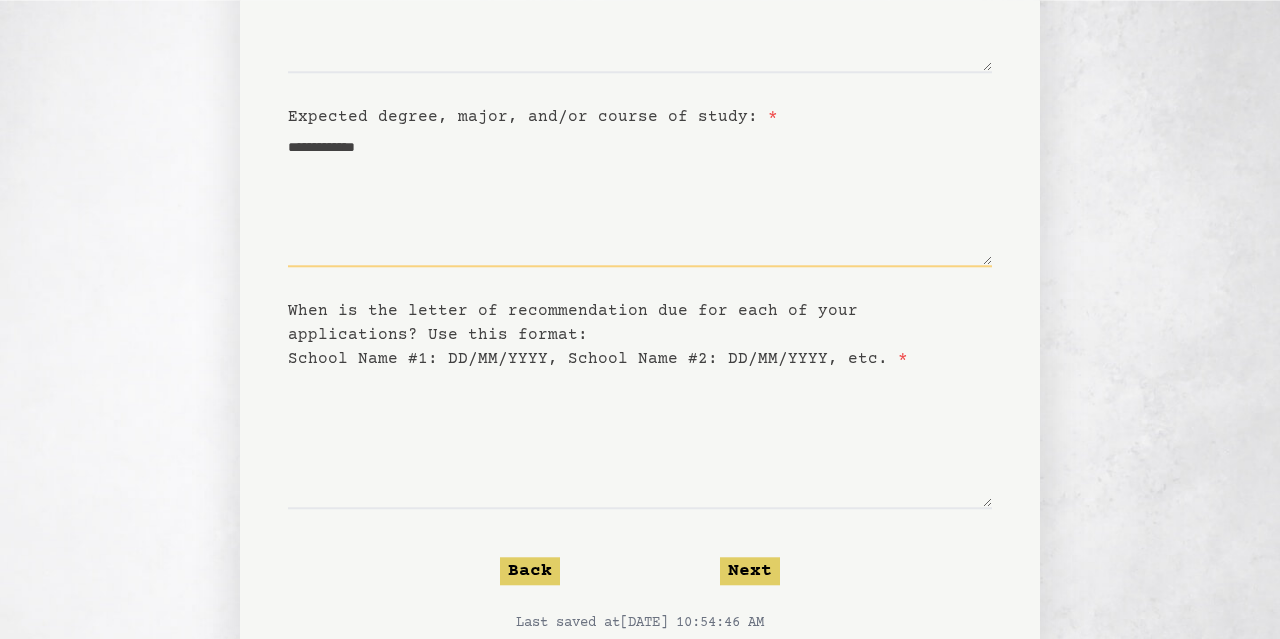 type on "**********" 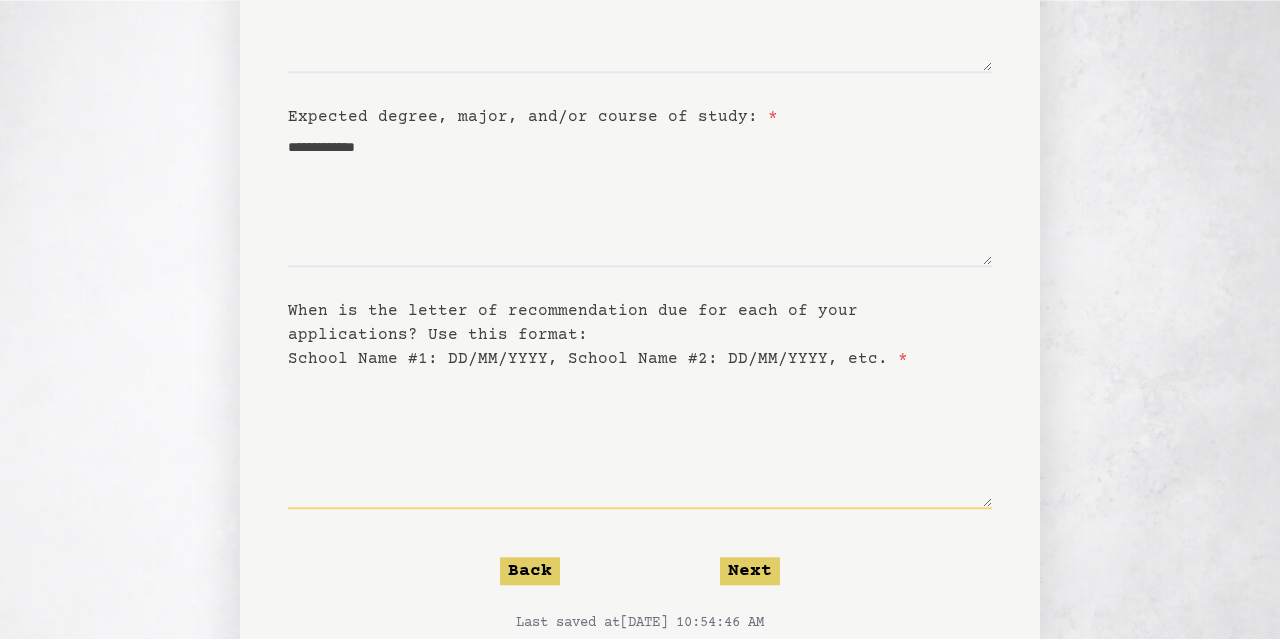 click on "When is the letter of recommendation due for each of your
applications? Use this format: School Name #1: DD/MM/YYYY,
School Name #2: DD/MM/YYYY, etc.   *" at bounding box center [640, 440] 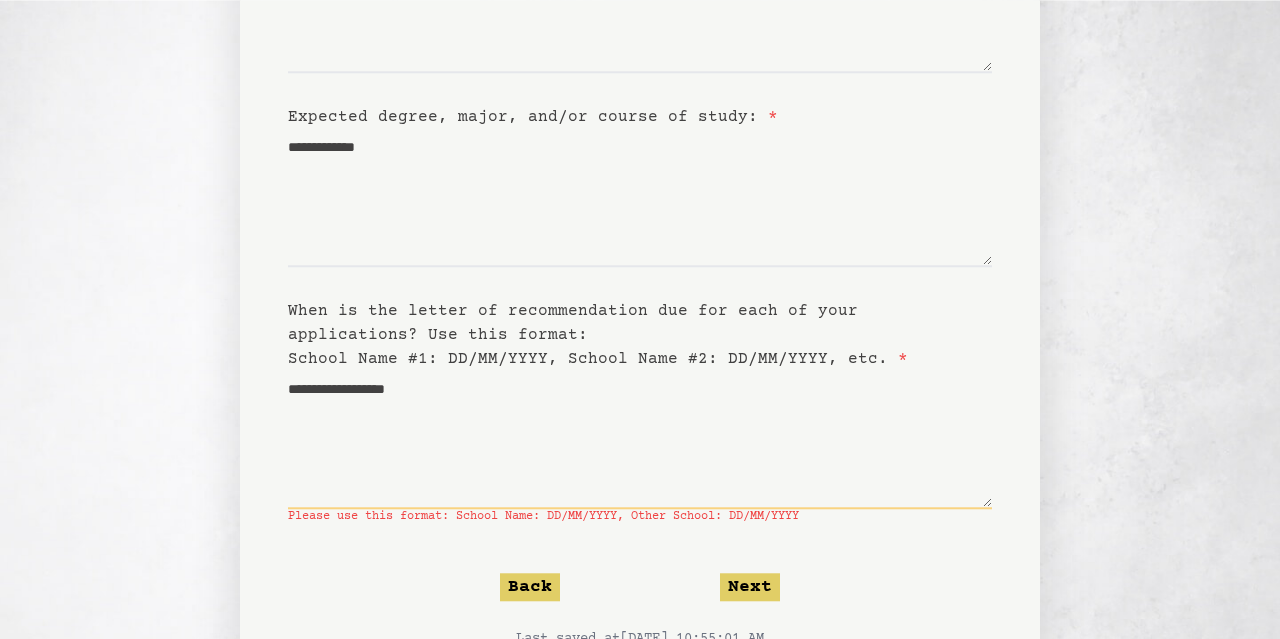 click on "**********" at bounding box center (640, 440) 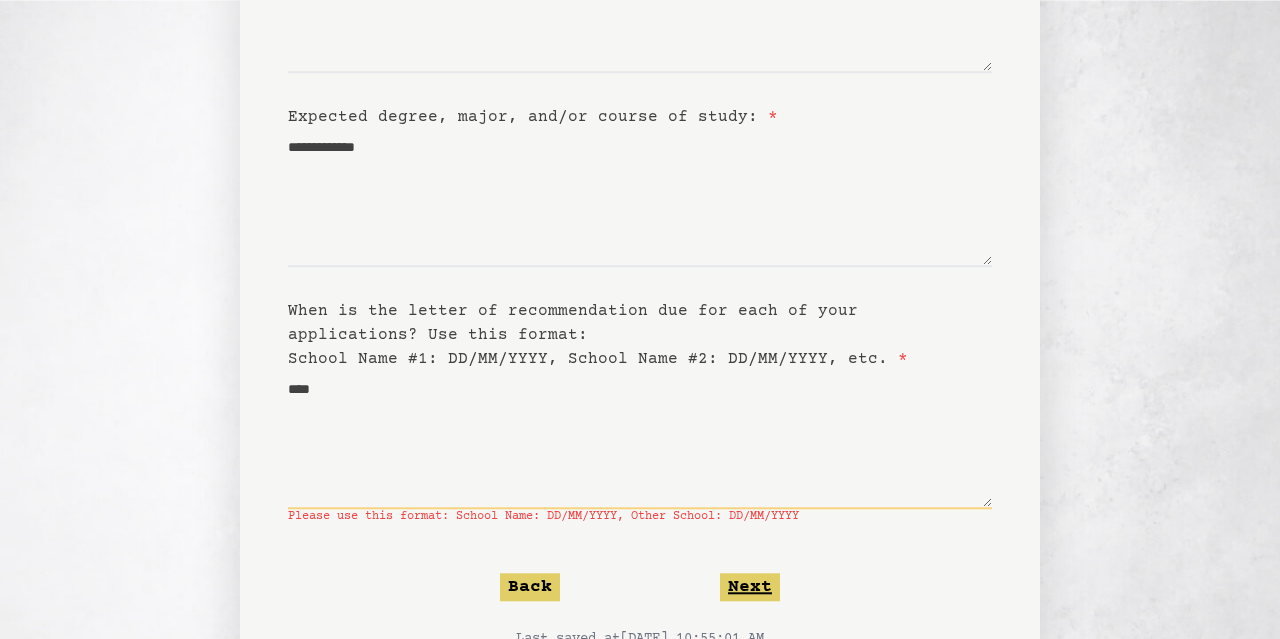 type on "****" 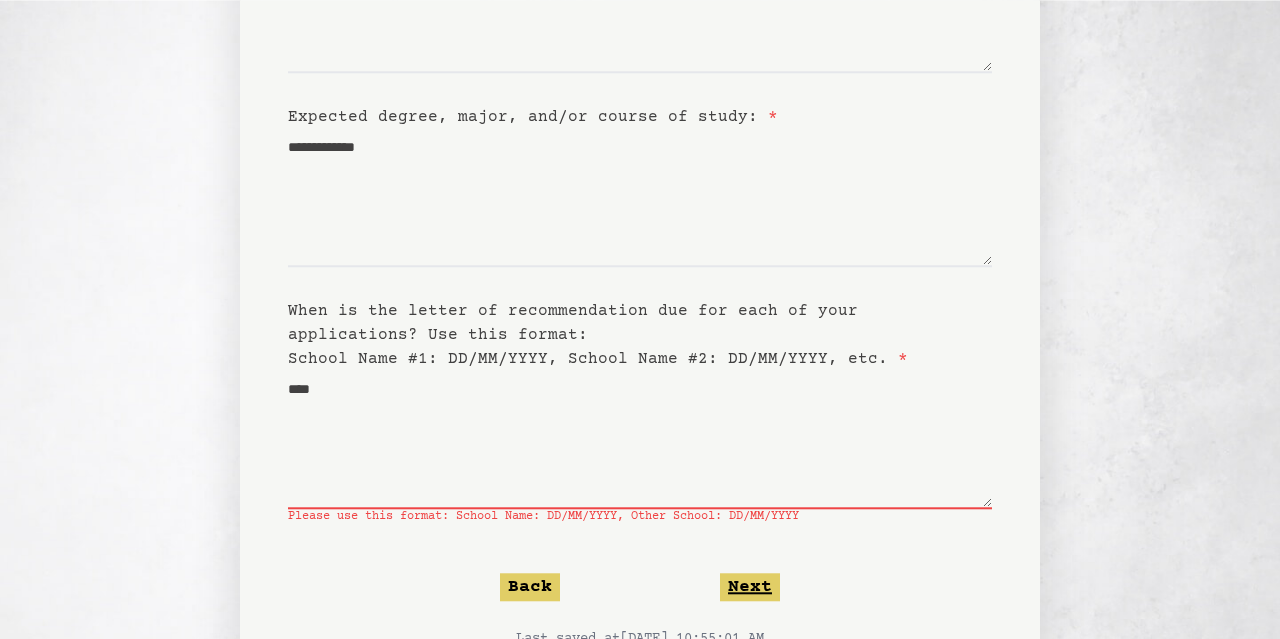 click on "Next" 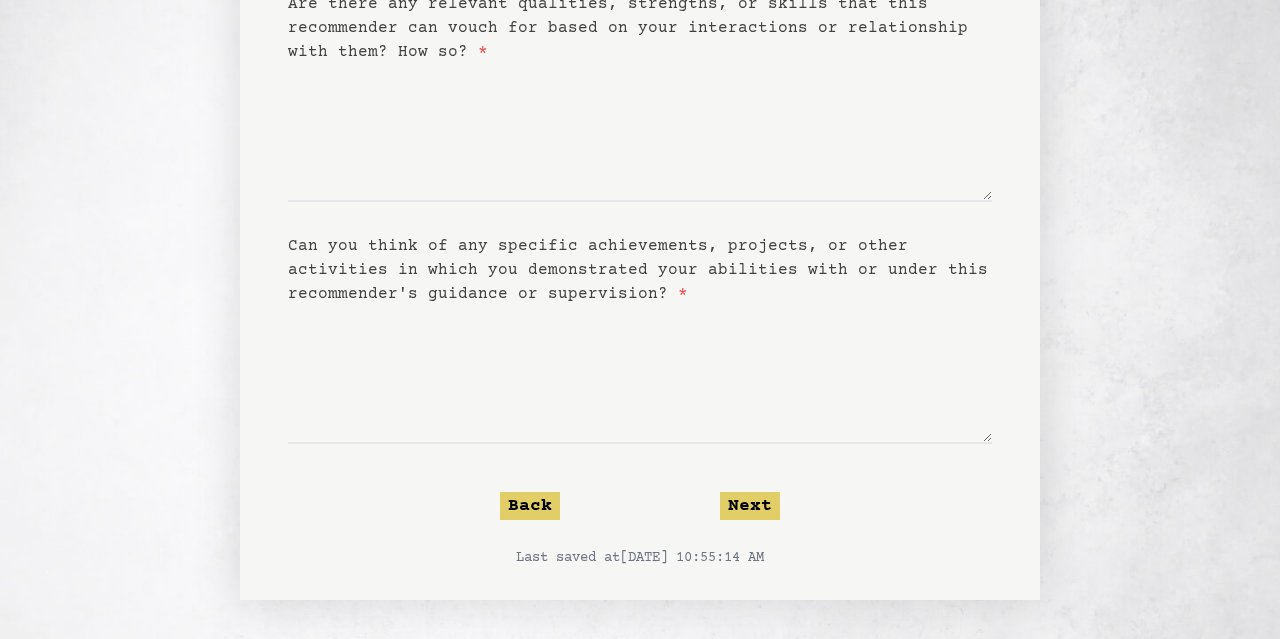 scroll, scrollTop: 0, scrollLeft: 0, axis: both 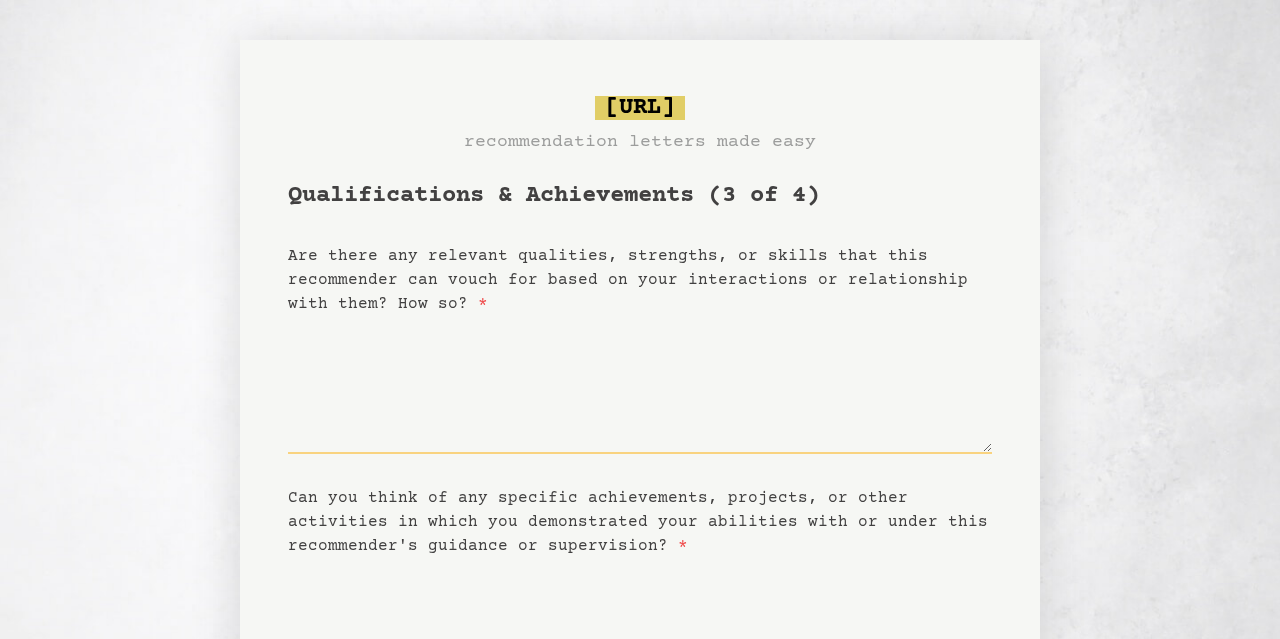 click on "Are there any relevant qualities, strengths, or skills that this
recommender can vouch for based on your interactions or
relationship with them? How so?   *" at bounding box center (640, 385) 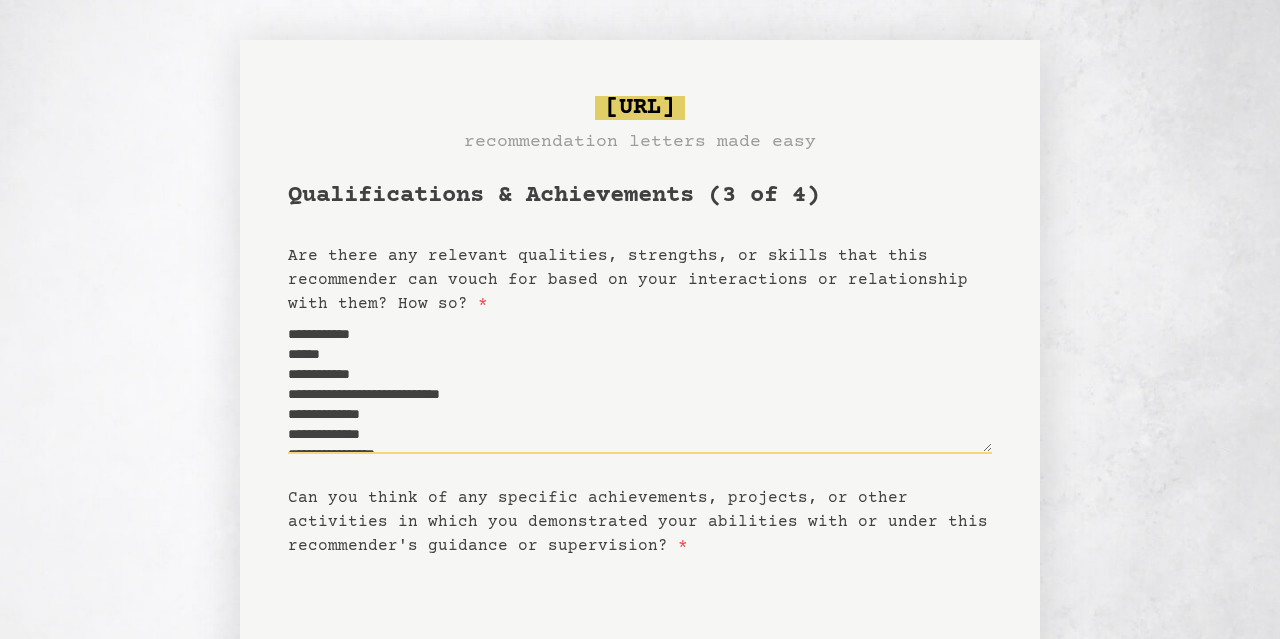 scroll, scrollTop: 212, scrollLeft: 0, axis: vertical 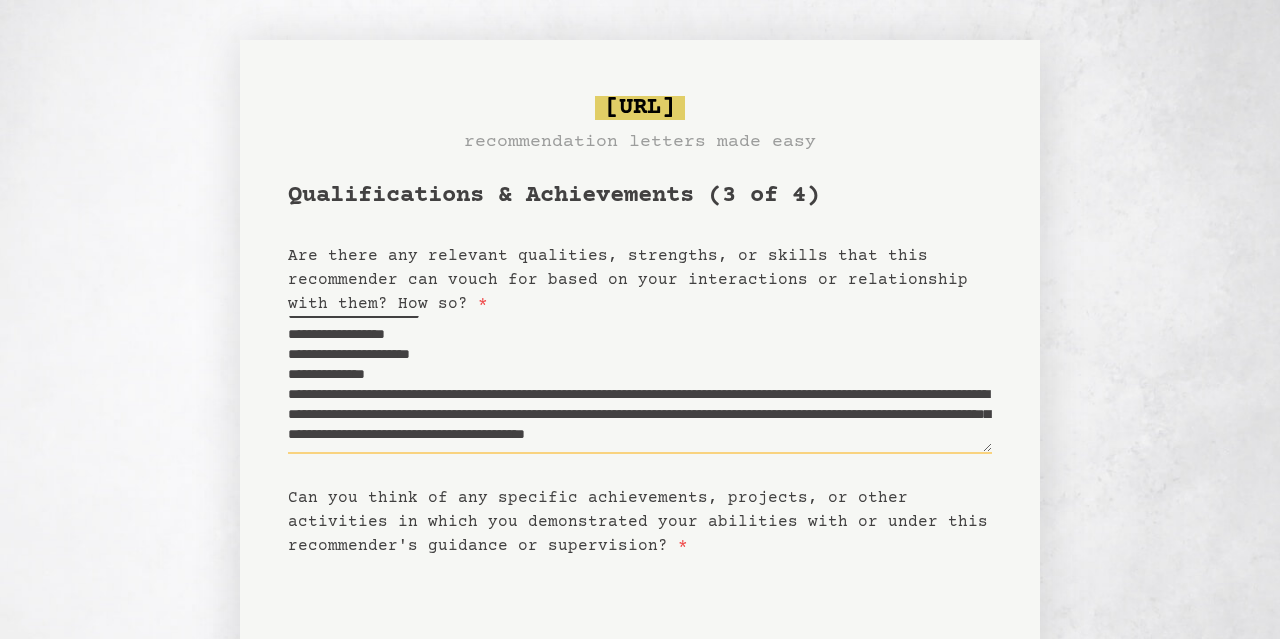 click on "**********" at bounding box center [640, 385] 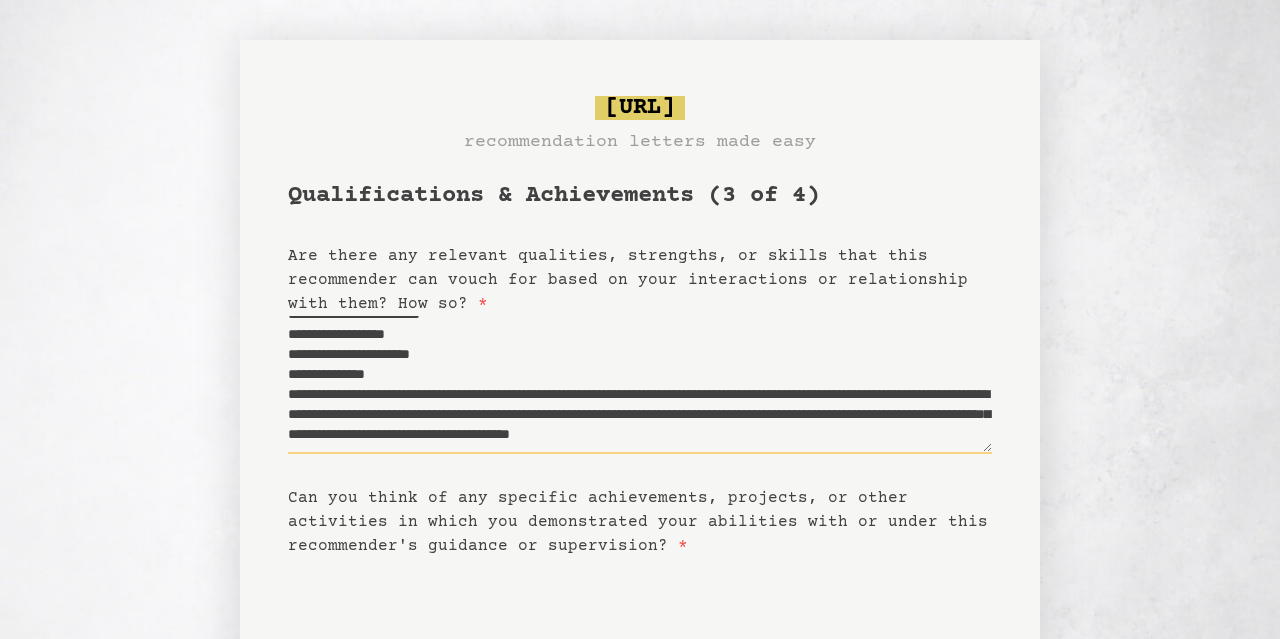 click on "**********" at bounding box center (640, 385) 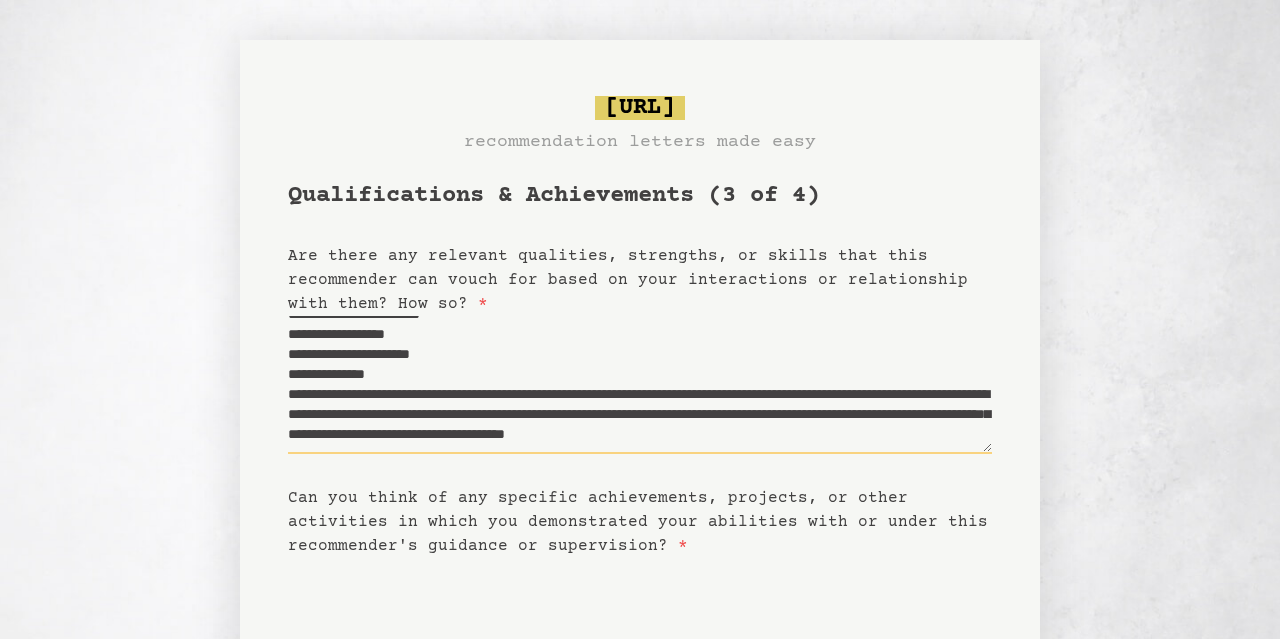 scroll, scrollTop: 200, scrollLeft: 0, axis: vertical 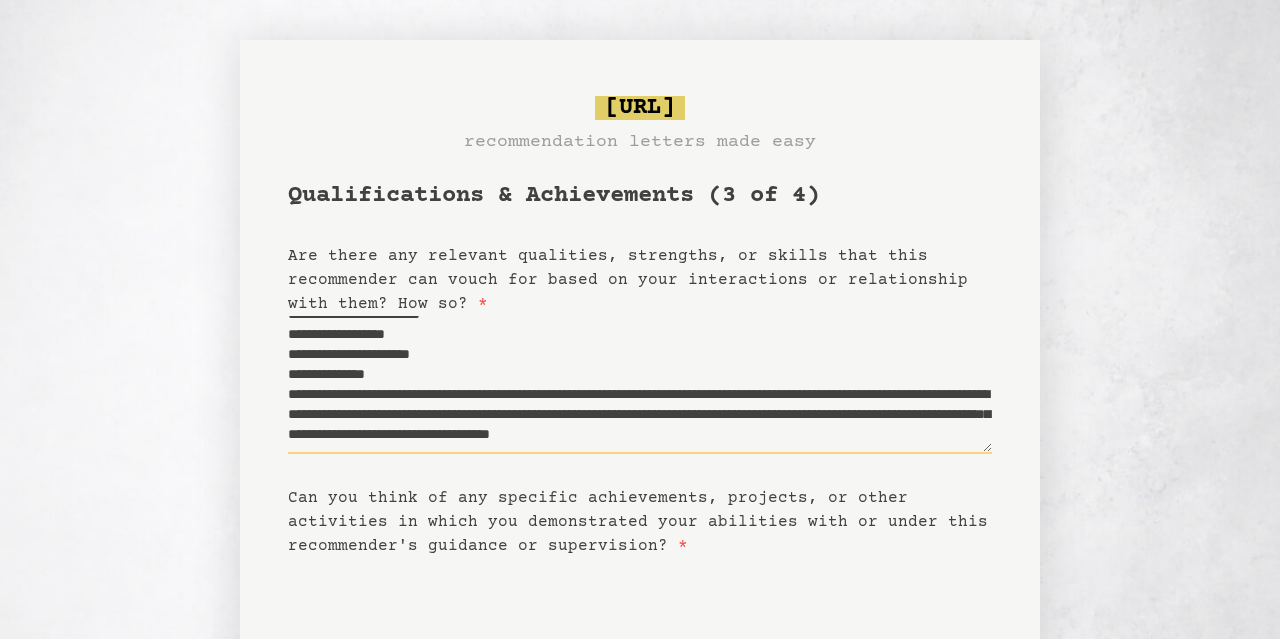 click on "**********" at bounding box center [640, 385] 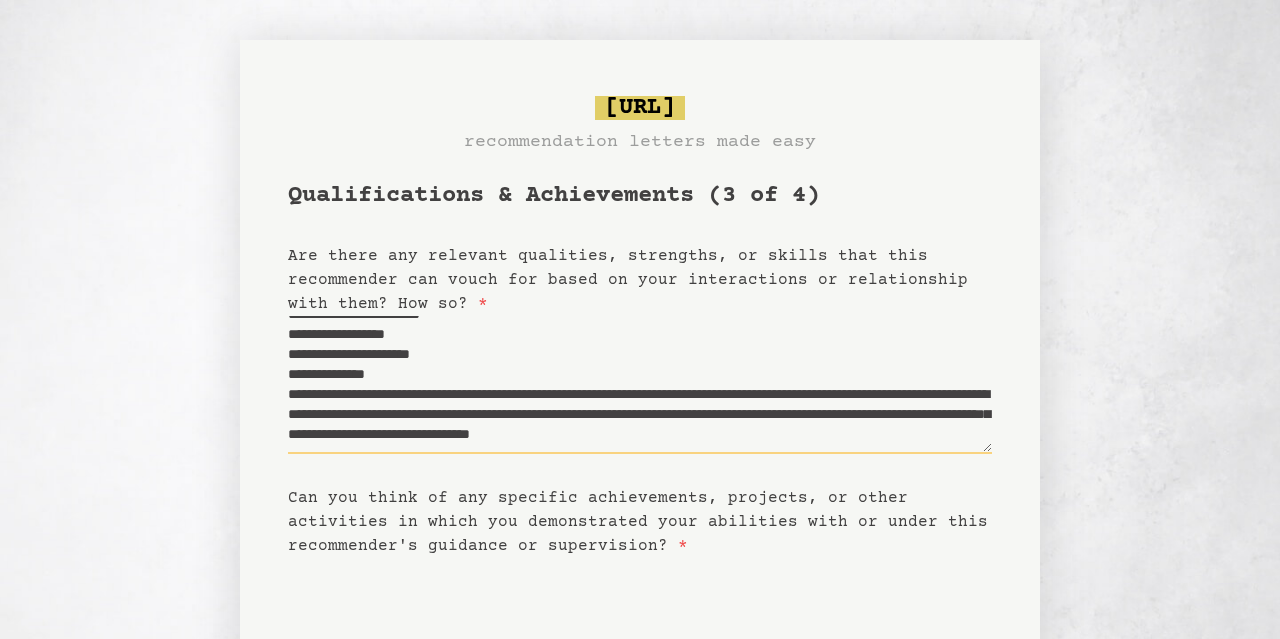 click on "**********" at bounding box center (640, 385) 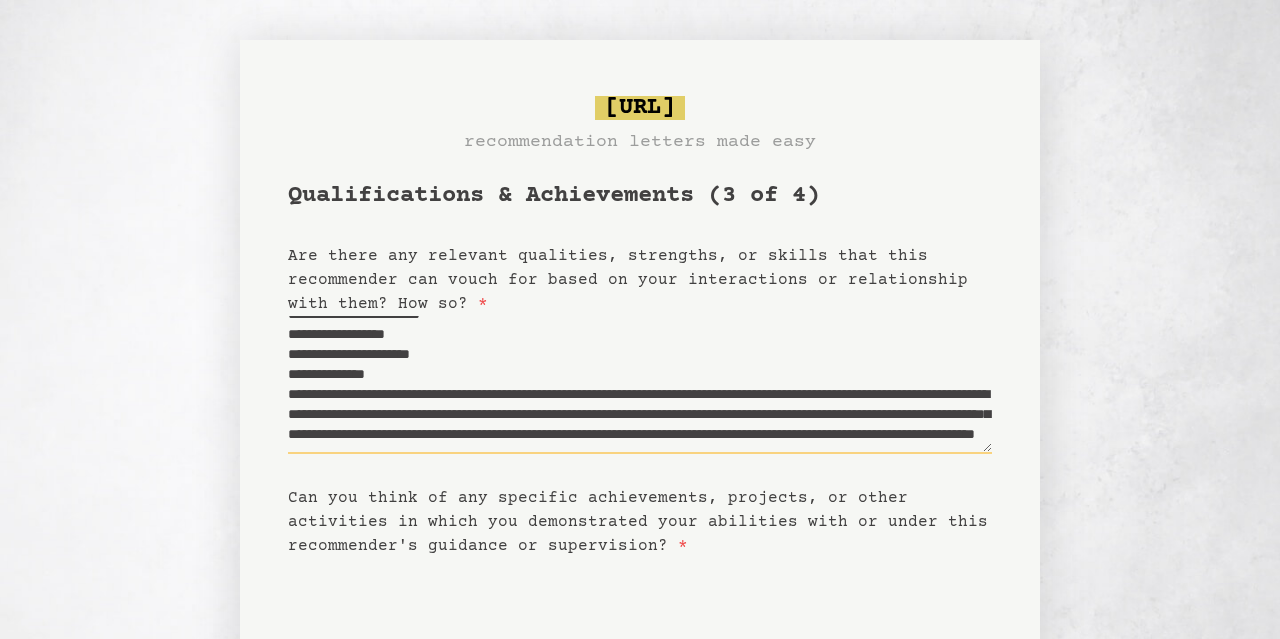 scroll, scrollTop: 240, scrollLeft: 0, axis: vertical 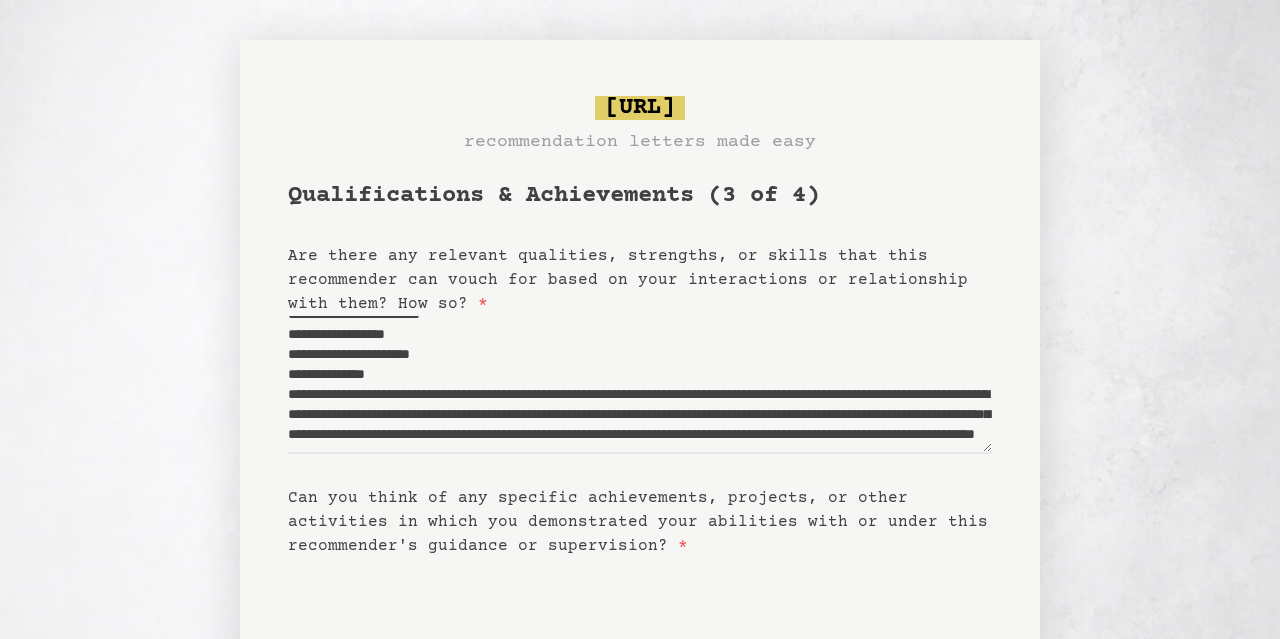 click on "Can you think of any specific achievements, projects, or other
activities in which you demonstrated your abilities with or
under this recommender's guidance or supervision?   *" at bounding box center (640, 627) 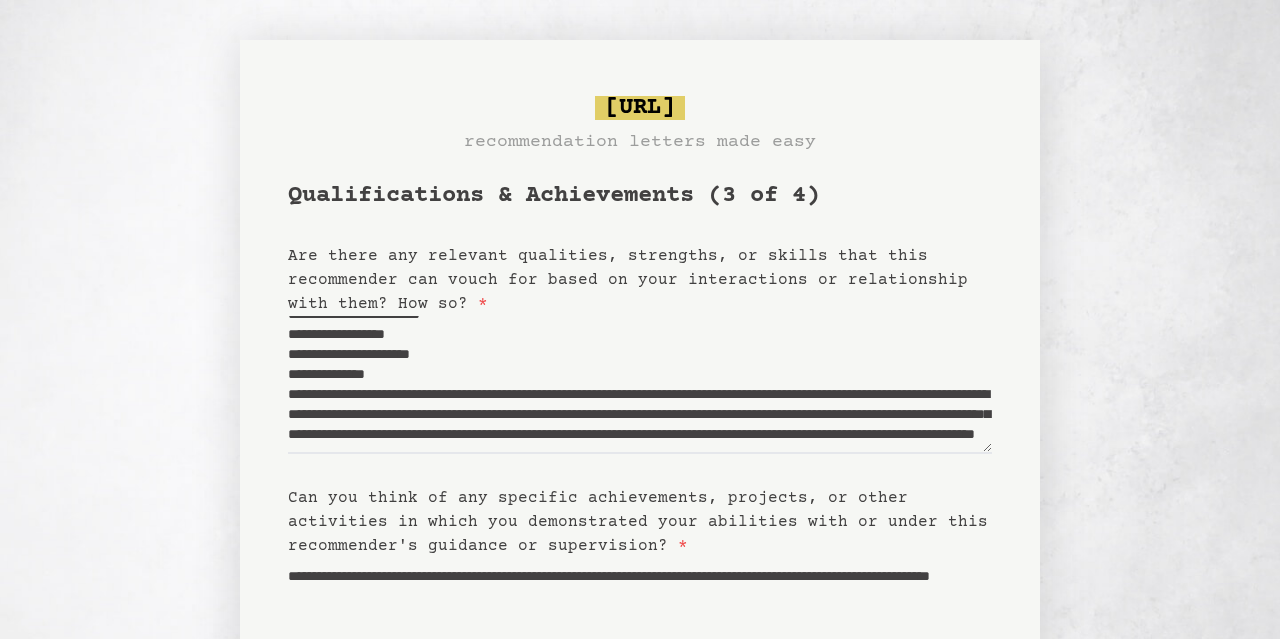 click on "**********" at bounding box center [640, 627] 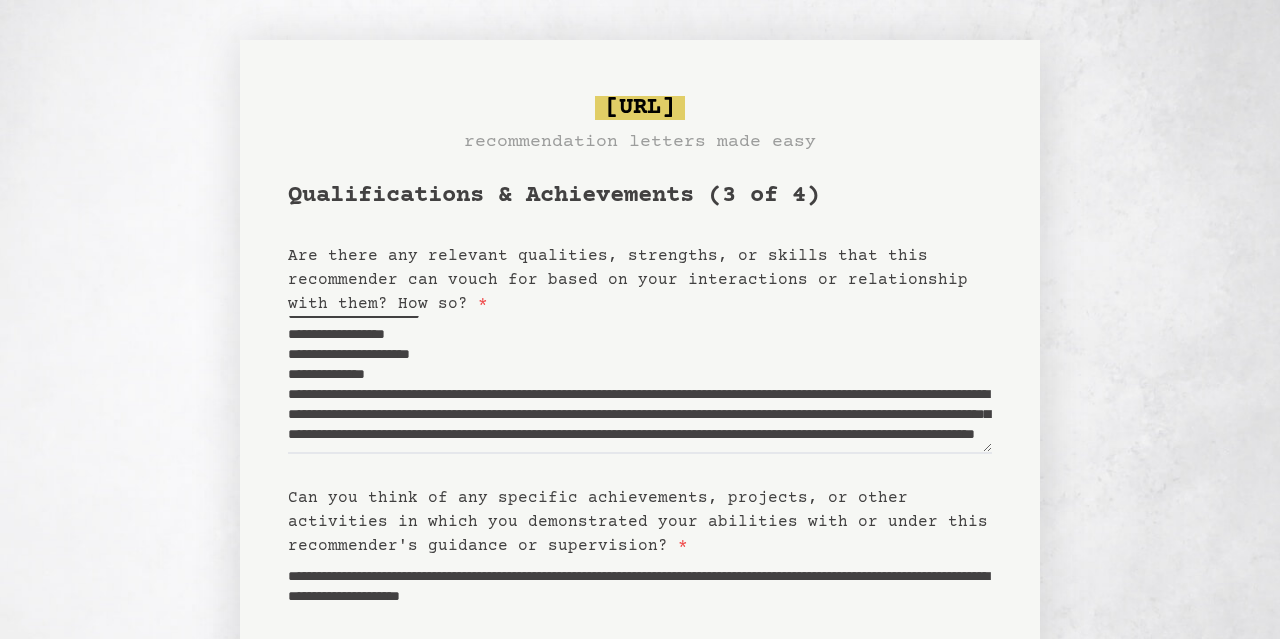 click on "**********" at bounding box center (640, 627) 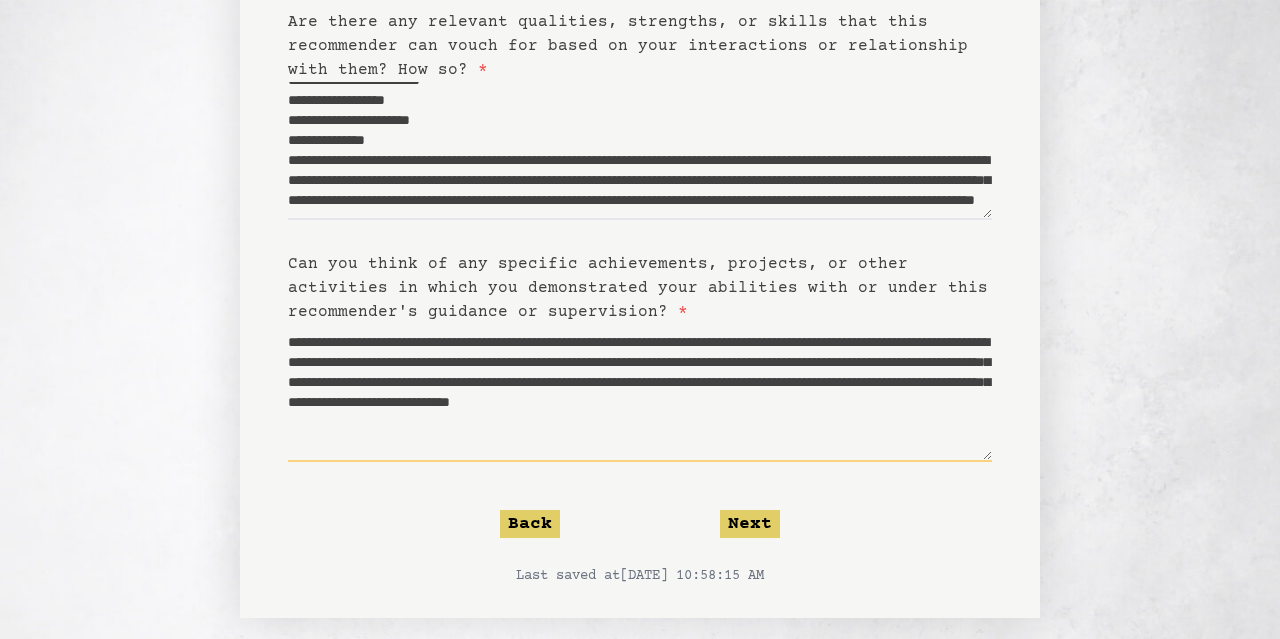 scroll, scrollTop: 233, scrollLeft: 0, axis: vertical 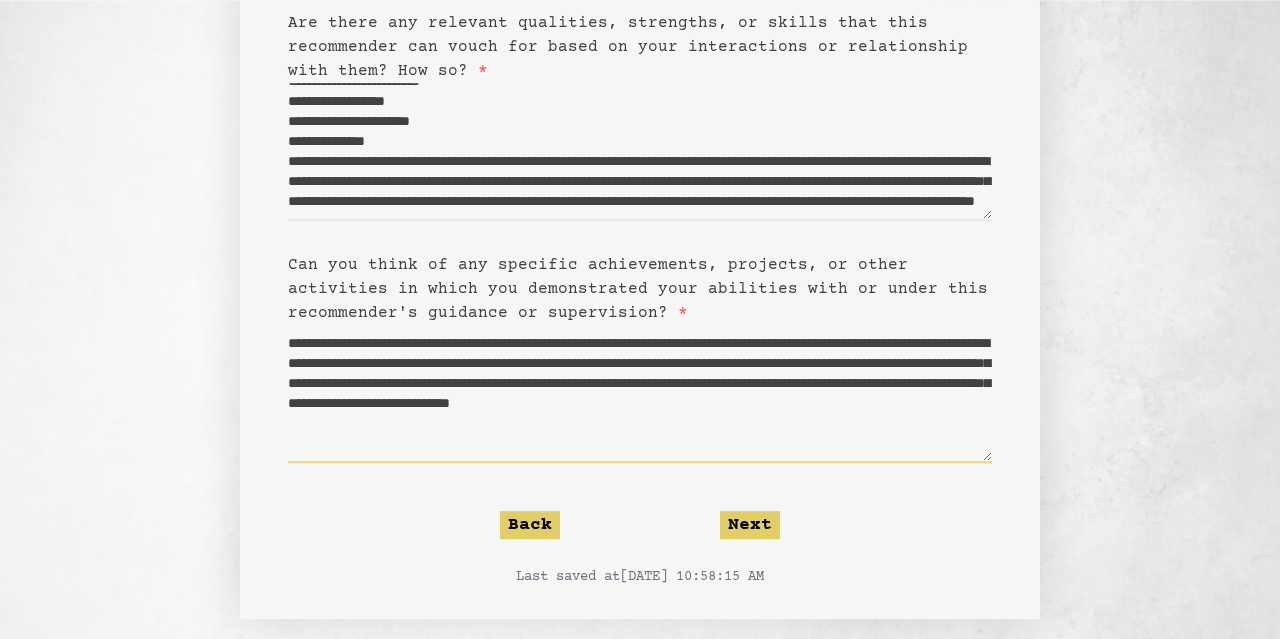 type on "**********" 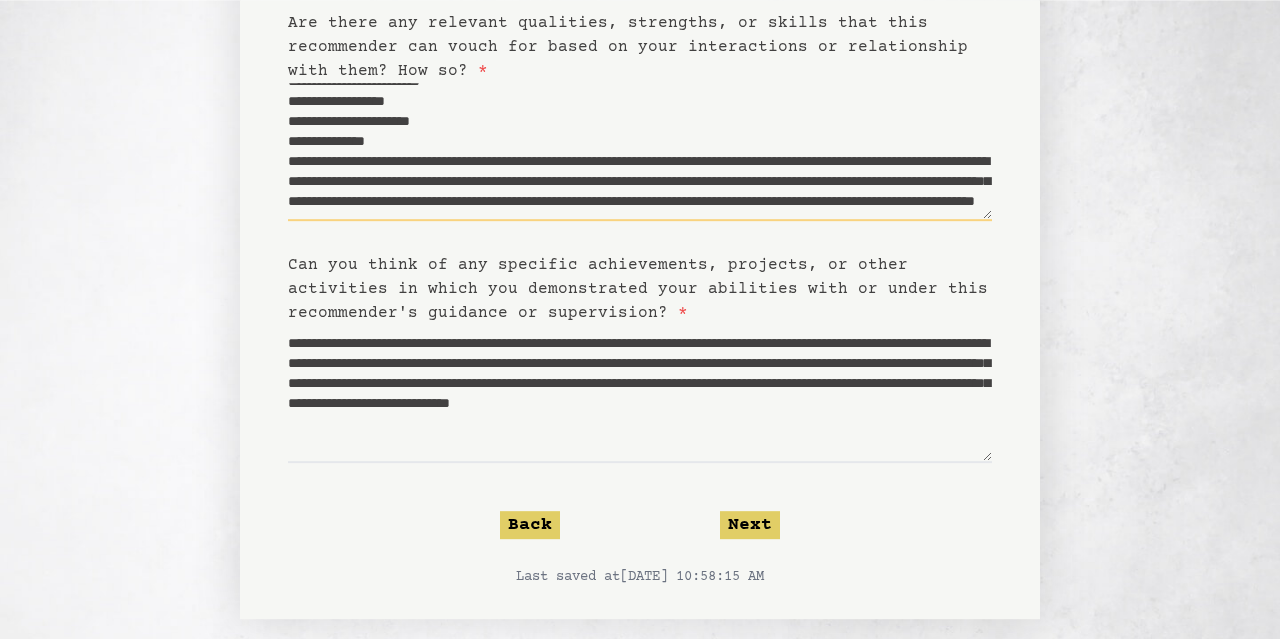 click on "**********" at bounding box center (640, 152) 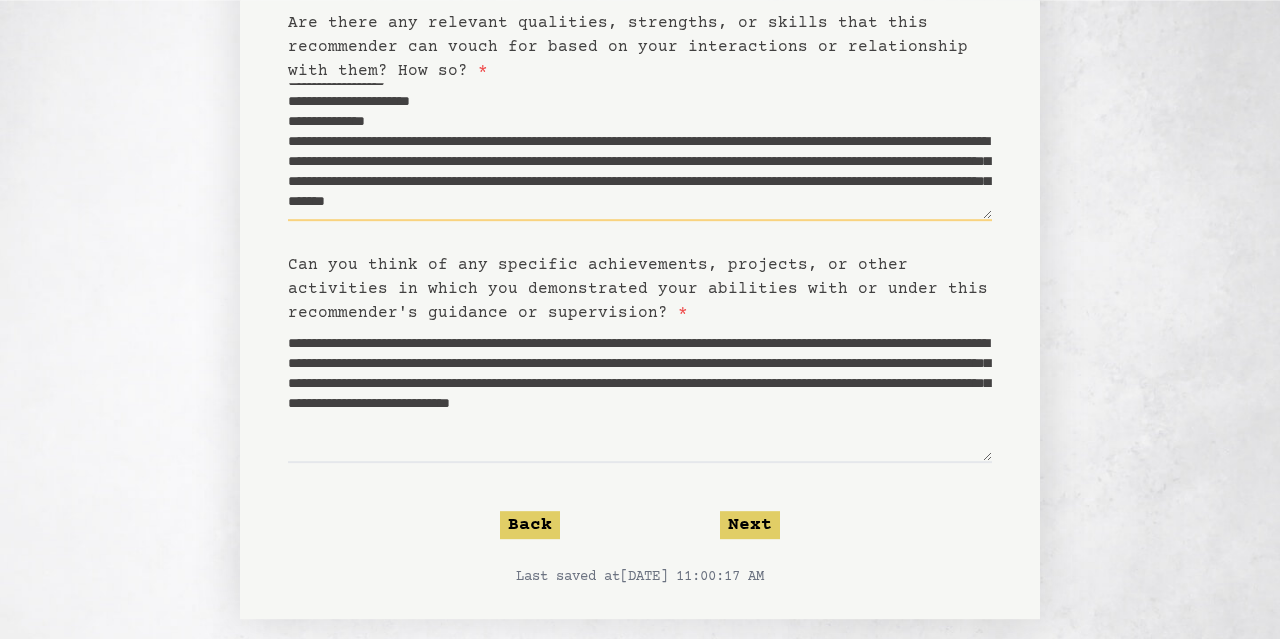 type on "**********" 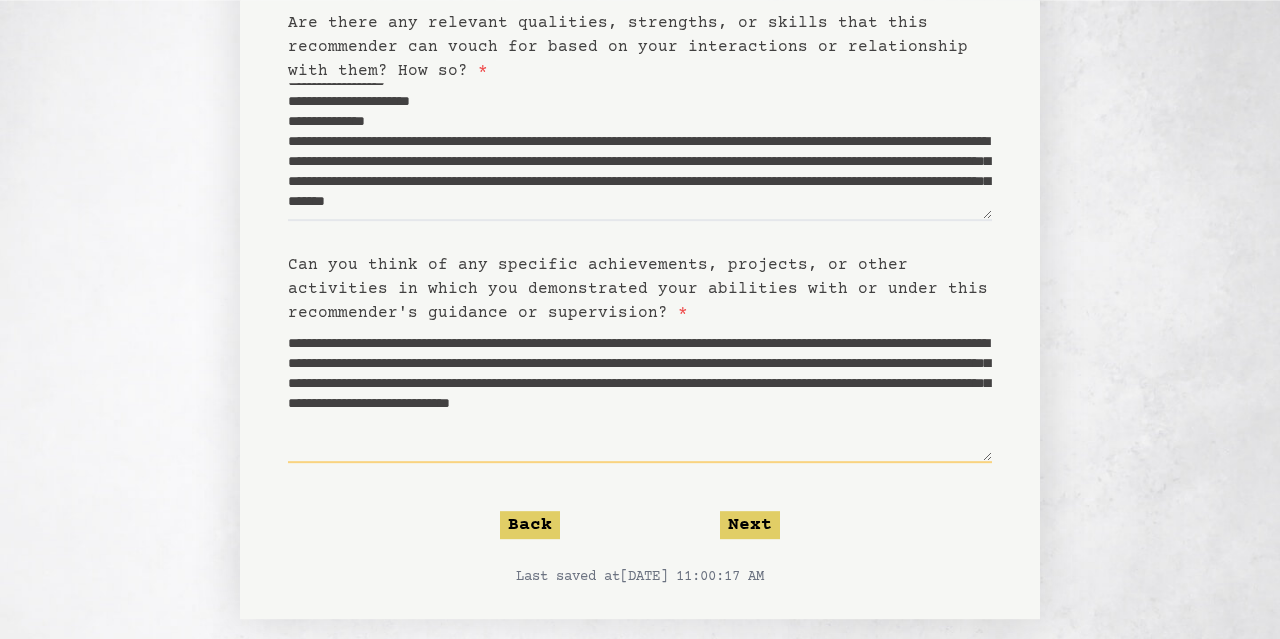 click on "**********" at bounding box center (640, 394) 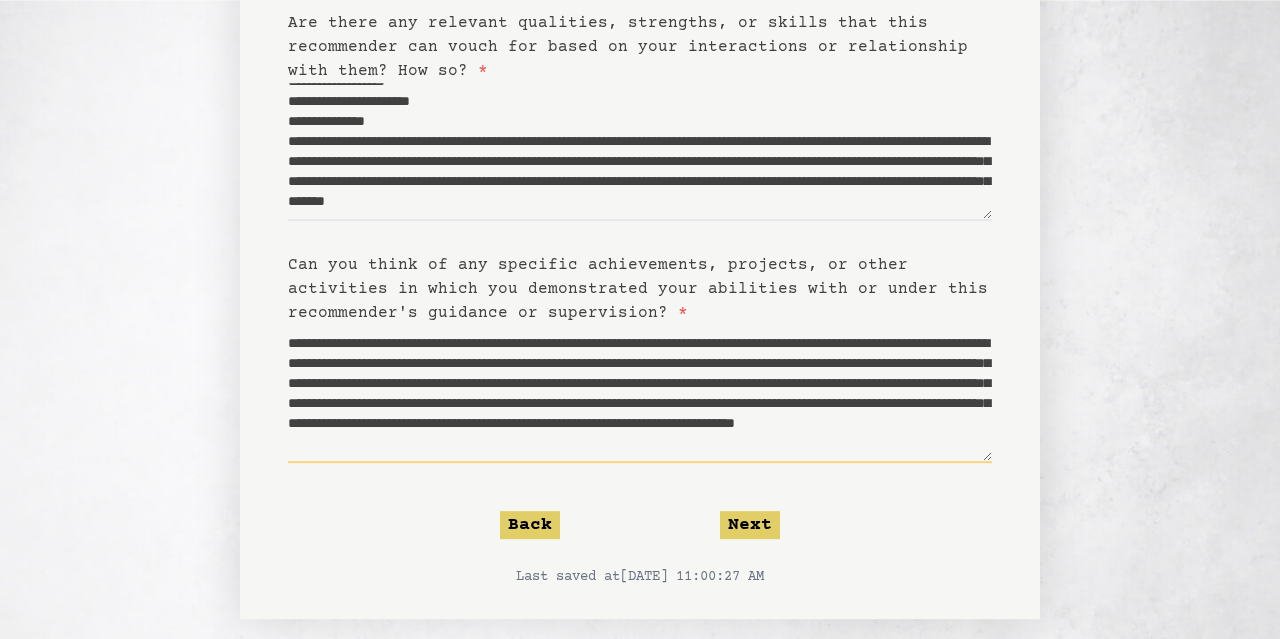 scroll, scrollTop: 50, scrollLeft: 0, axis: vertical 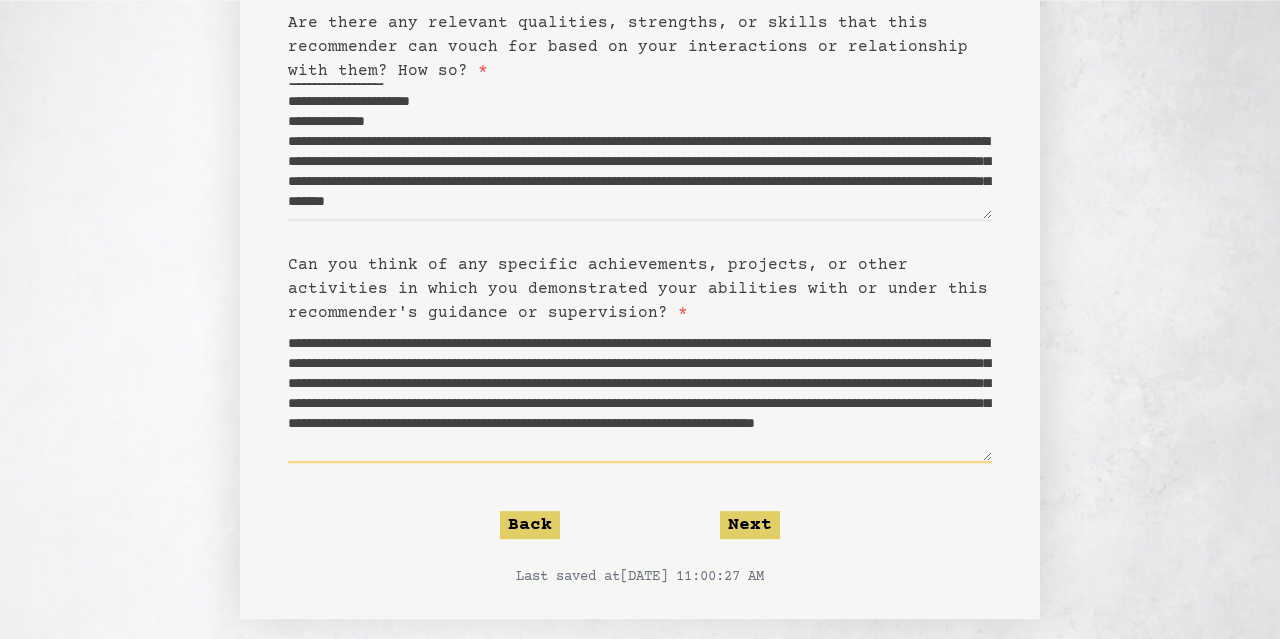 click on "**********" at bounding box center [640, 394] 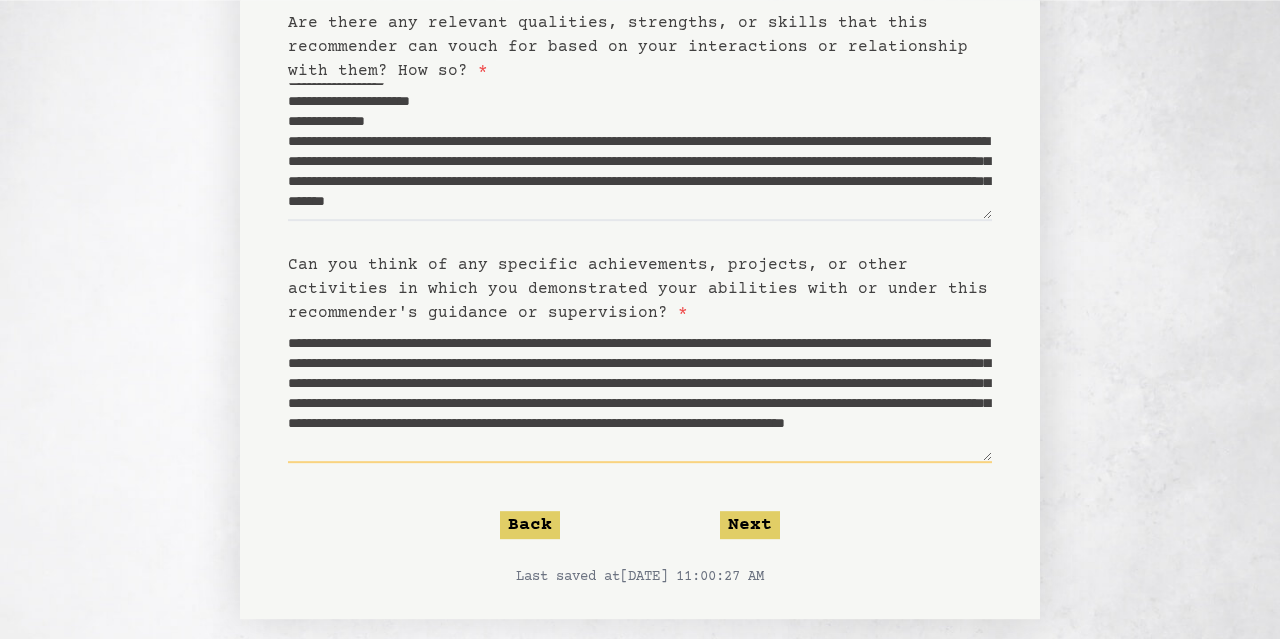 click on "**********" at bounding box center [640, 394] 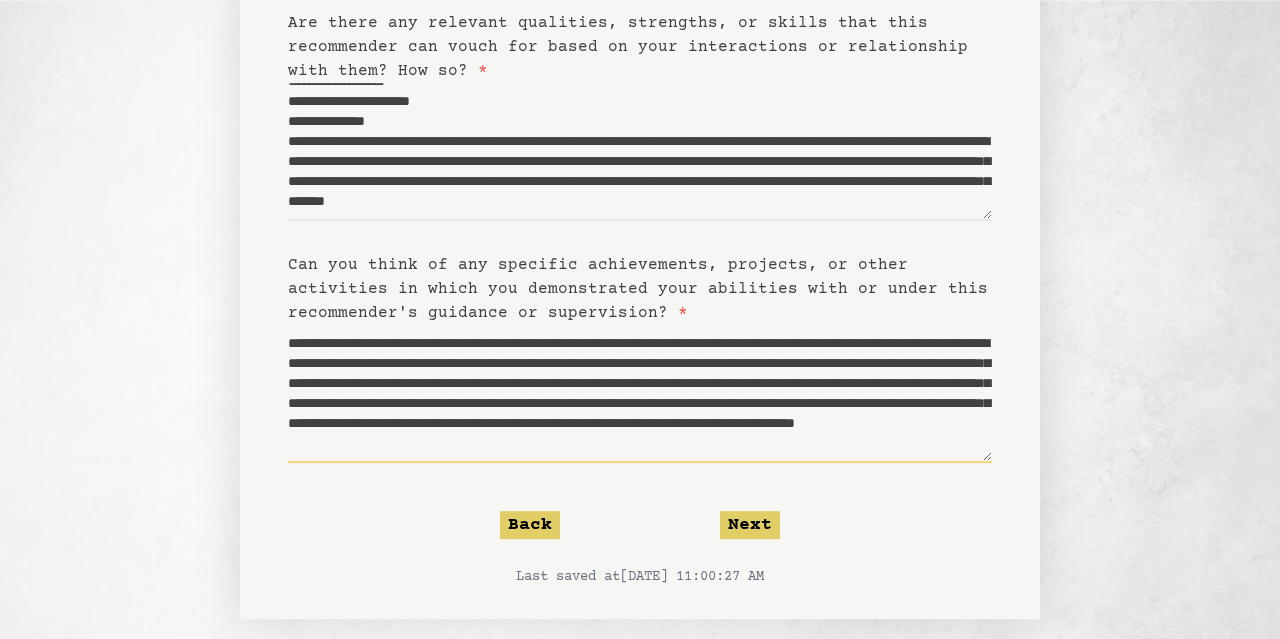 scroll, scrollTop: 0, scrollLeft: 0, axis: both 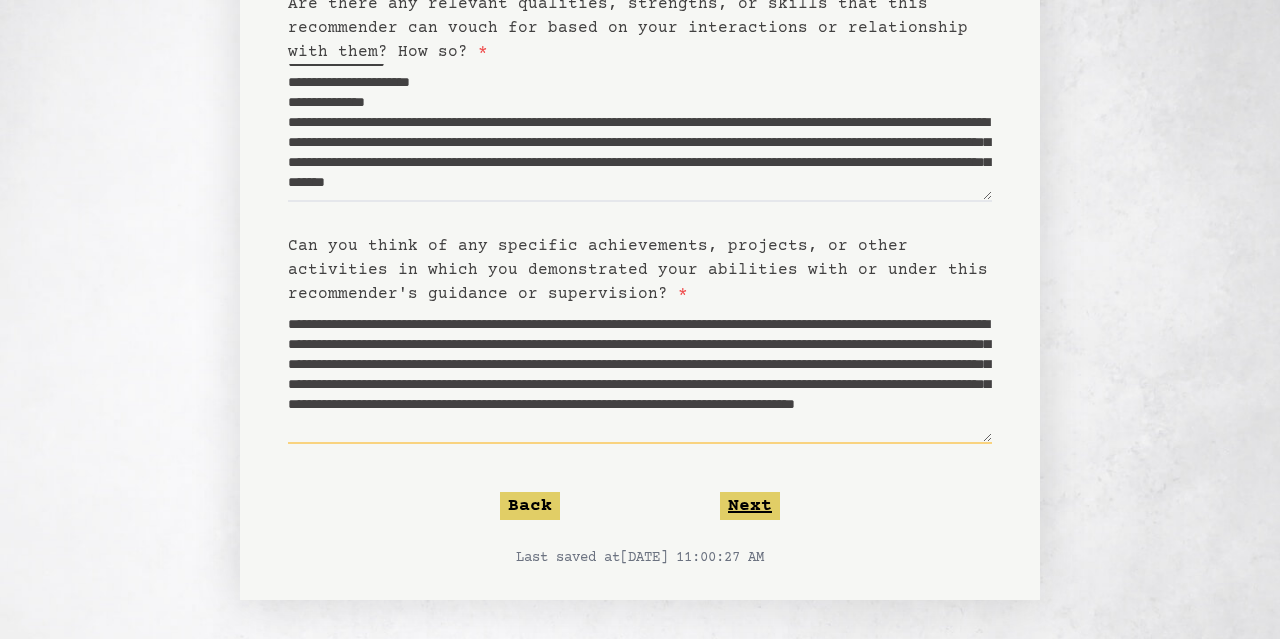 type on "**********" 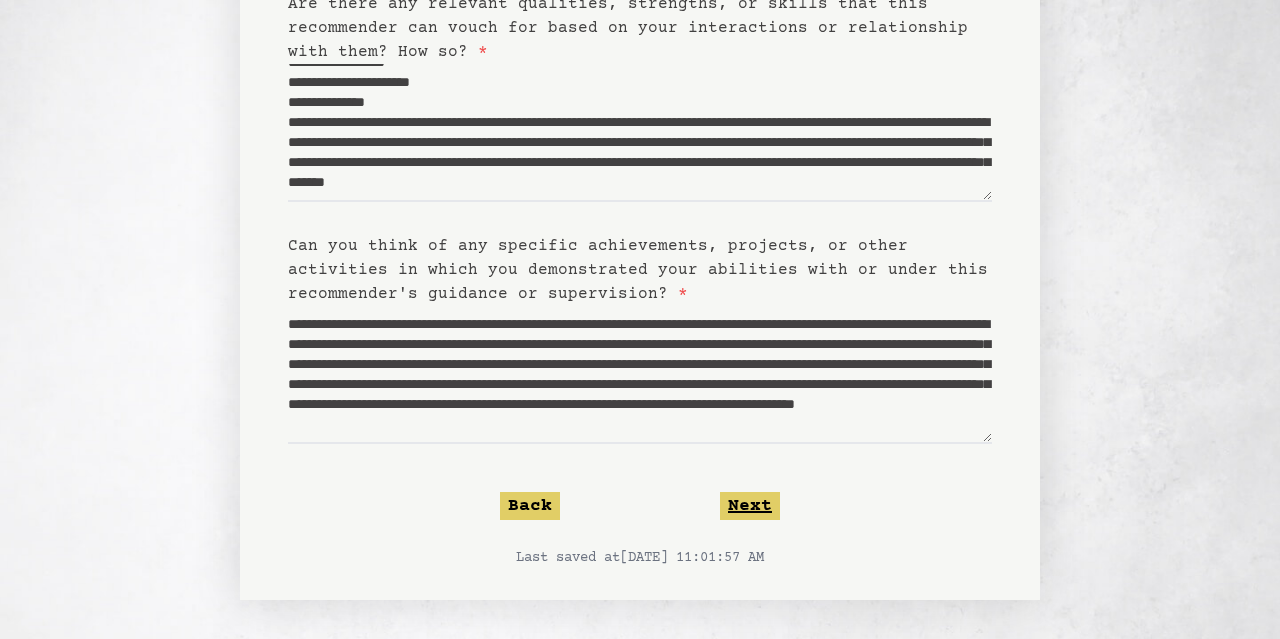 click on "Next" 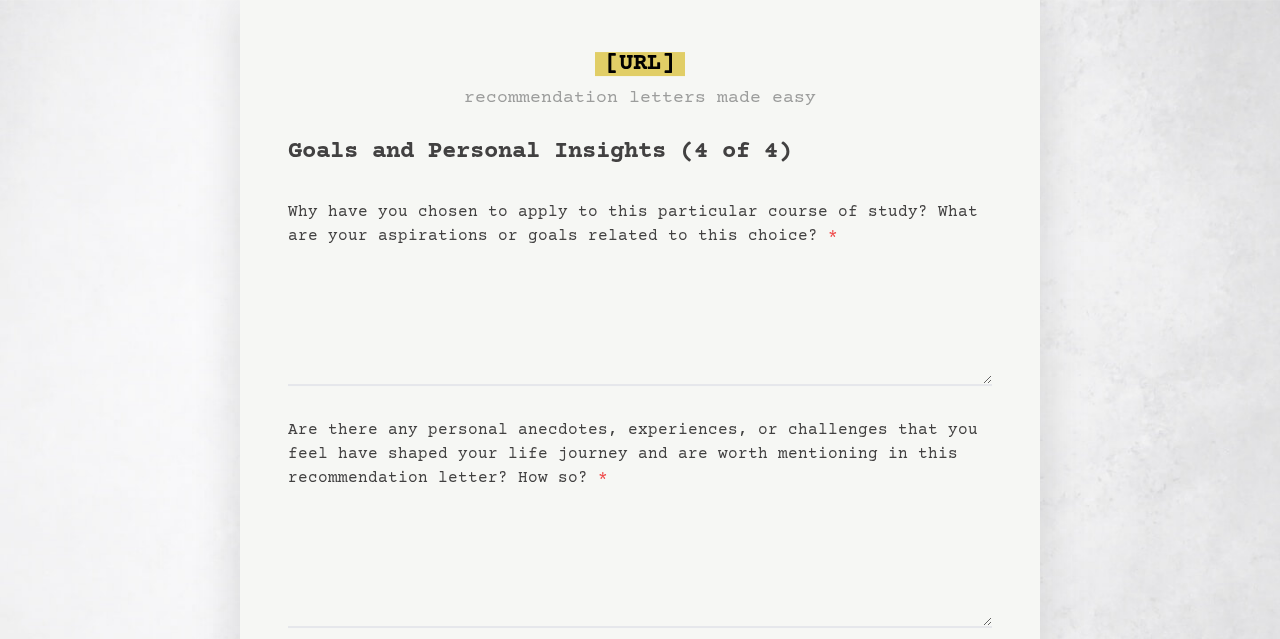 scroll, scrollTop: 45, scrollLeft: 0, axis: vertical 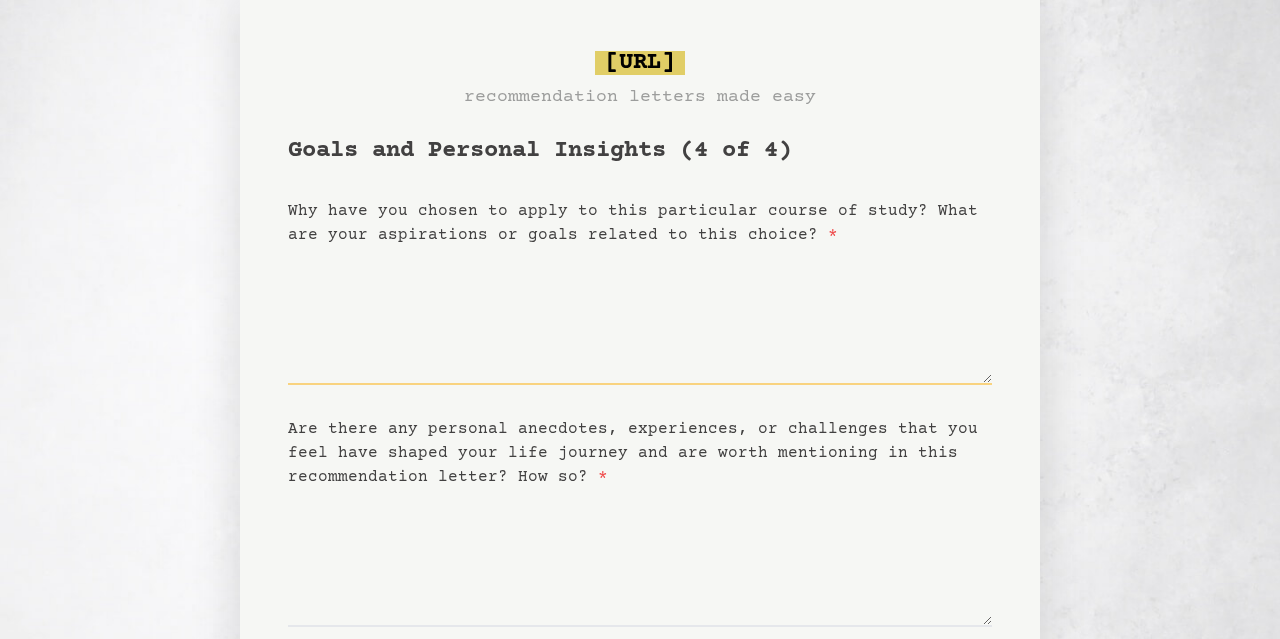 click on "Why have you chosen to apply to this particular course of study?
What are your aspirations or goals related to this choice?   *" at bounding box center [640, 316] 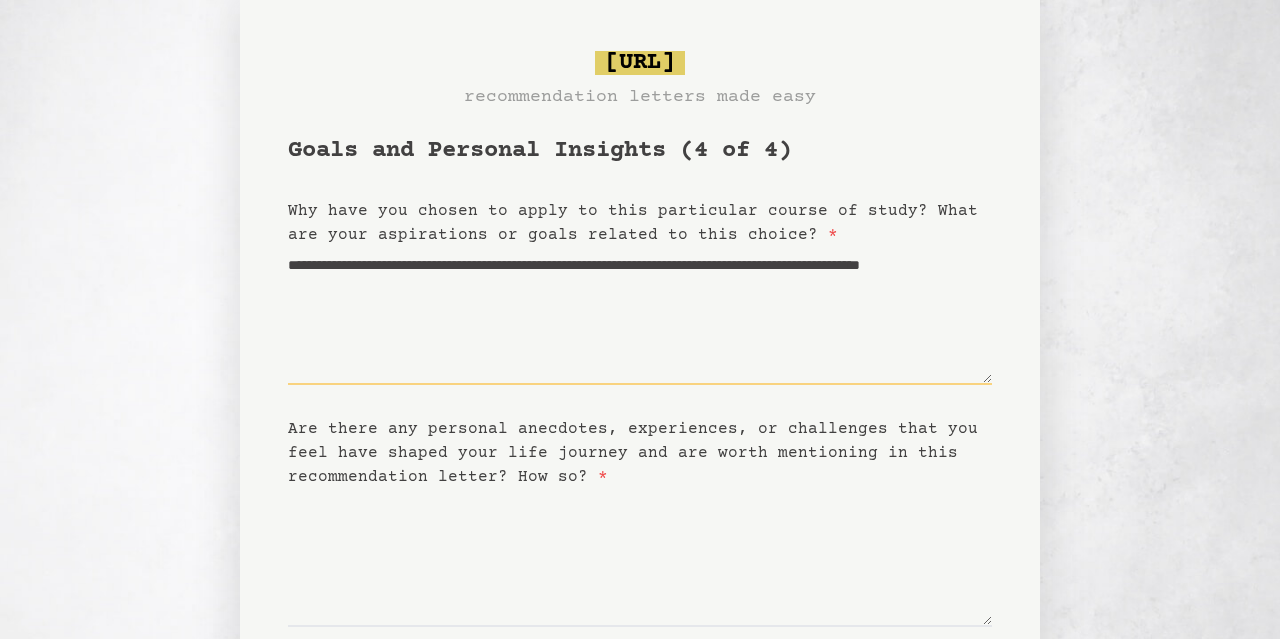drag, startPoint x: 675, startPoint y: 292, endPoint x: 391, endPoint y: 284, distance: 284.11264 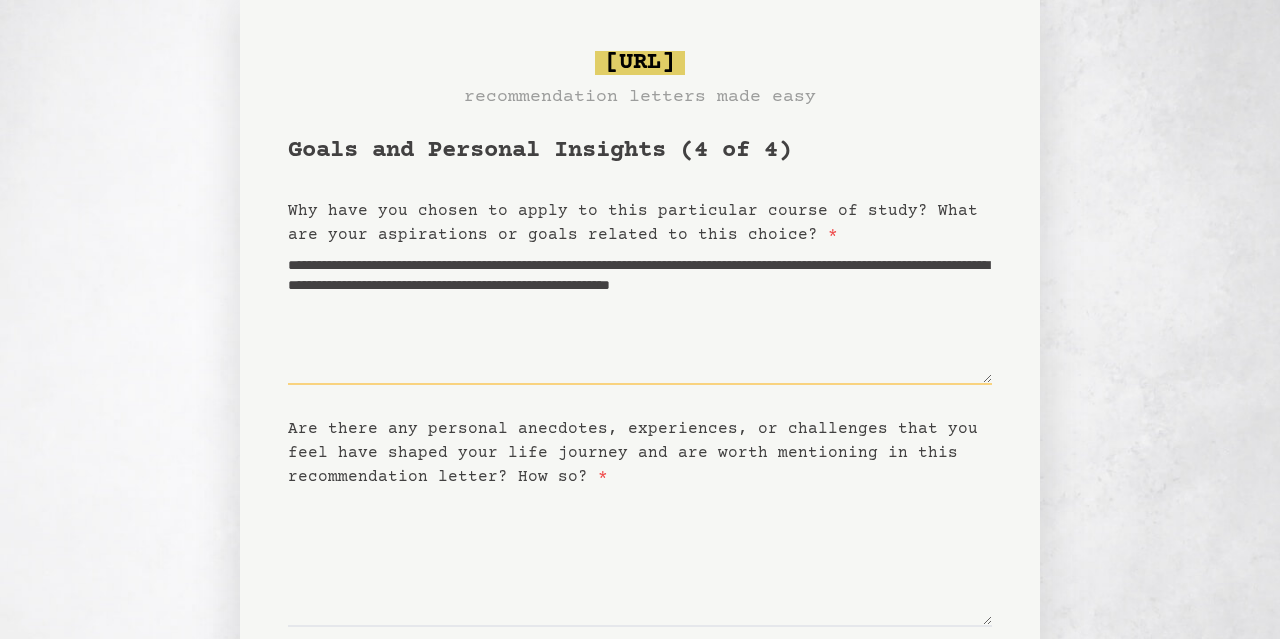 click on "**********" at bounding box center (640, 316) 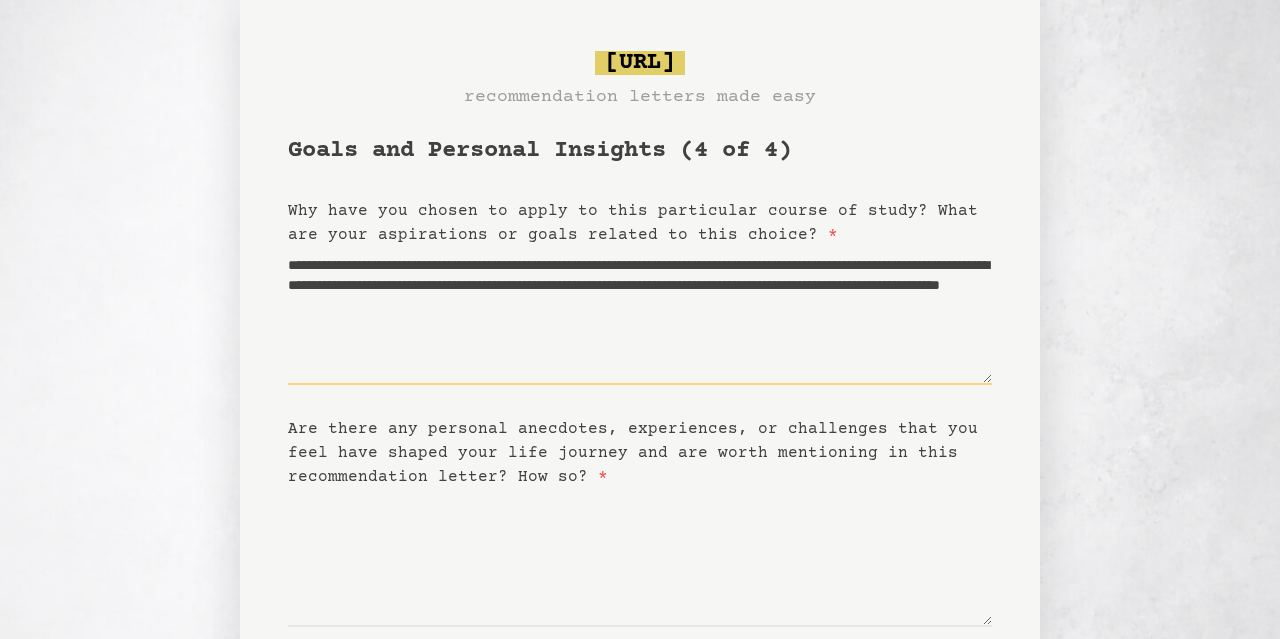 click on "**********" at bounding box center (640, 316) 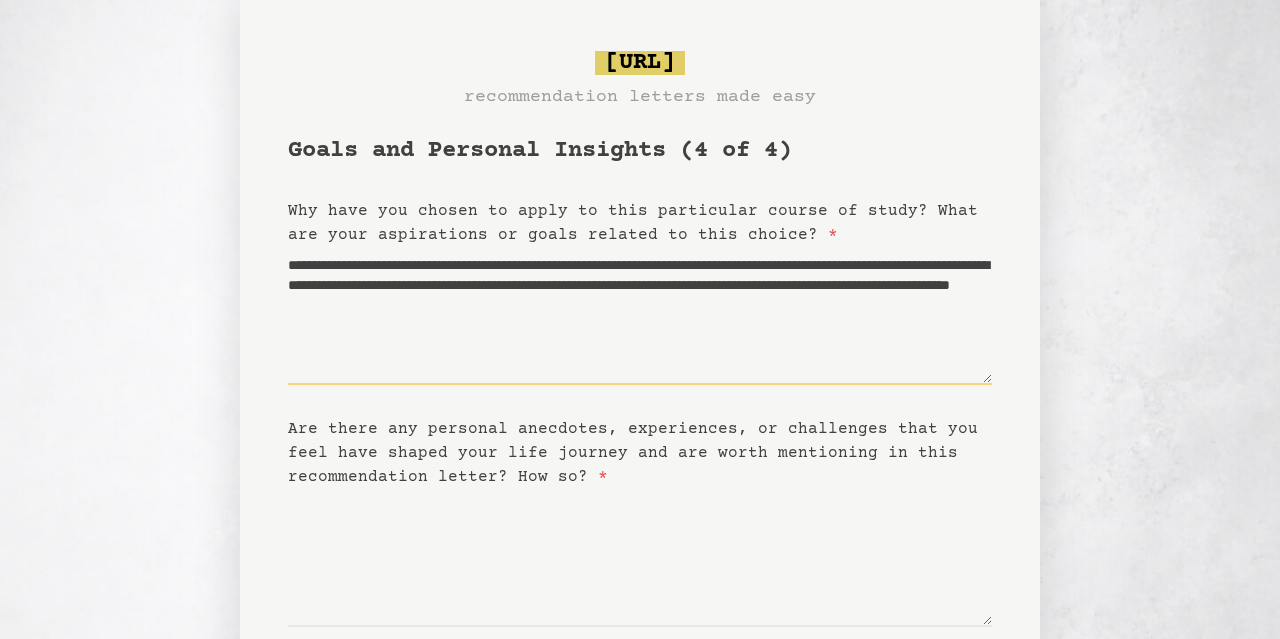paste on "**********" 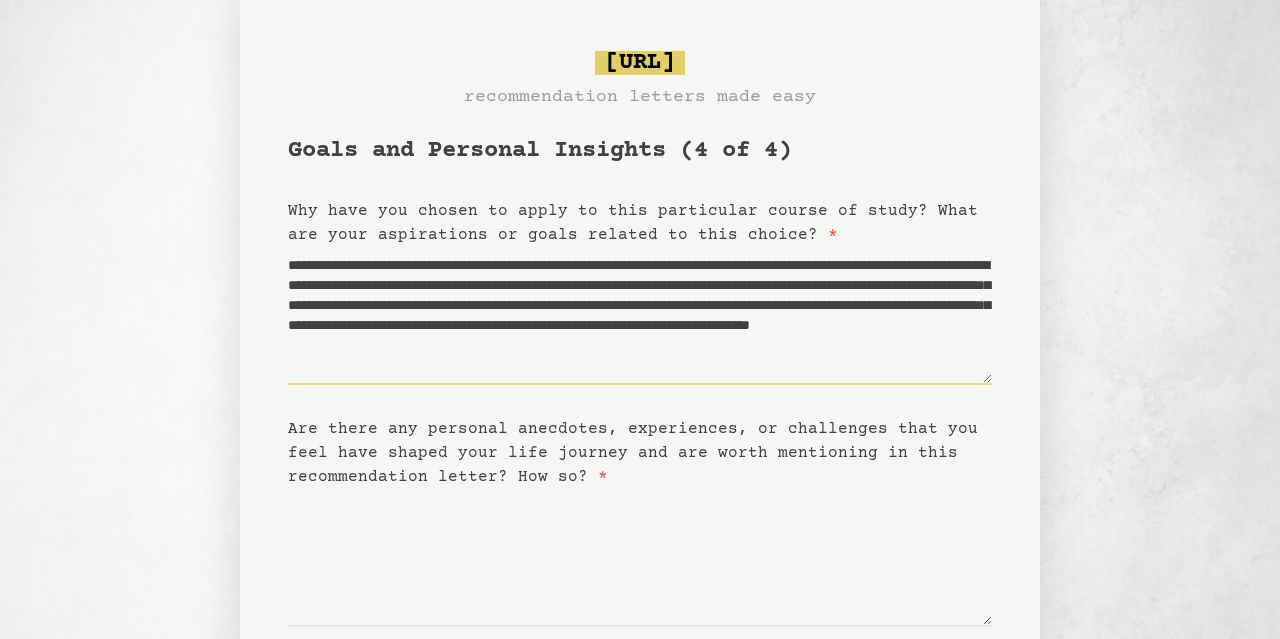 scroll, scrollTop: 20, scrollLeft: 0, axis: vertical 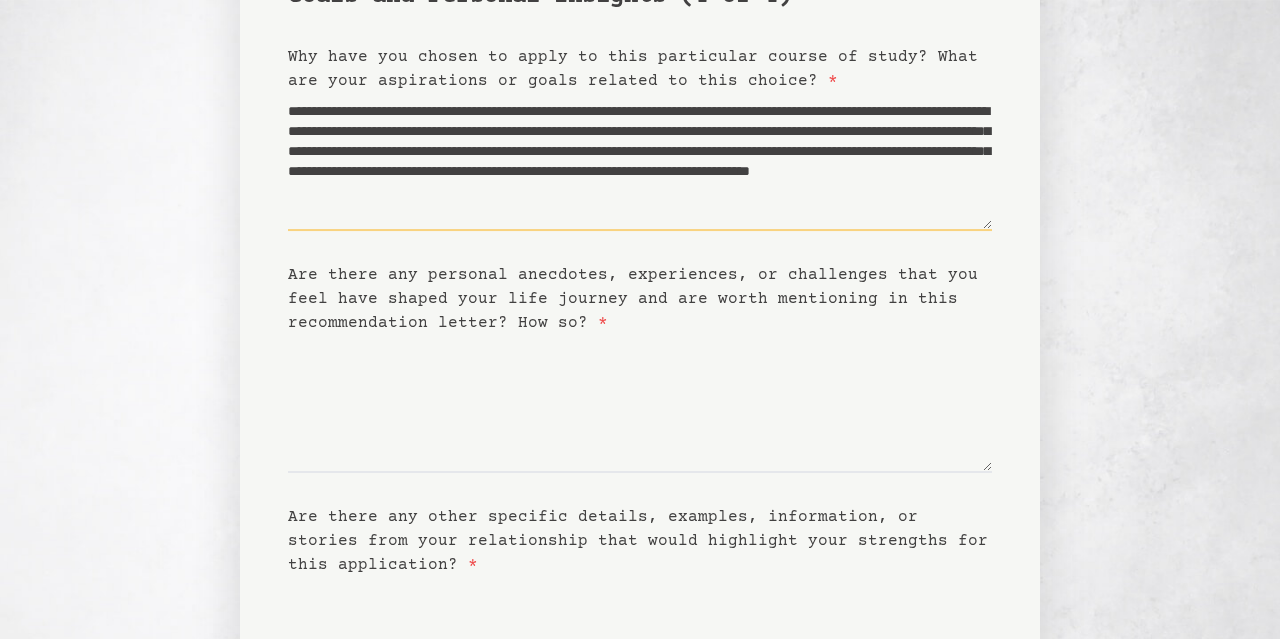 type on "**********" 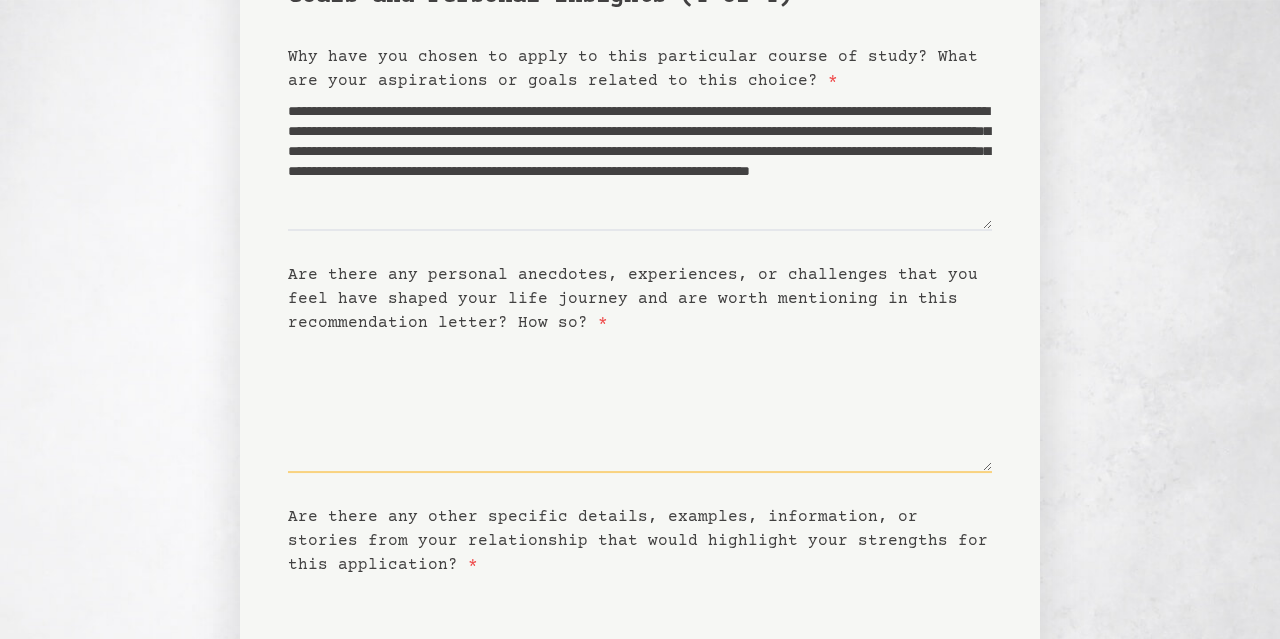 click on "Are there any personal anecdotes, experiences, or challenges
that you feel have shaped your life journey and are worth
mentioning in this recommendation letter? How so?   *" at bounding box center [640, 404] 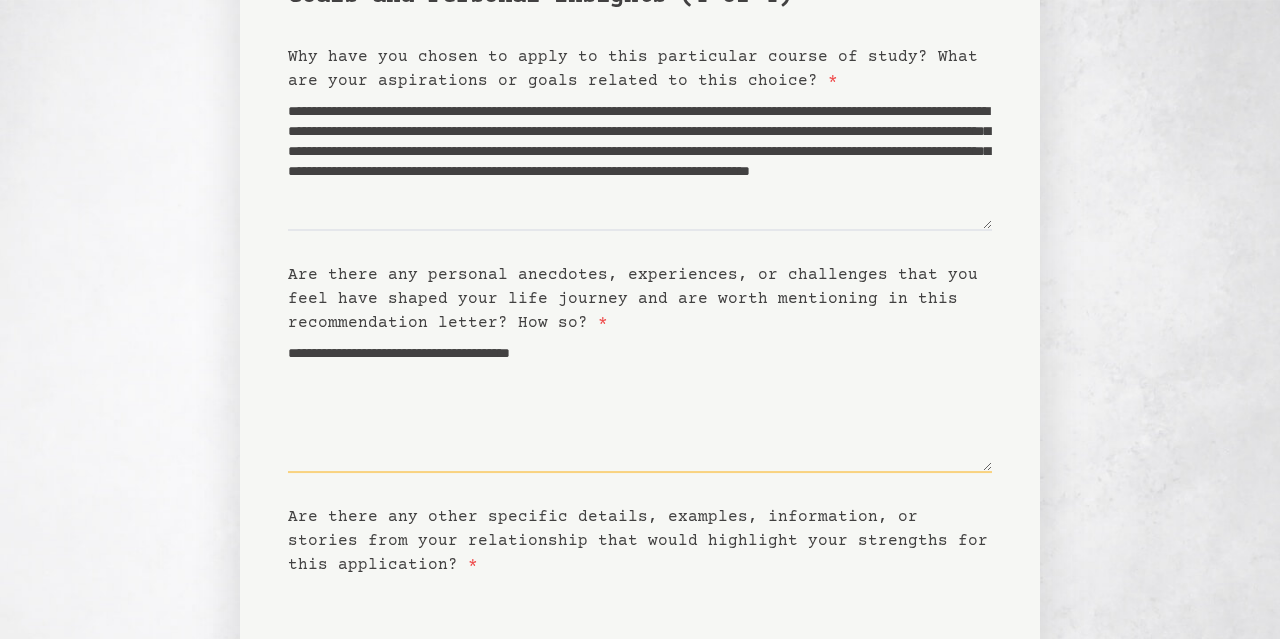 click on "**********" at bounding box center [640, 404] 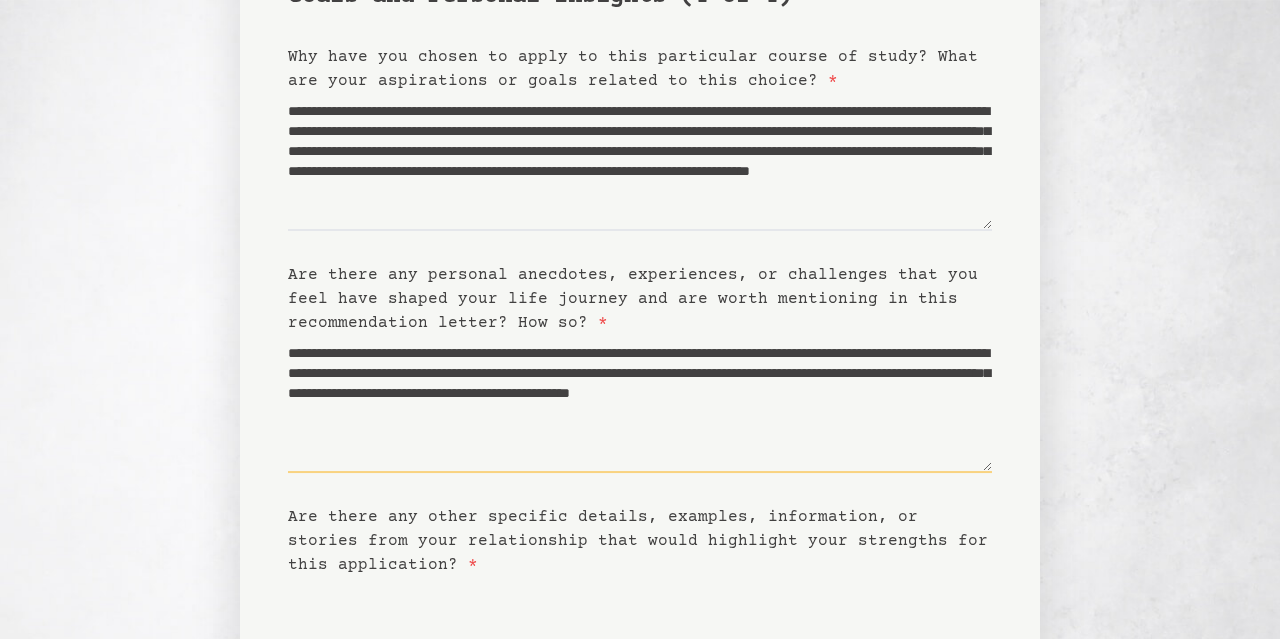 click on "**********" at bounding box center (640, 404) 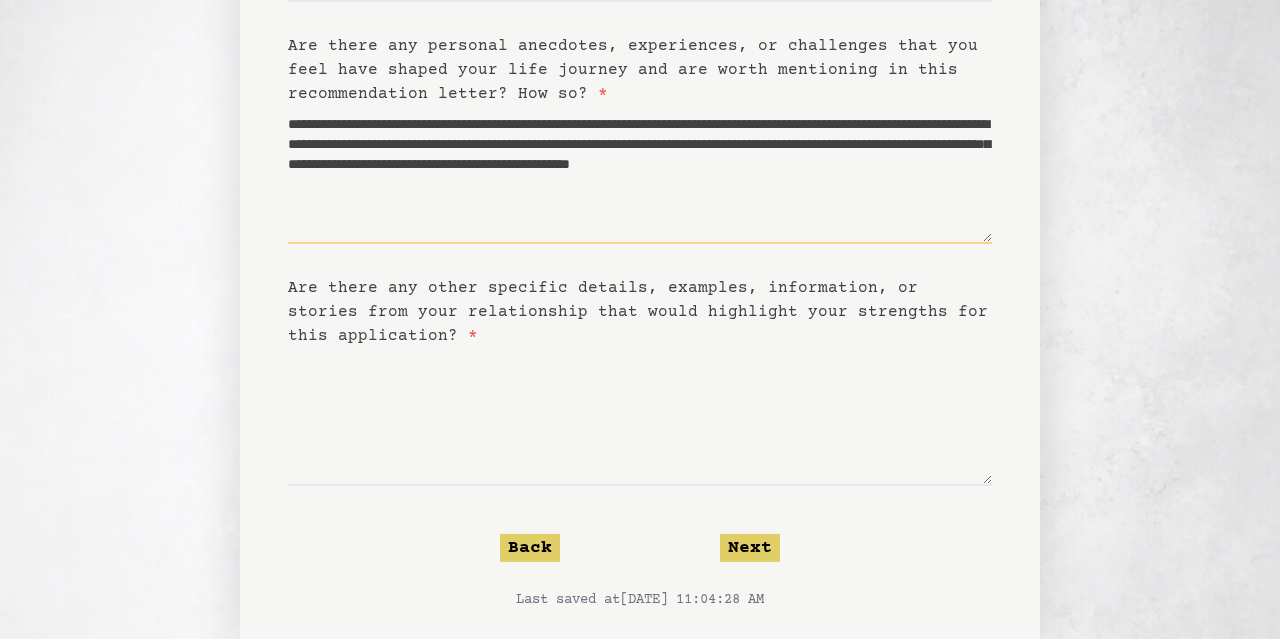 scroll, scrollTop: 429, scrollLeft: 0, axis: vertical 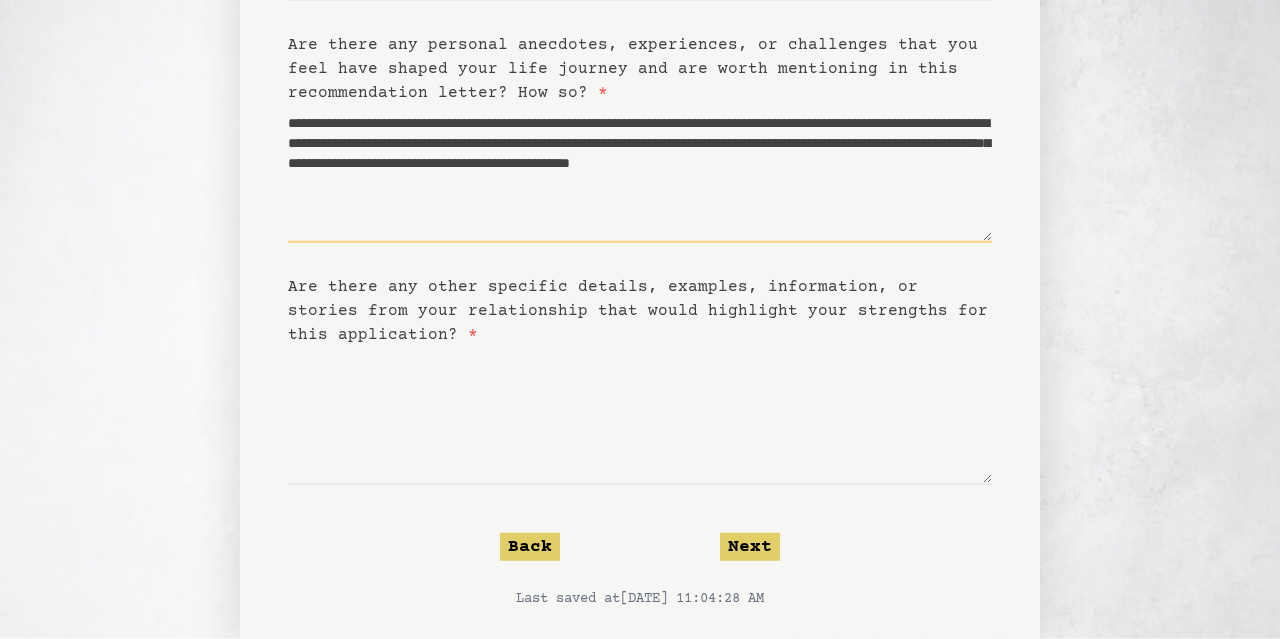 type on "**********" 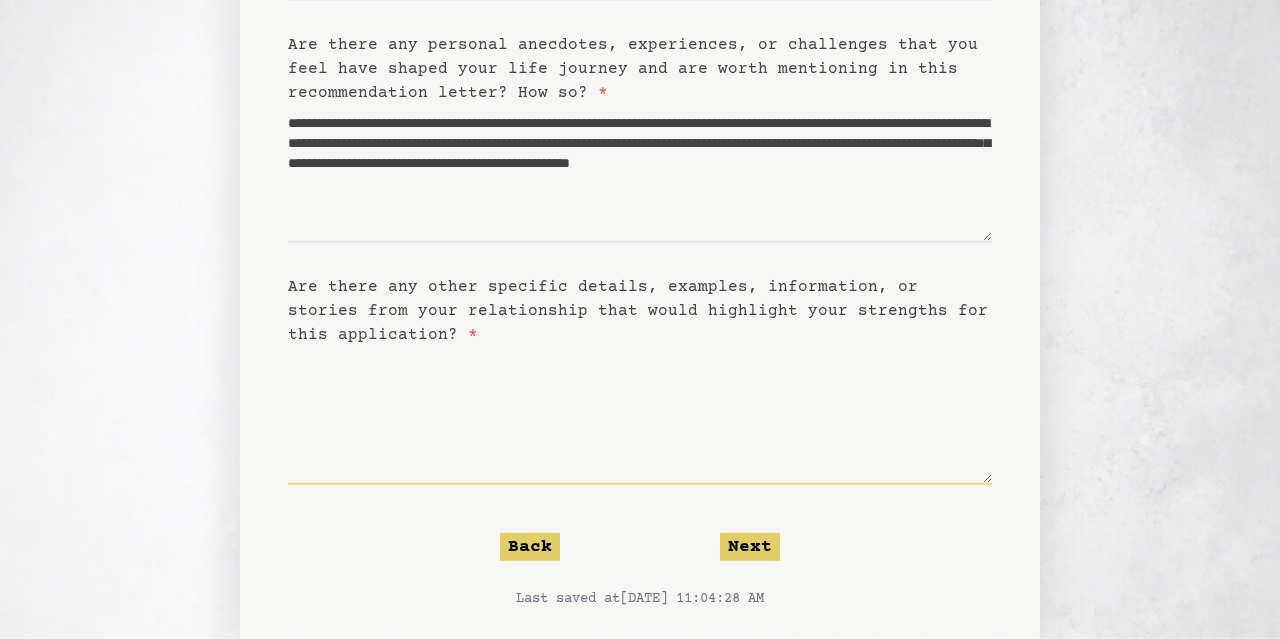click on "Are there any other specific details, examples, information, or
stories from your relationship that would highlight your
strengths for this application?   *" at bounding box center (640, 416) 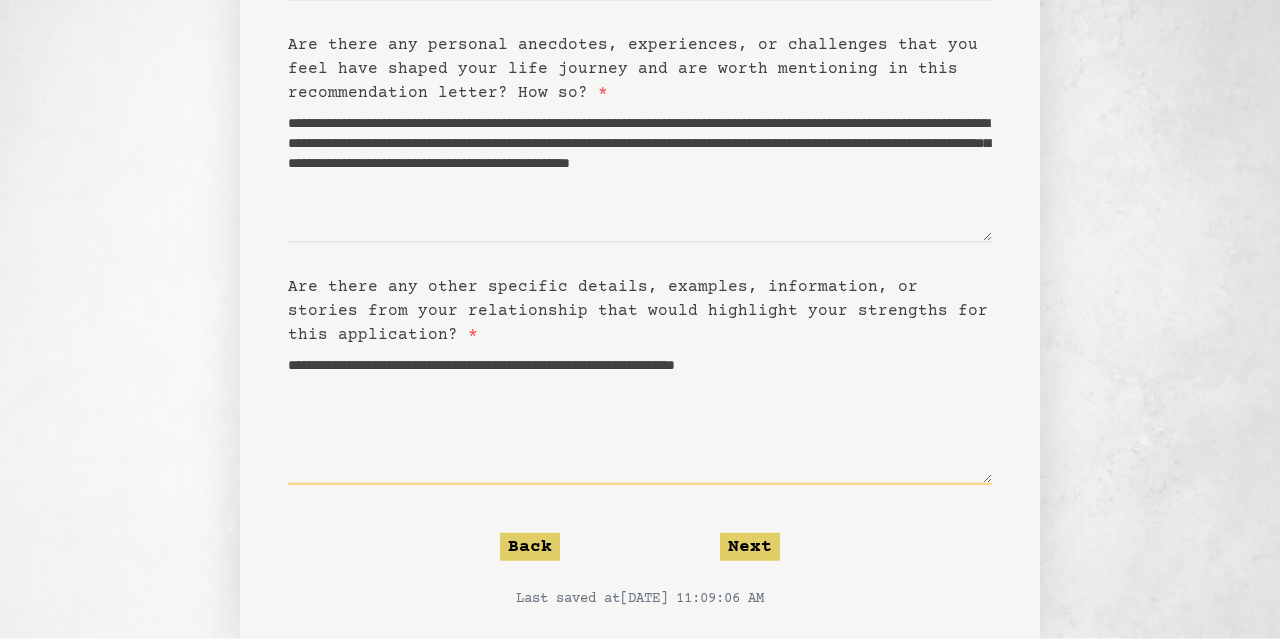 scroll, scrollTop: 470, scrollLeft: 0, axis: vertical 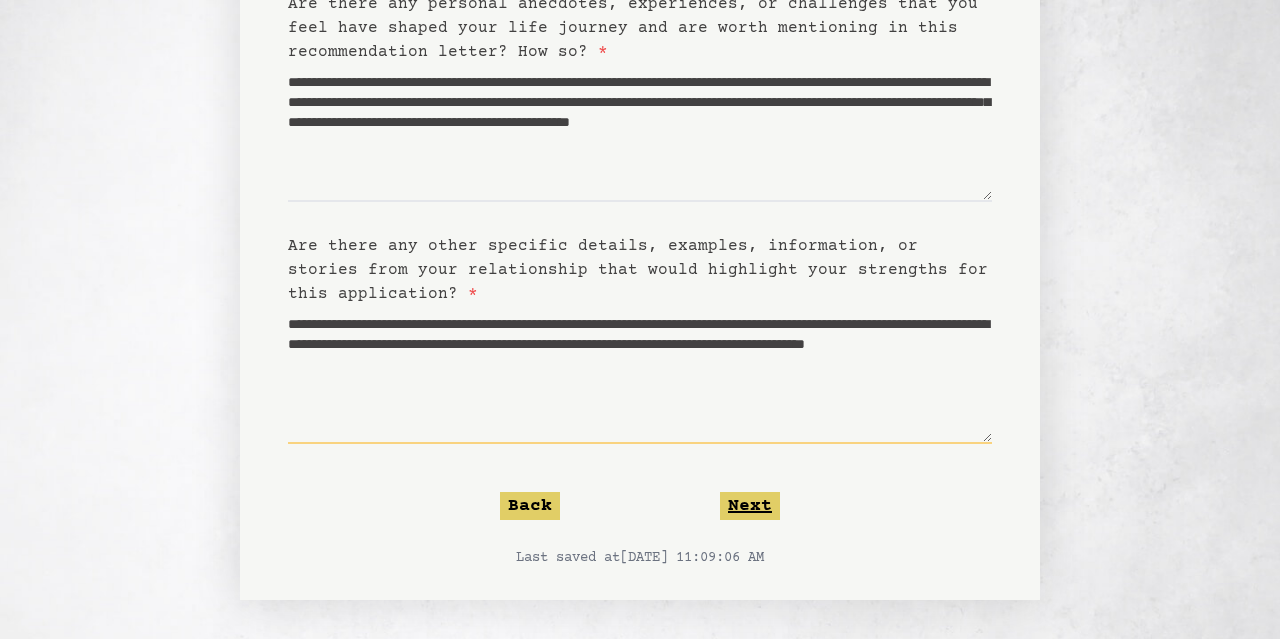 type on "**********" 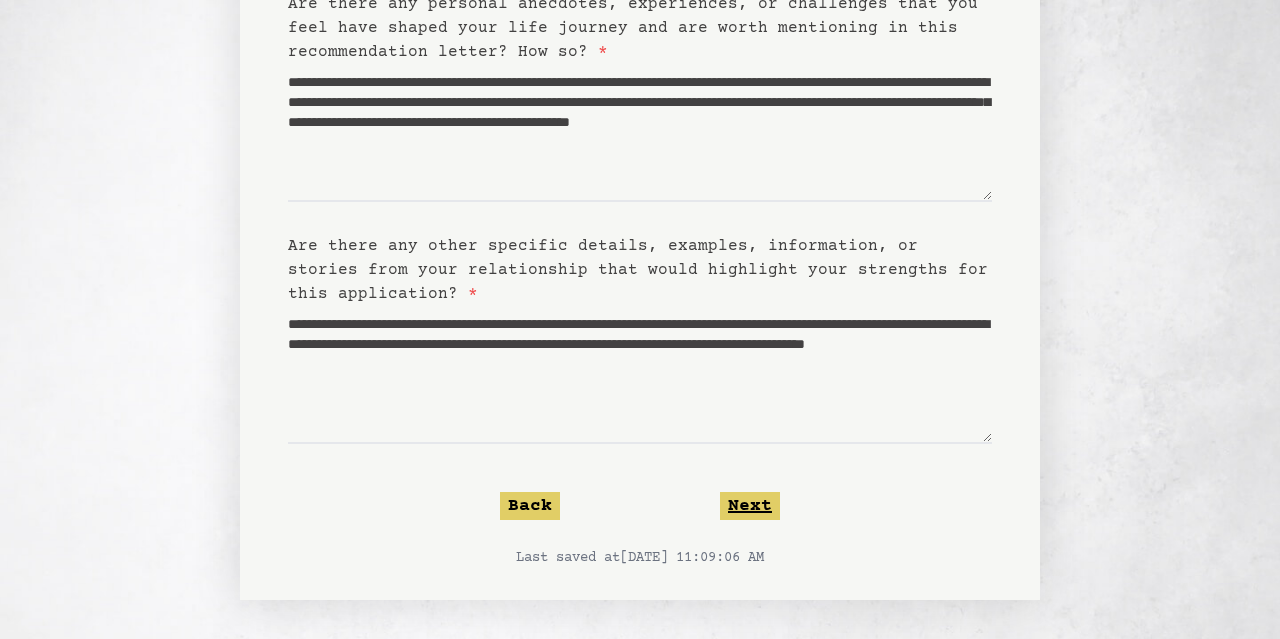 click on "Next" 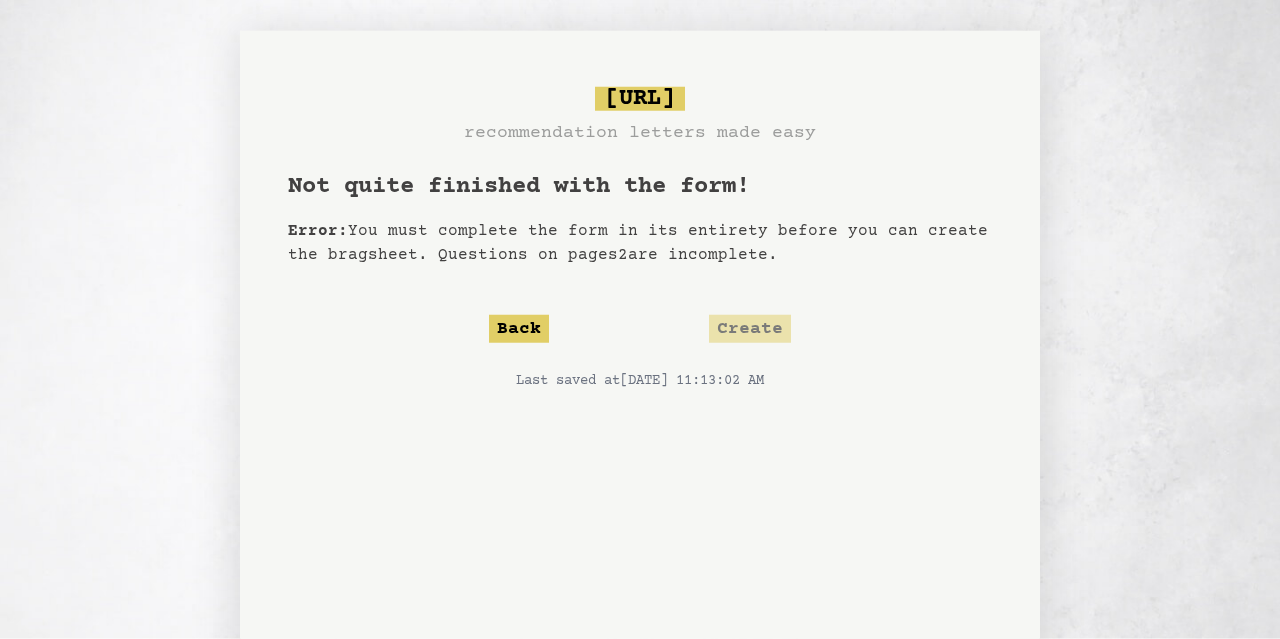 scroll, scrollTop: 8, scrollLeft: 0, axis: vertical 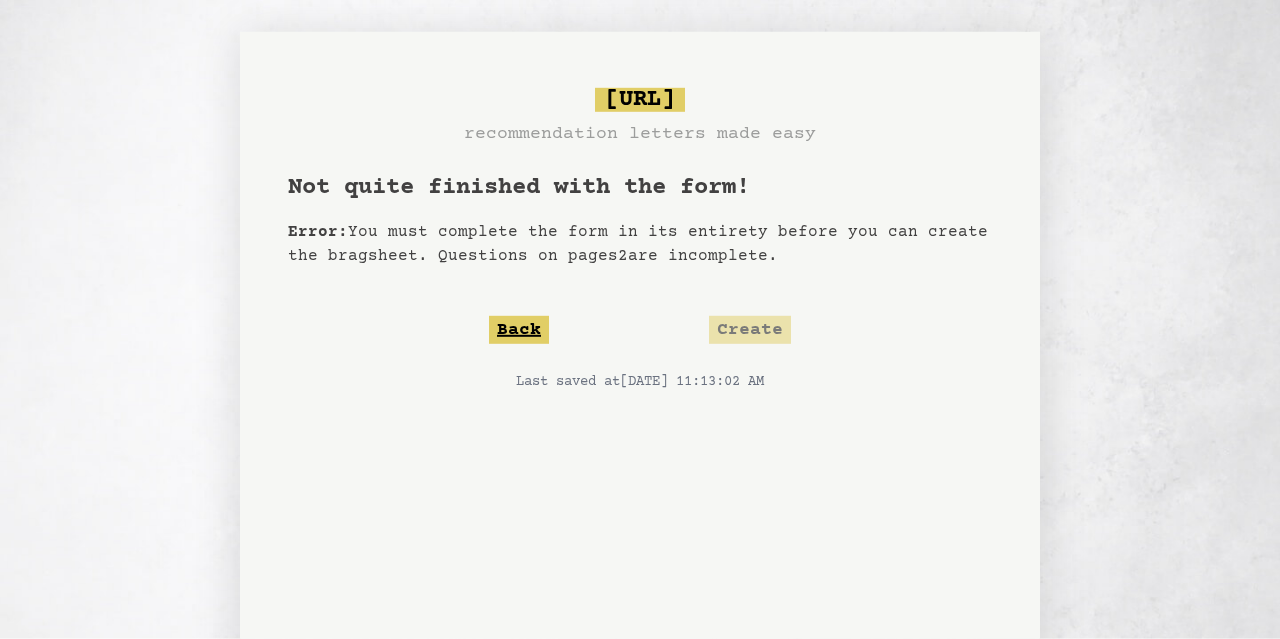 click on "Back" at bounding box center (519, 330) 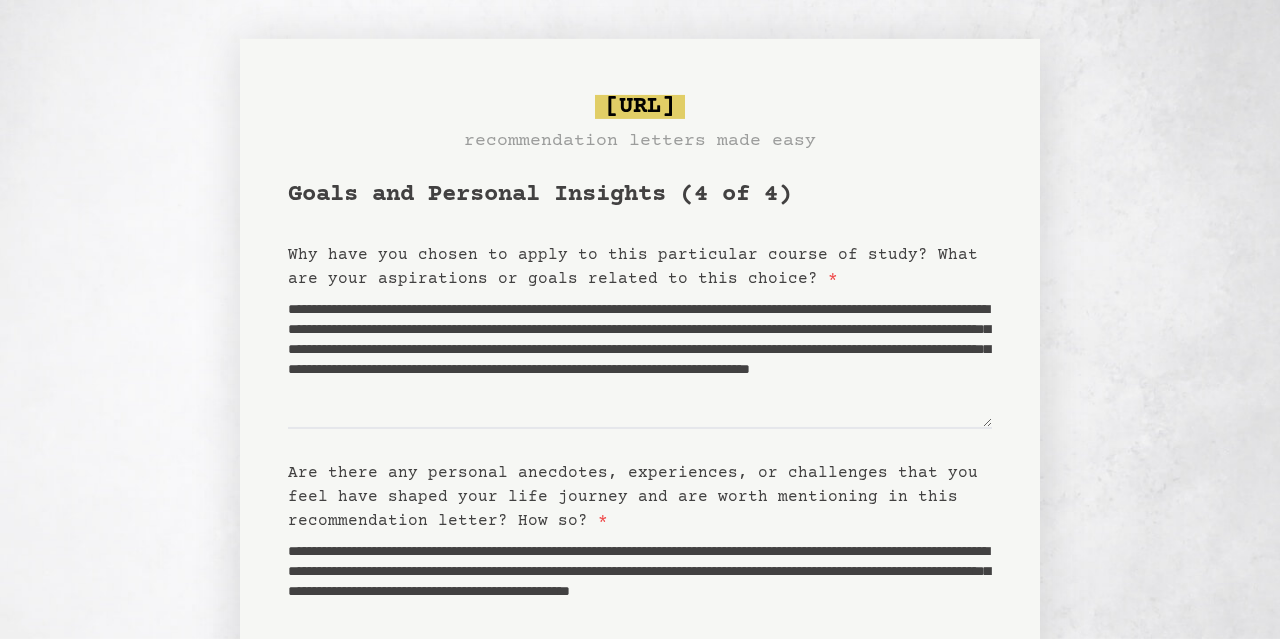 scroll, scrollTop: 0, scrollLeft: 0, axis: both 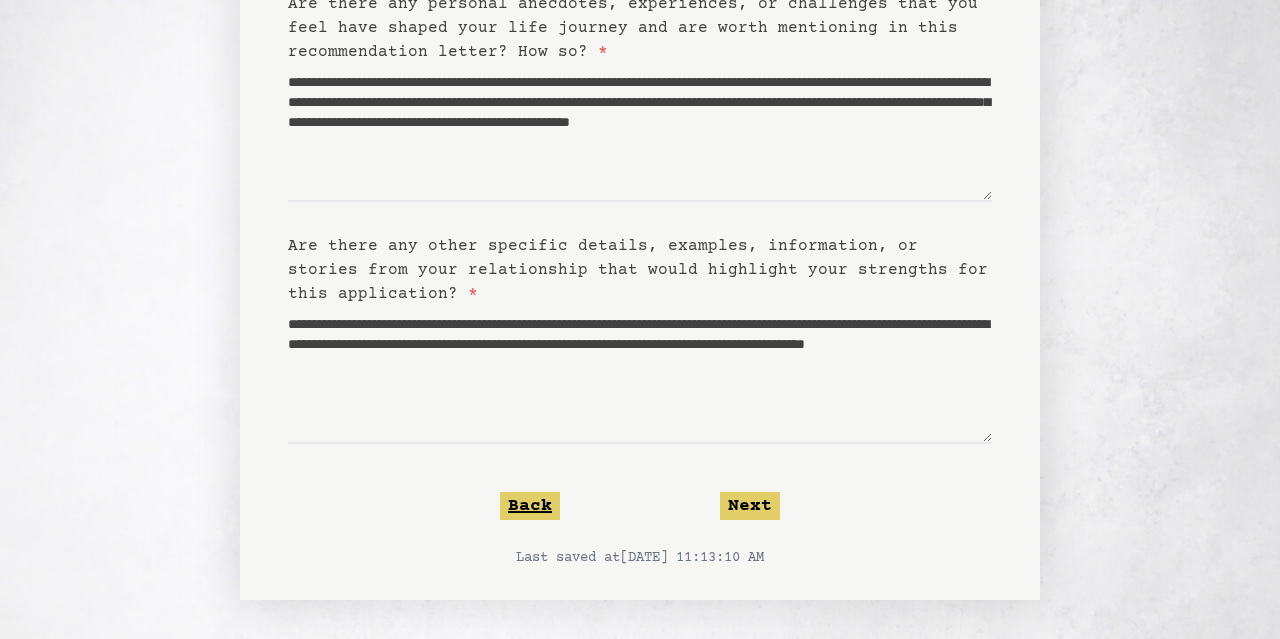 click on "Back" at bounding box center (530, 506) 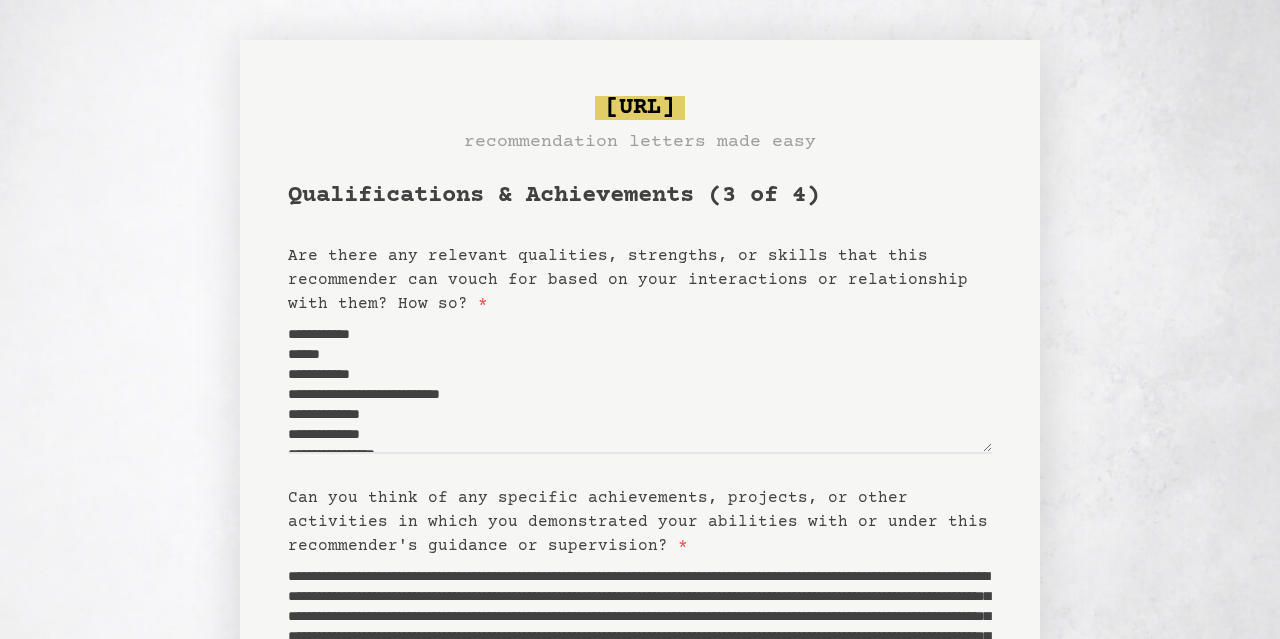 scroll, scrollTop: 89, scrollLeft: 0, axis: vertical 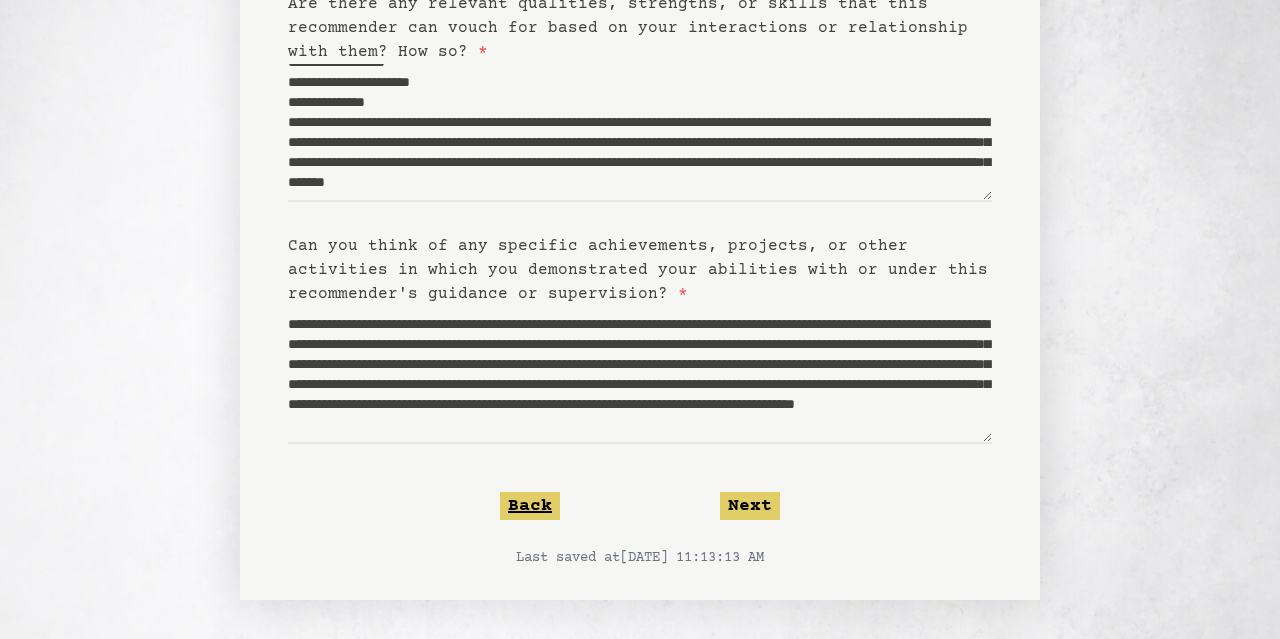 click on "Back" at bounding box center (530, 506) 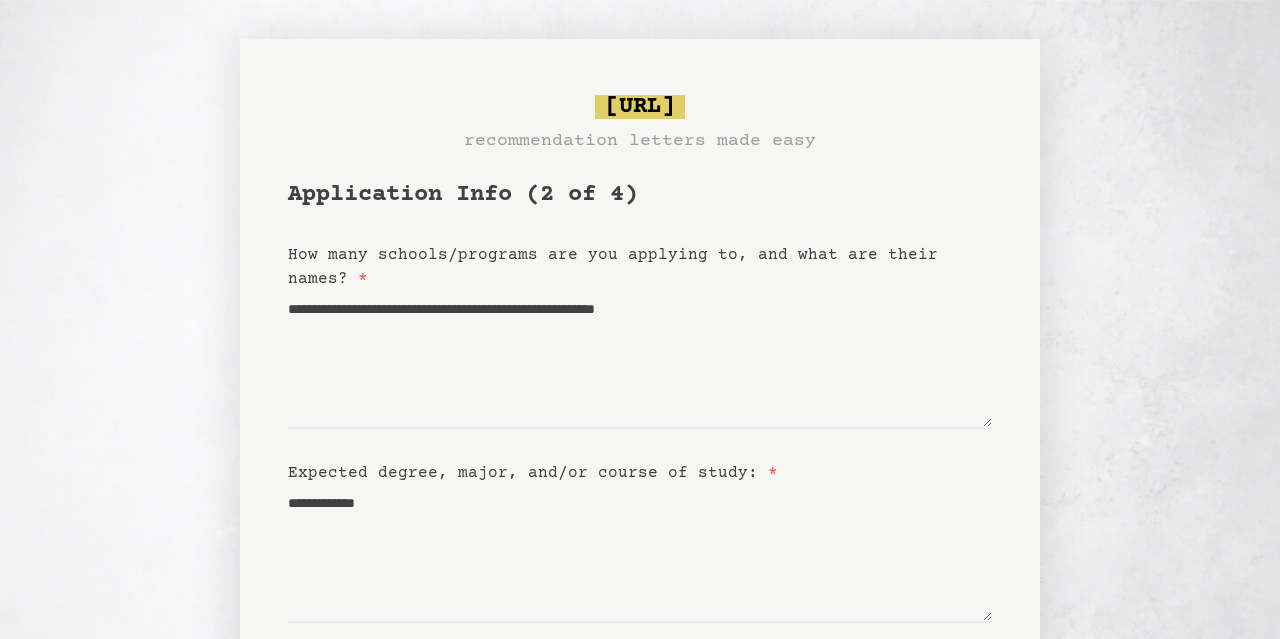 scroll, scrollTop: 0, scrollLeft: 0, axis: both 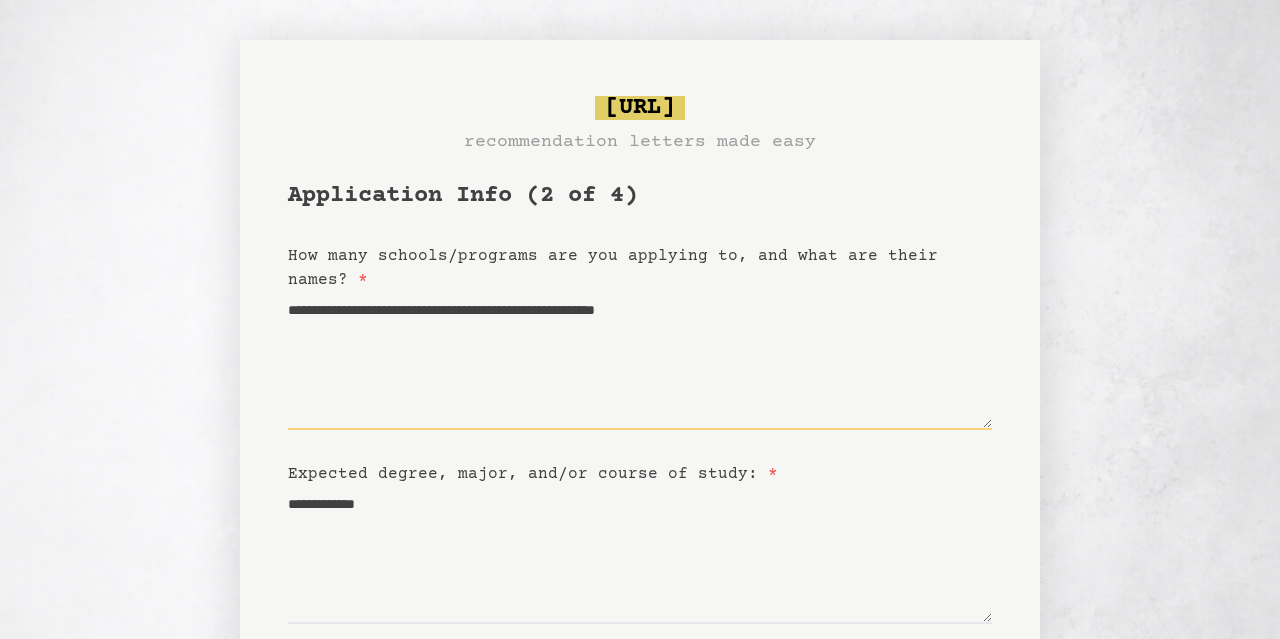 click on "**********" at bounding box center [640, 361] 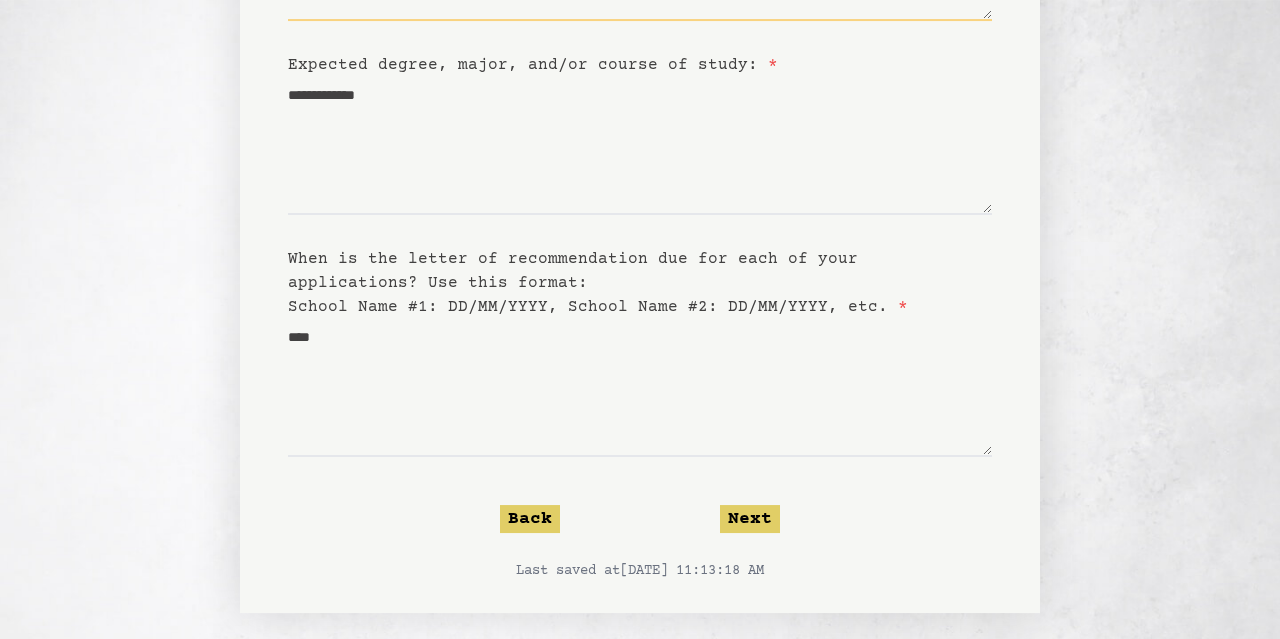 scroll, scrollTop: 410, scrollLeft: 0, axis: vertical 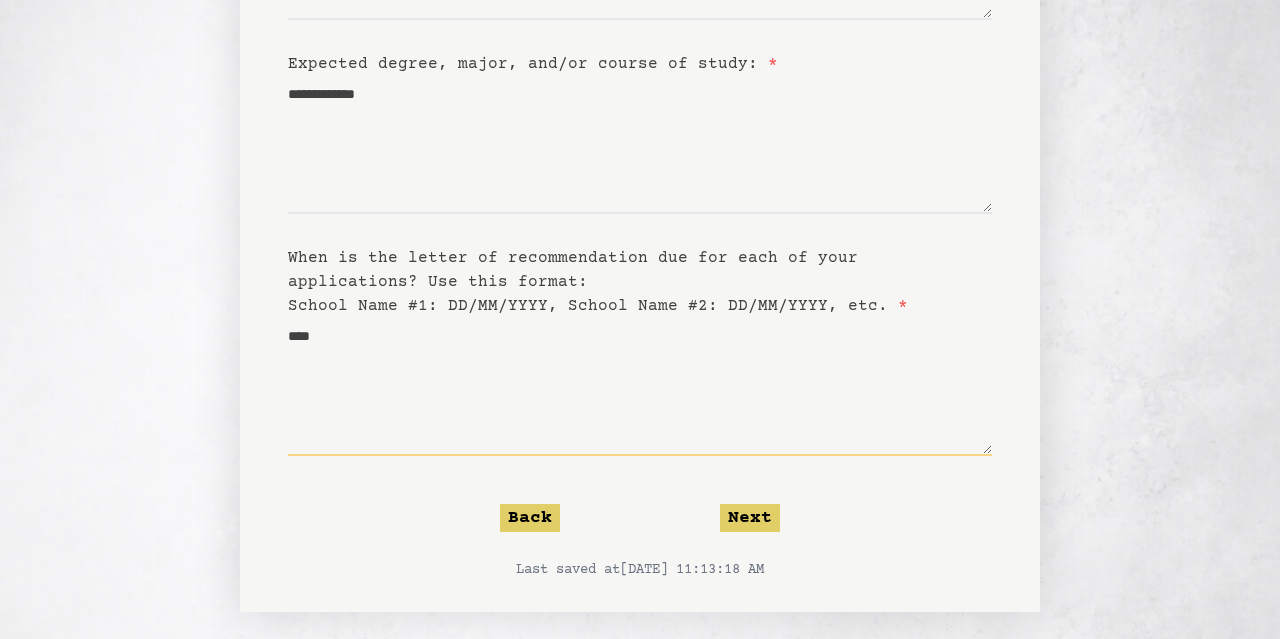 click on "****" at bounding box center (640, 387) 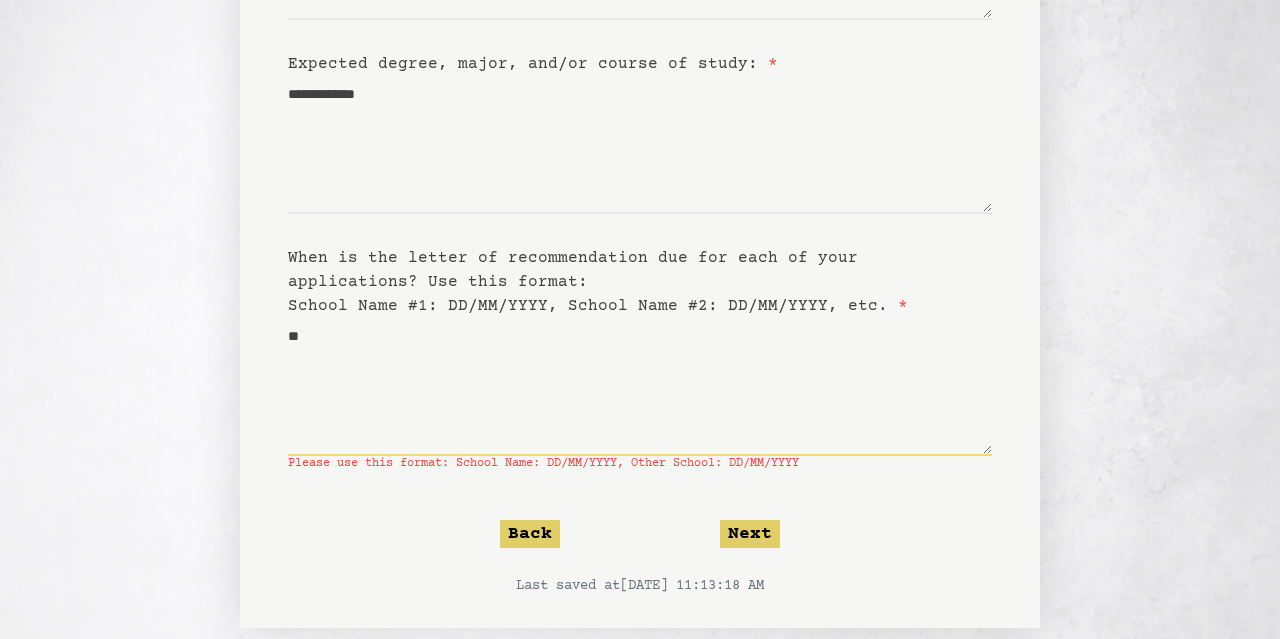 type on "*" 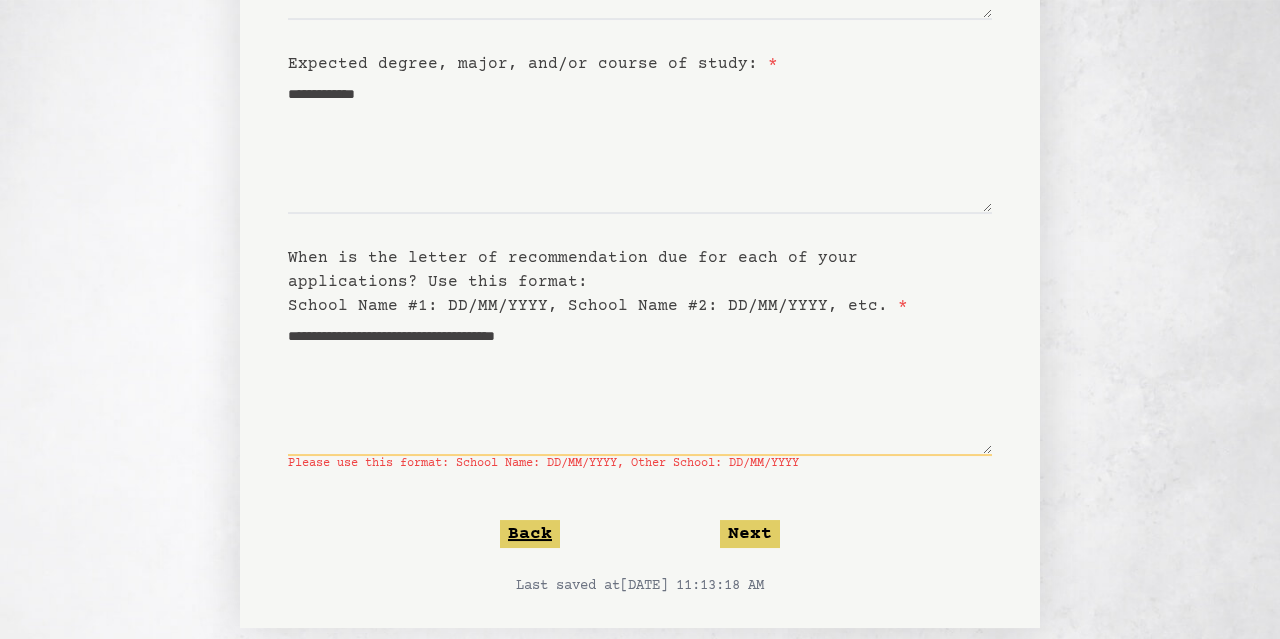 type on "**********" 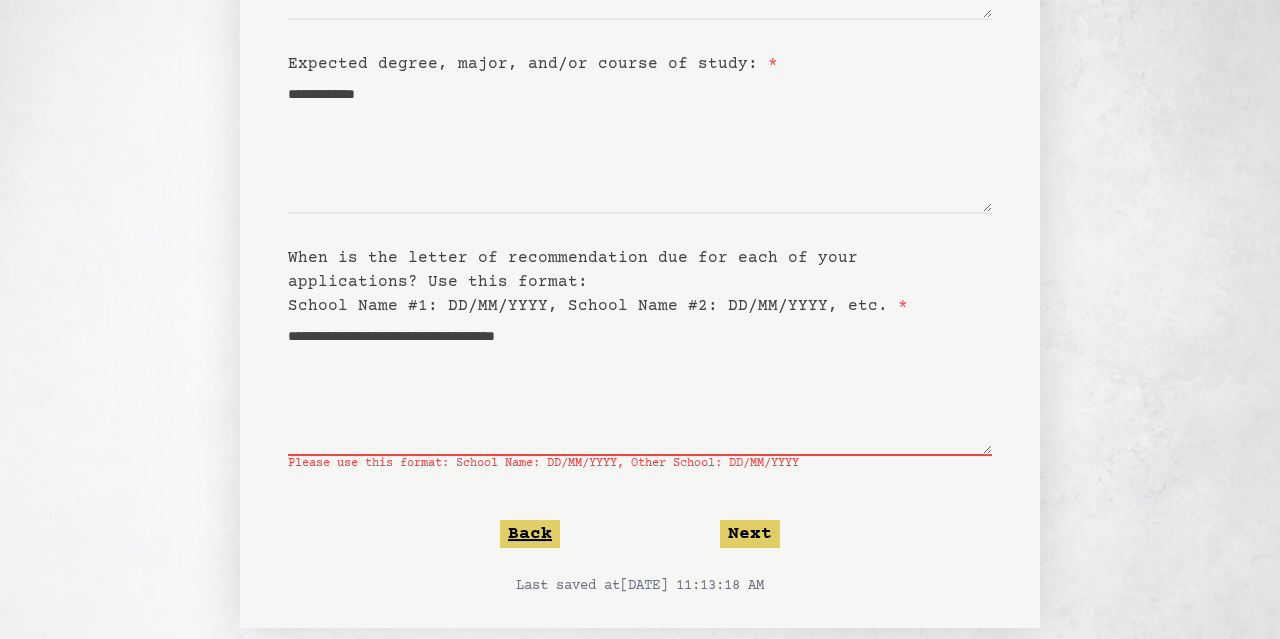 click on "Back" at bounding box center [530, 534] 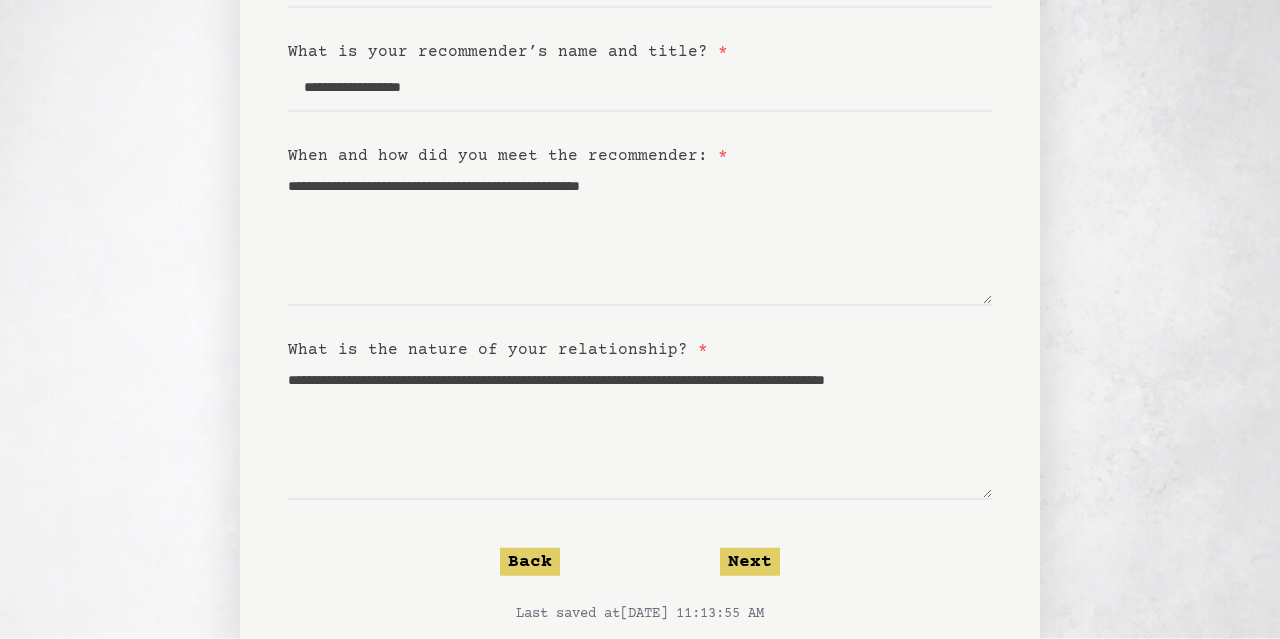 scroll, scrollTop: 530, scrollLeft: 0, axis: vertical 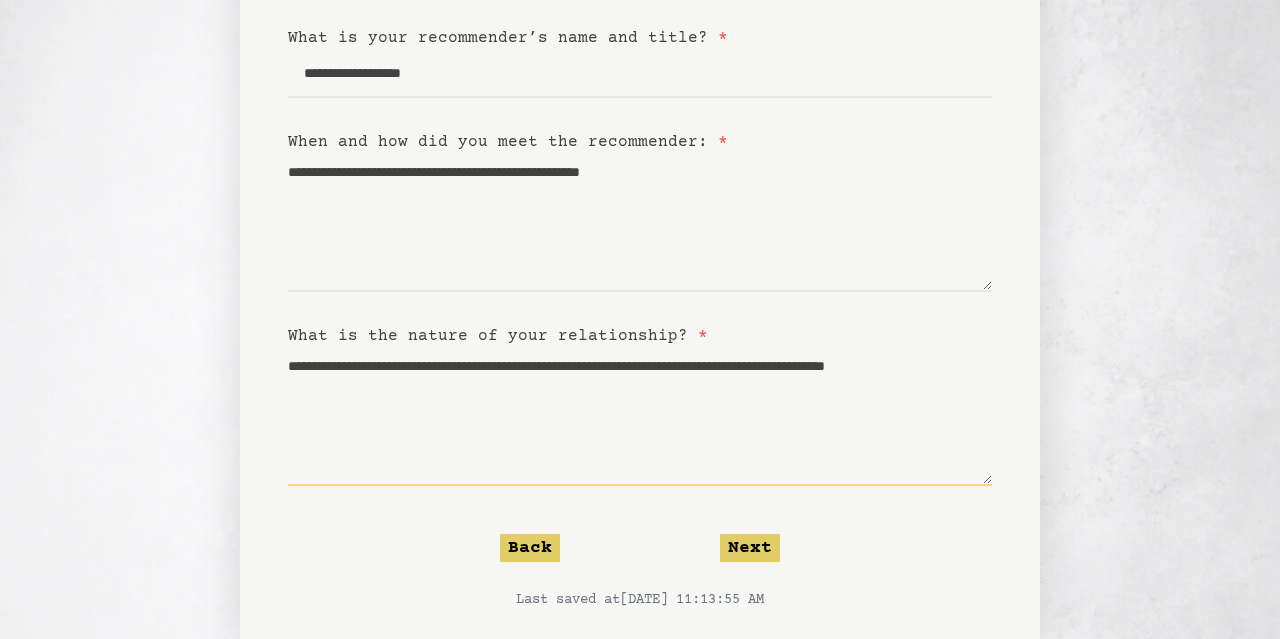 click on "**********" at bounding box center [640, 417] 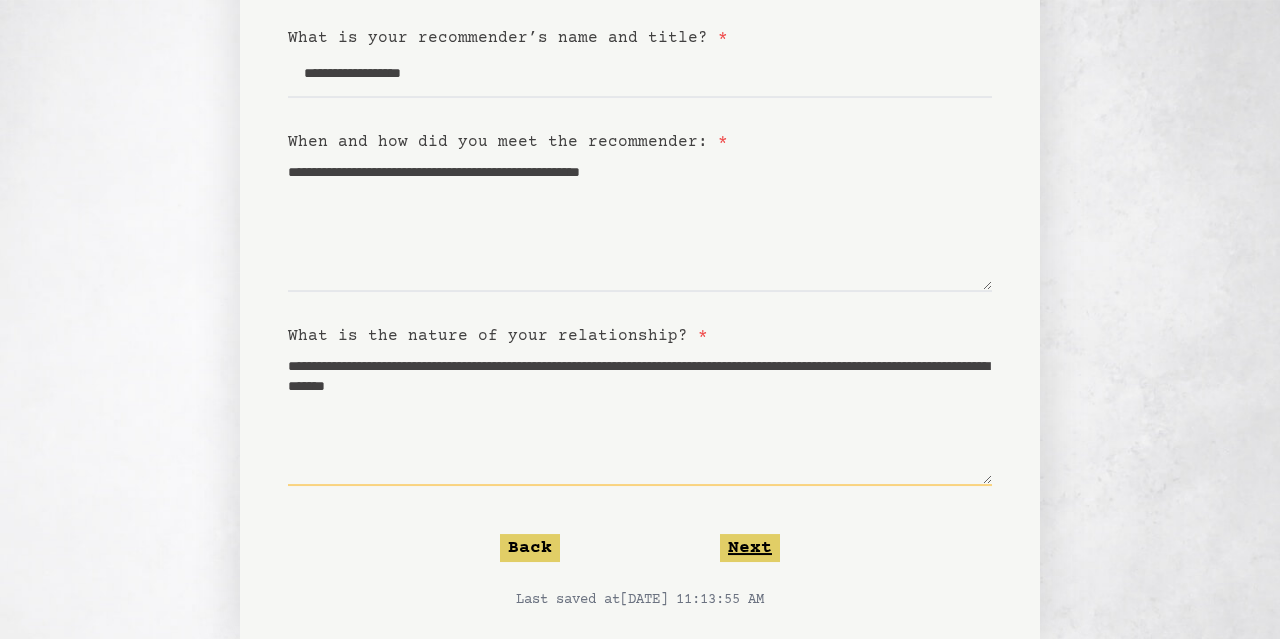 type on "**********" 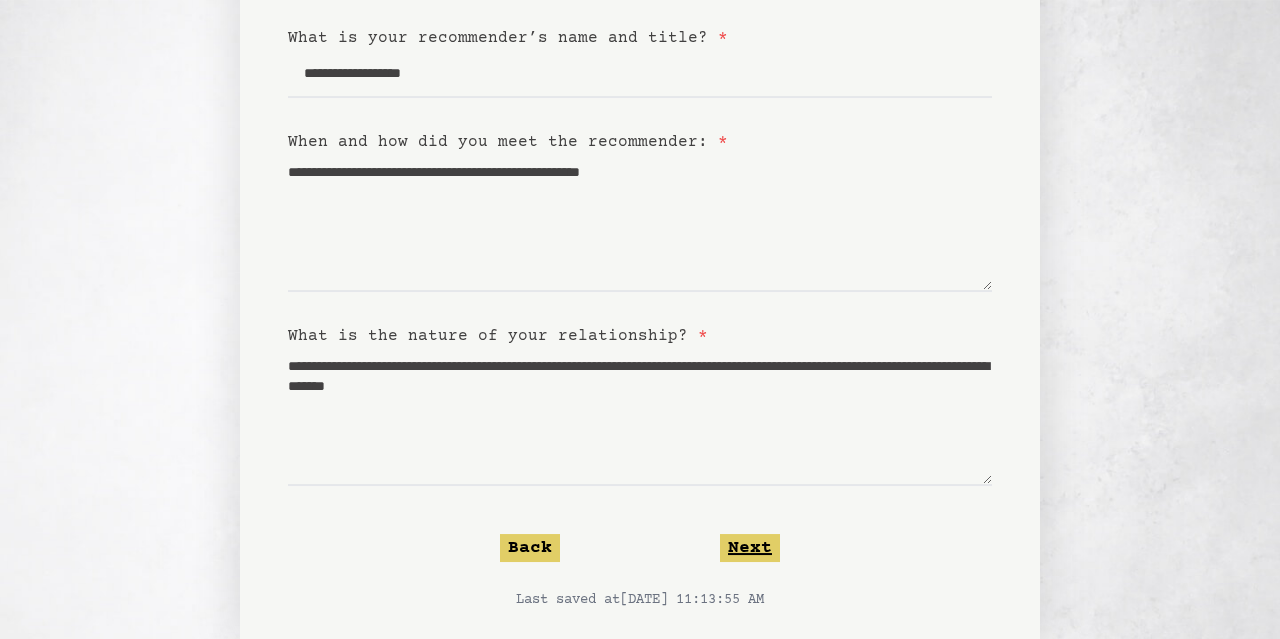 click on "Next" 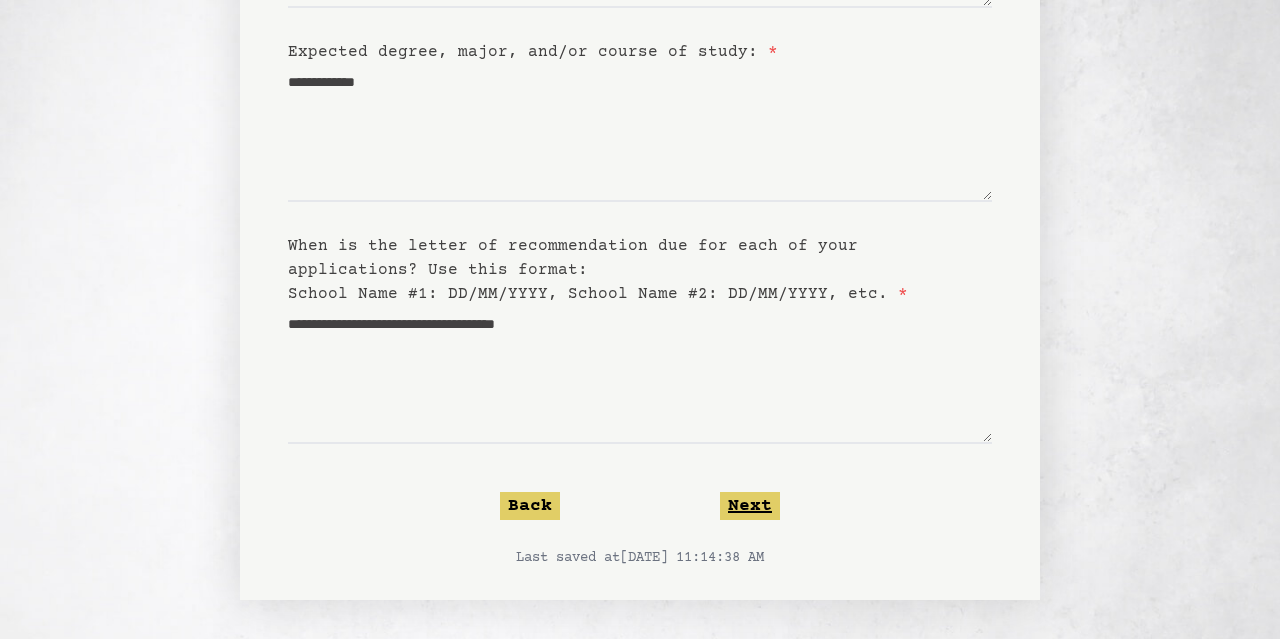 click on "Next" 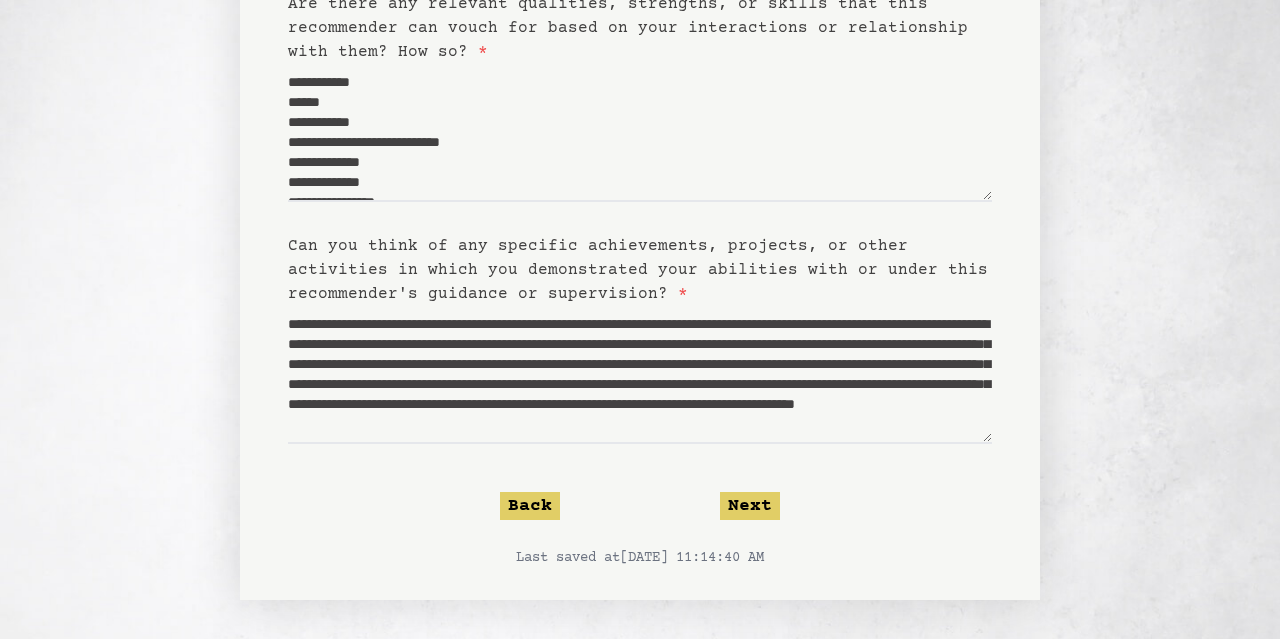 scroll, scrollTop: 4, scrollLeft: 0, axis: vertical 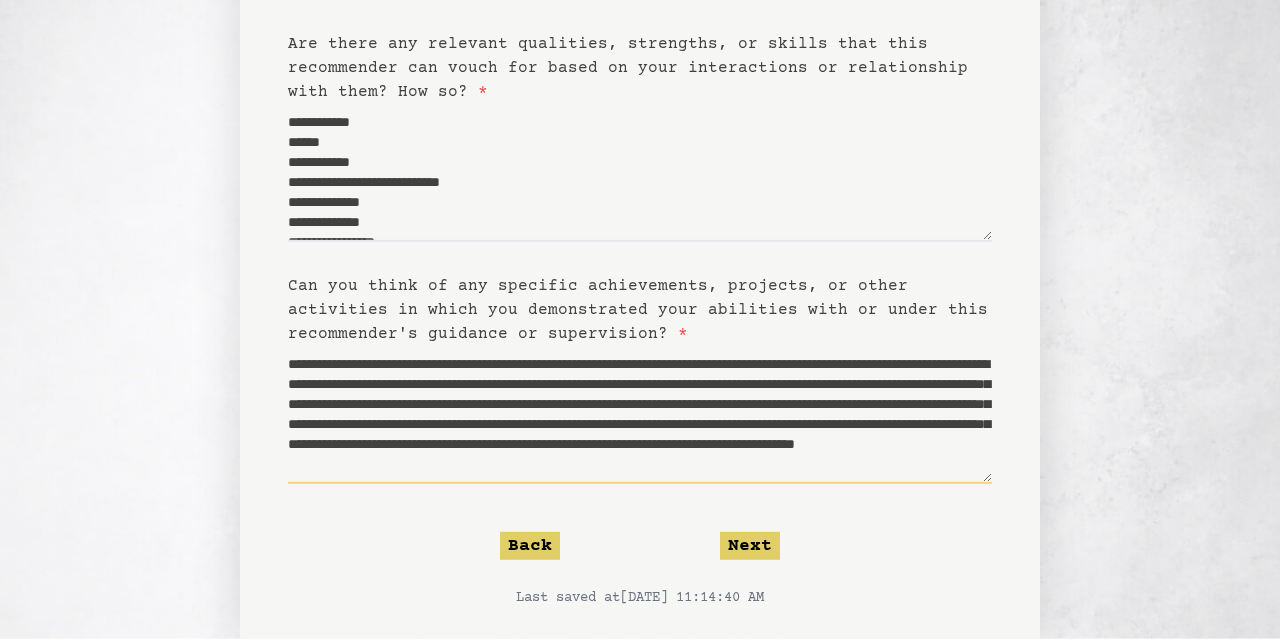 click on "**********" at bounding box center (640, 415) 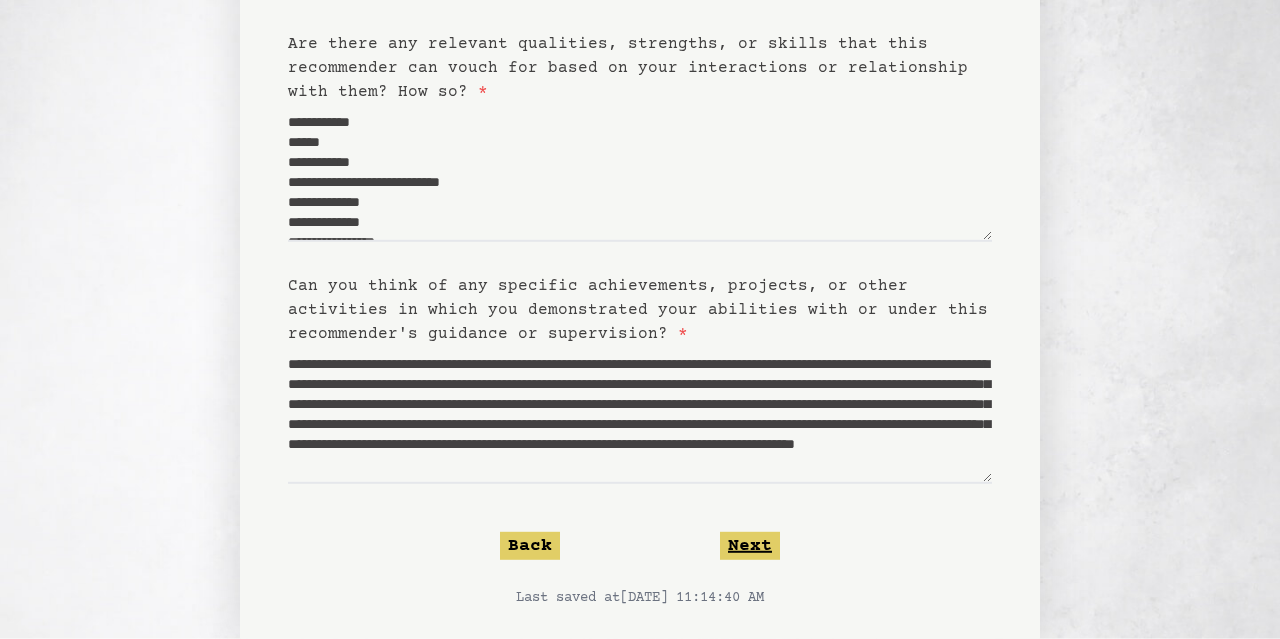 click on "Next" 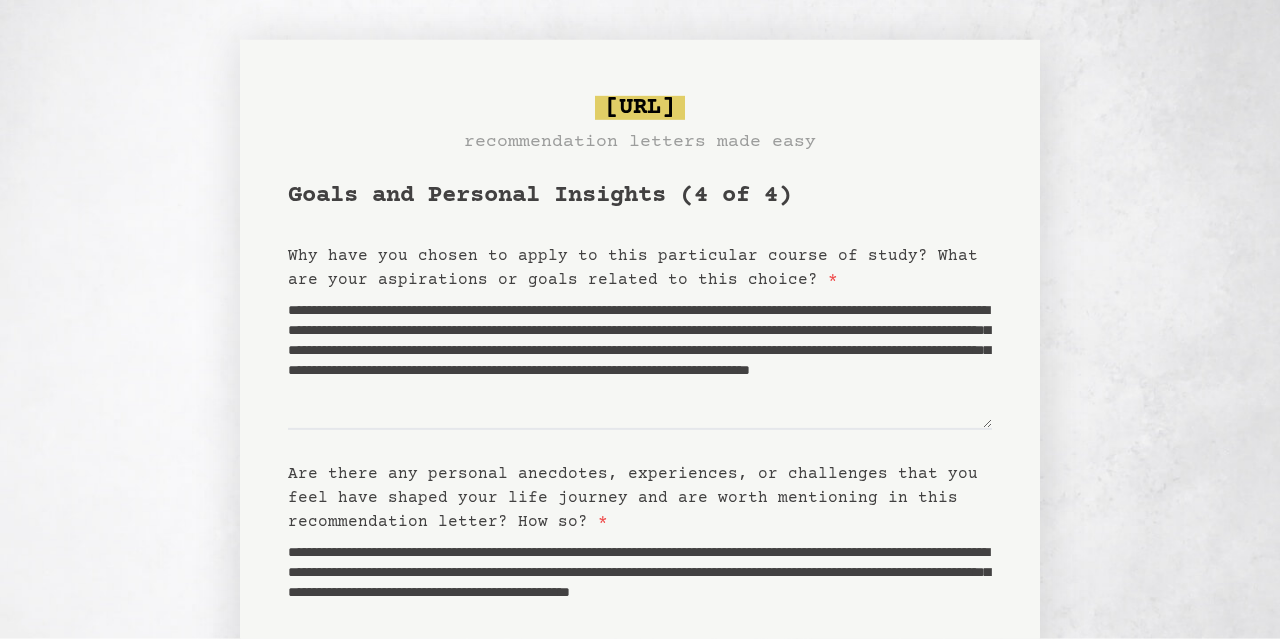 scroll, scrollTop: 0, scrollLeft: 0, axis: both 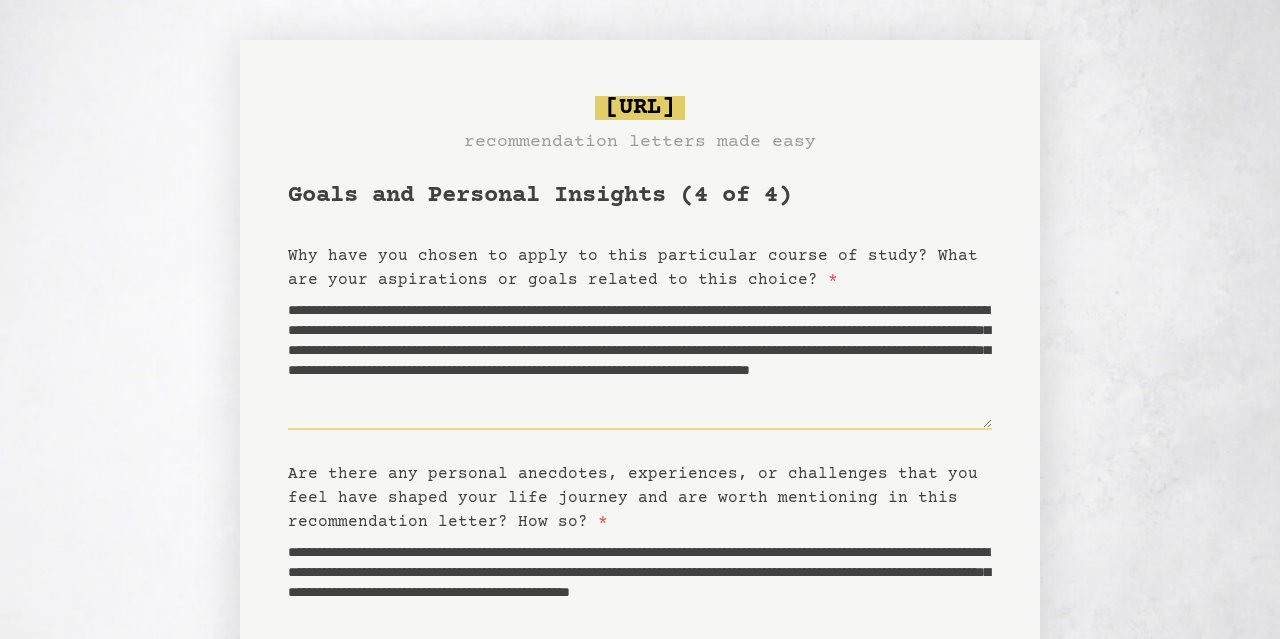 click on "**********" at bounding box center (640, 361) 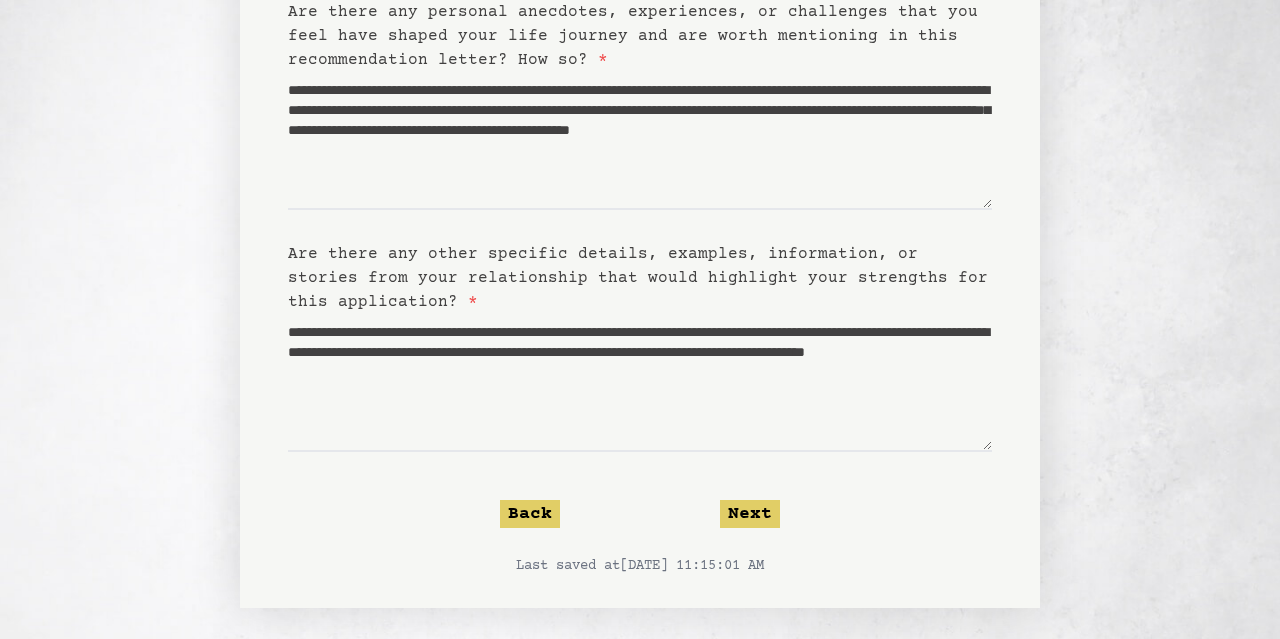 scroll, scrollTop: 463, scrollLeft: 0, axis: vertical 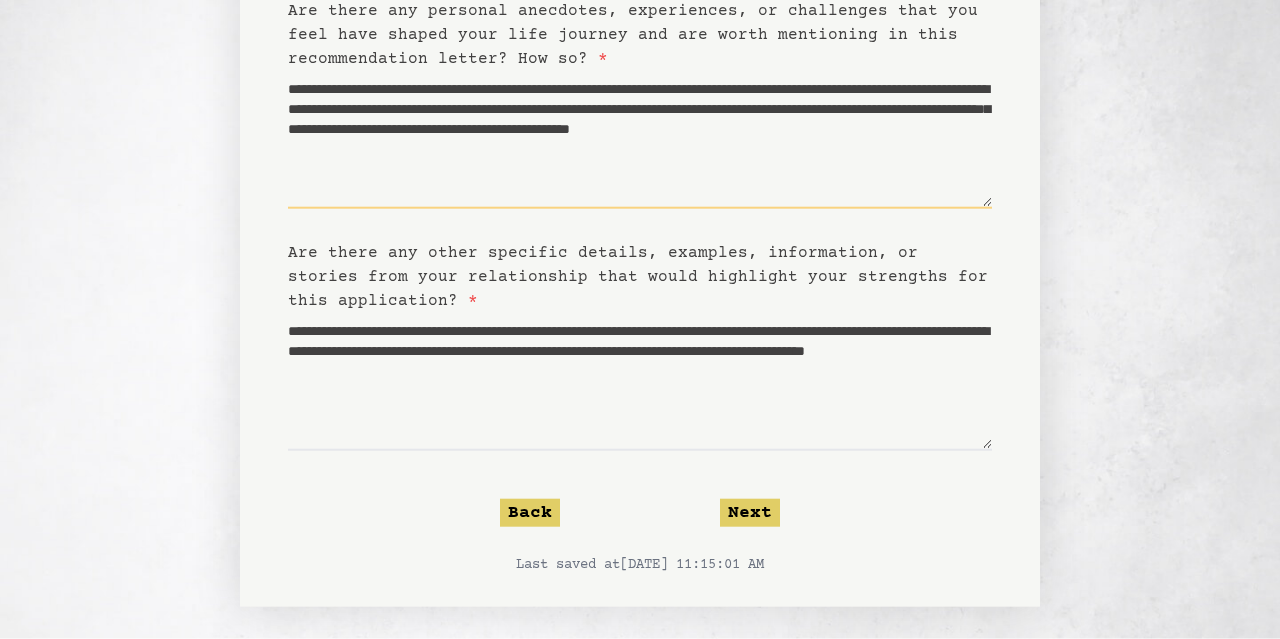 click on "**********" at bounding box center (640, 140) 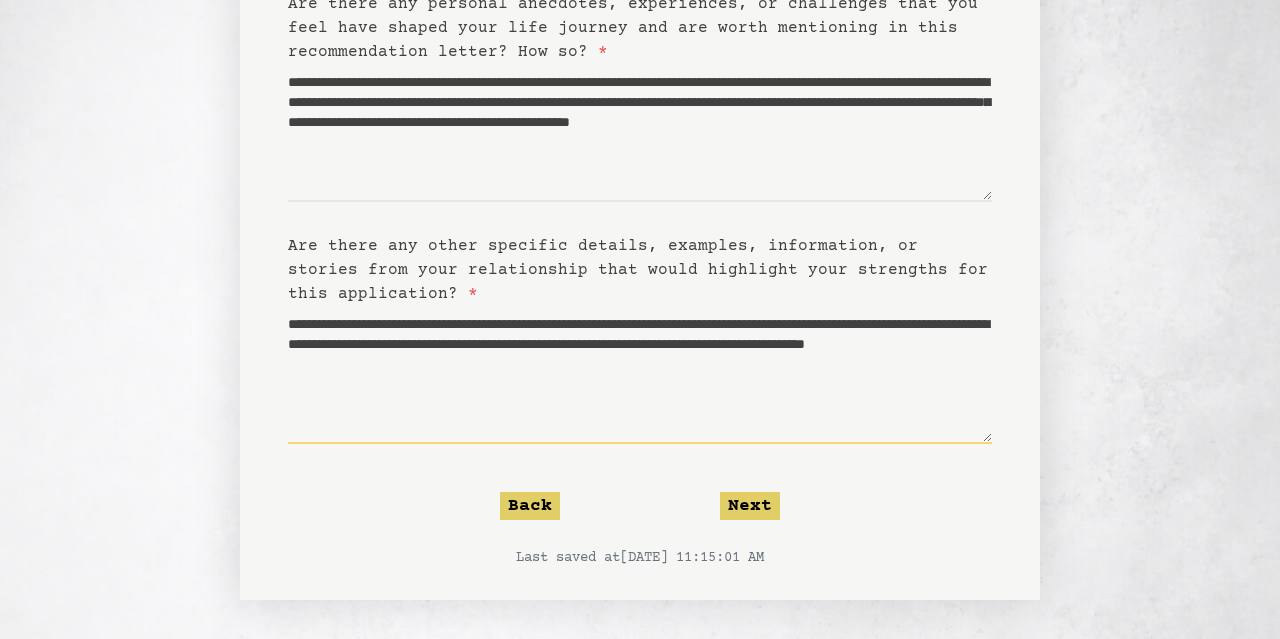 click on "**********" at bounding box center [640, 375] 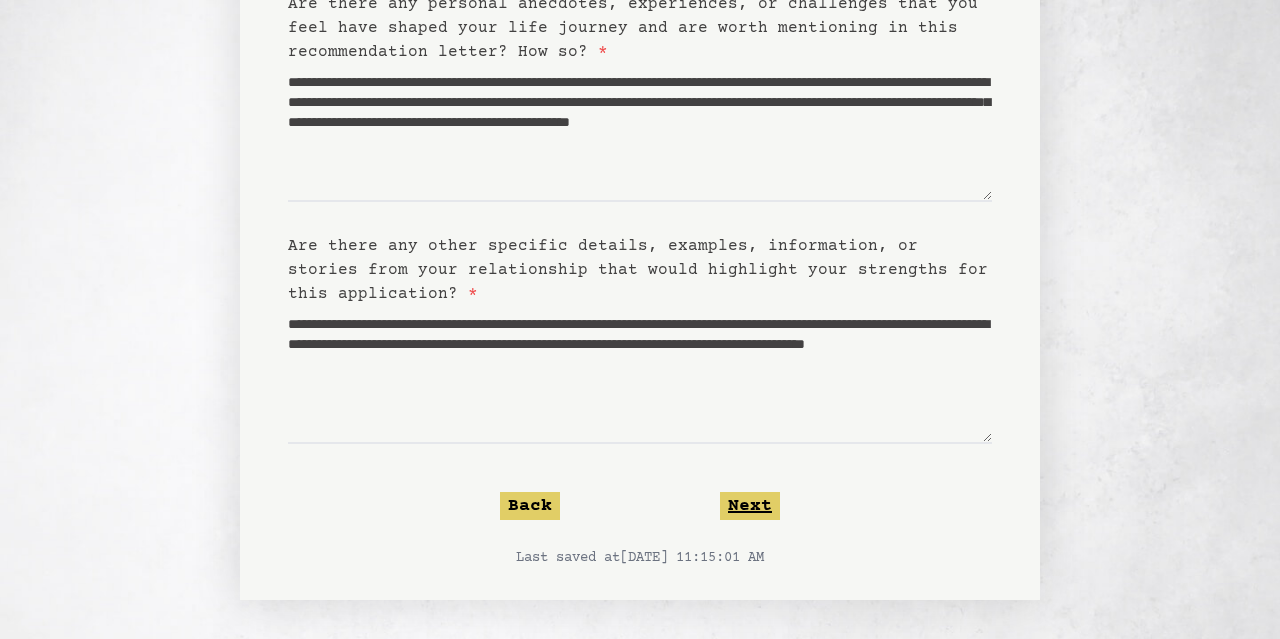 click on "Next" 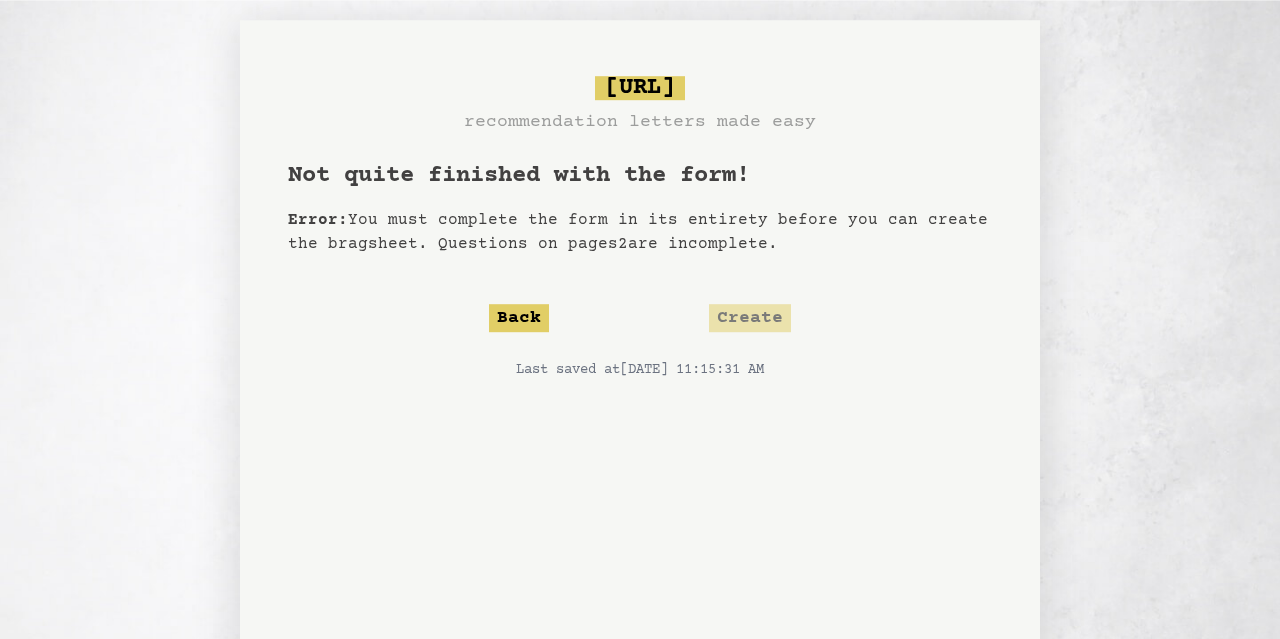 scroll, scrollTop: 1, scrollLeft: 0, axis: vertical 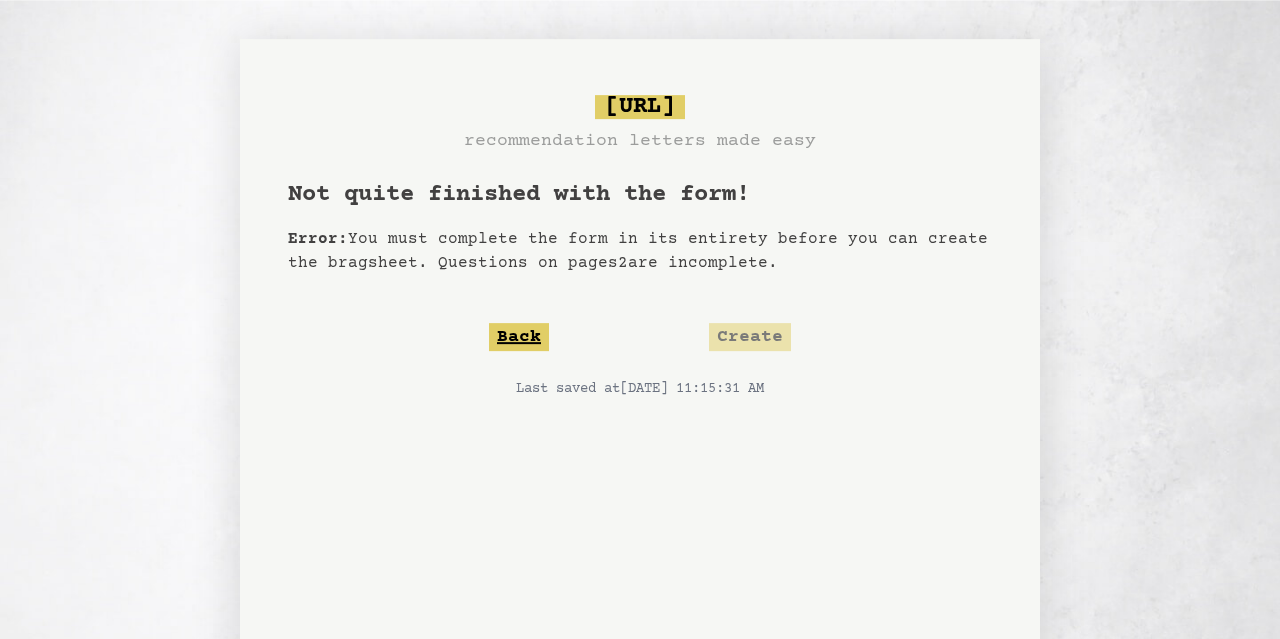 click on "Back" at bounding box center (519, 337) 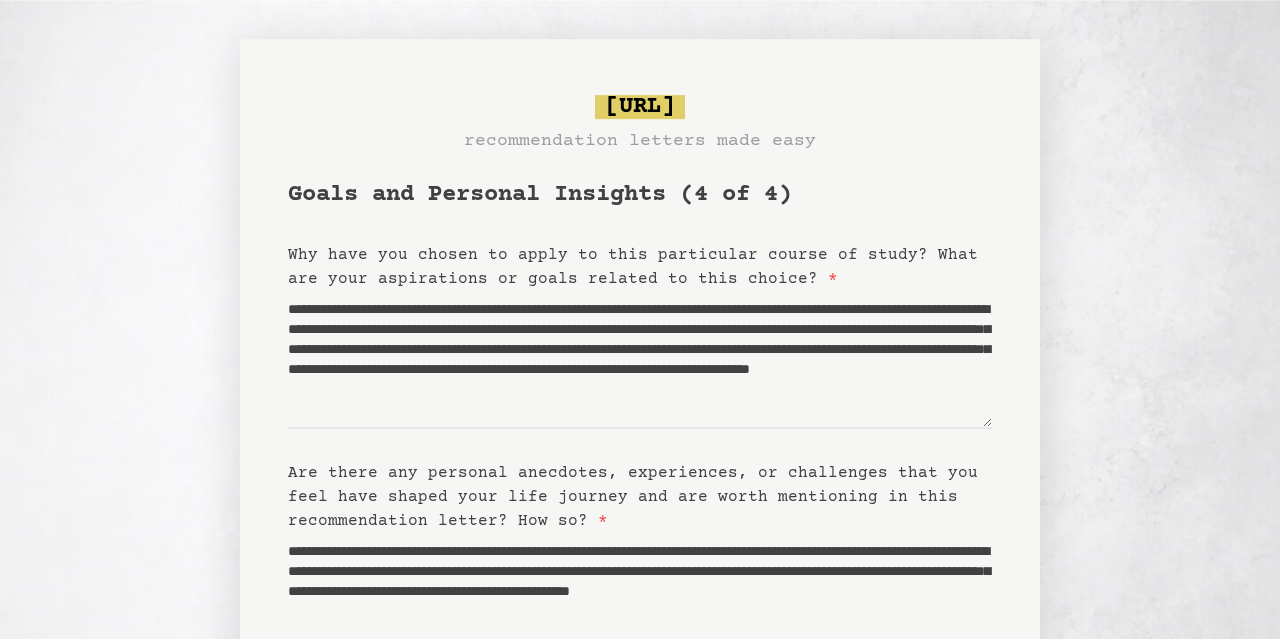 scroll, scrollTop: 0, scrollLeft: 0, axis: both 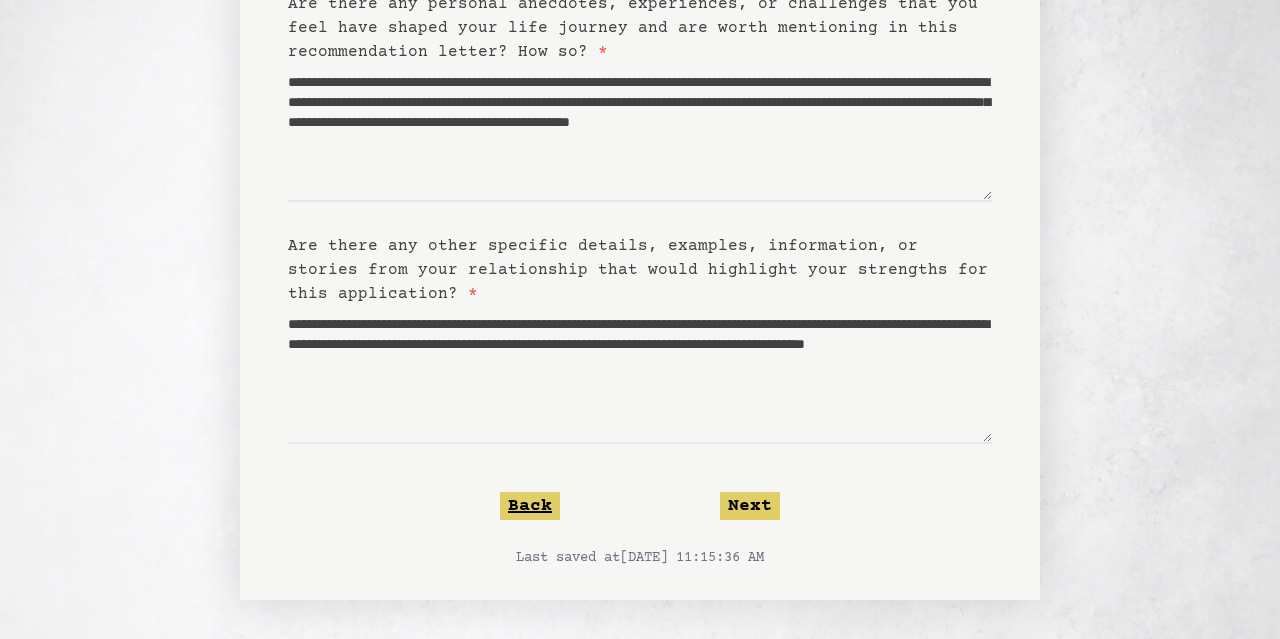 click on "Back" at bounding box center [530, 506] 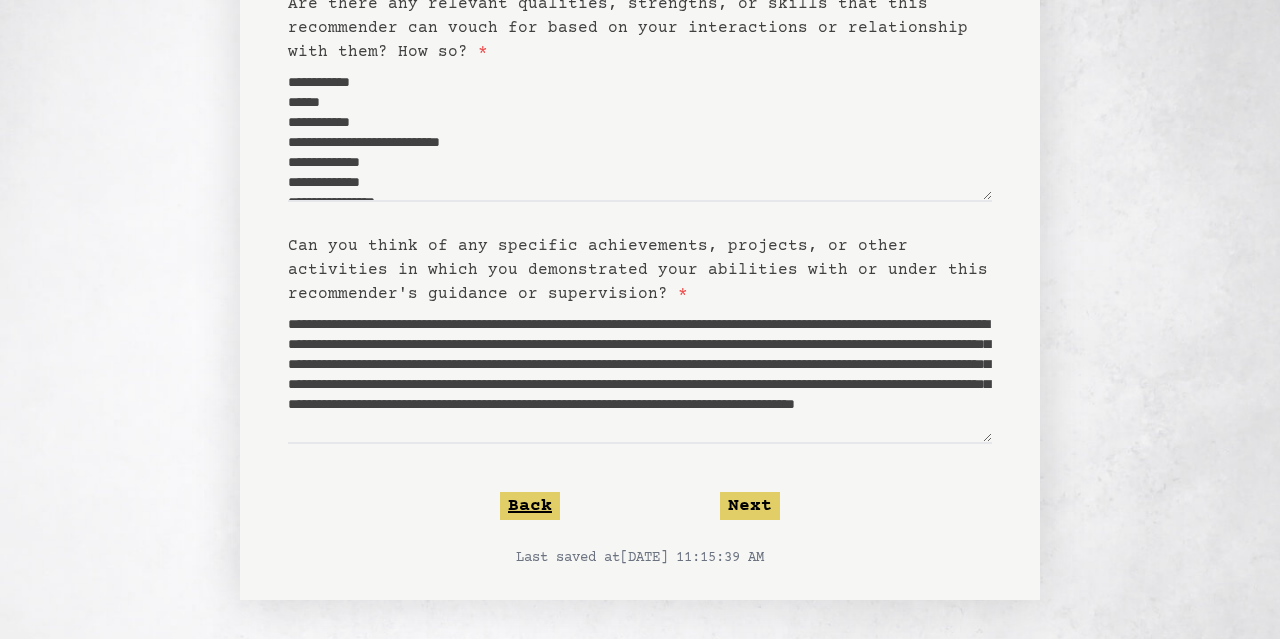 click on "Back" at bounding box center (530, 506) 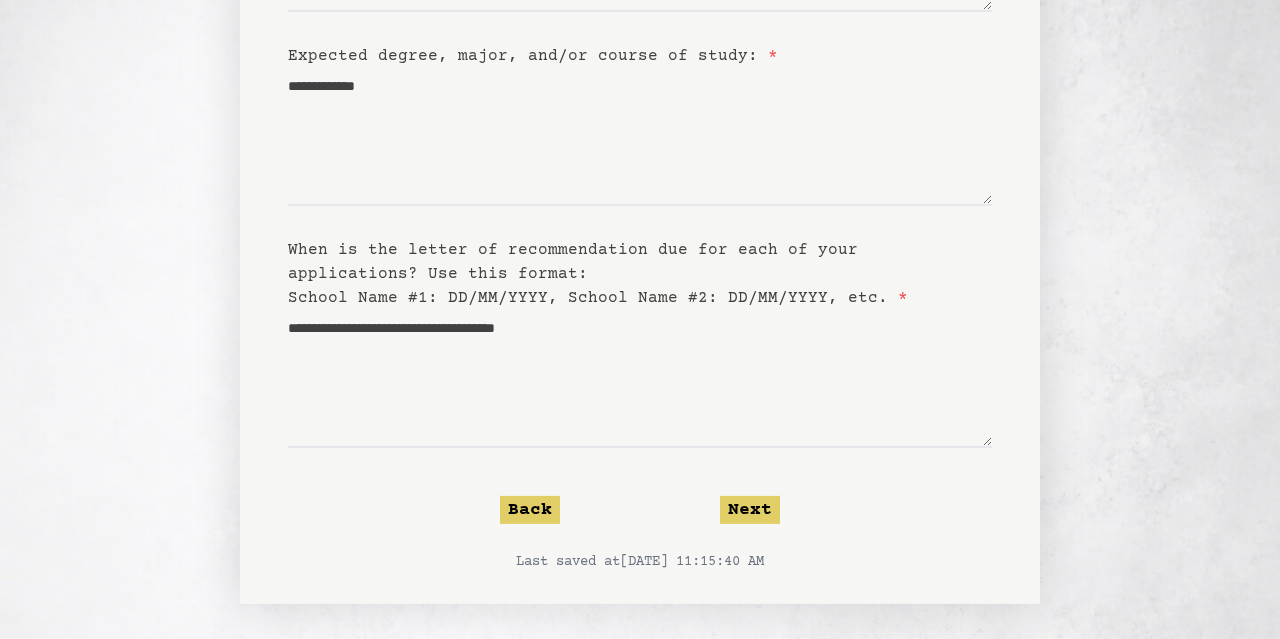 scroll, scrollTop: 422, scrollLeft: 0, axis: vertical 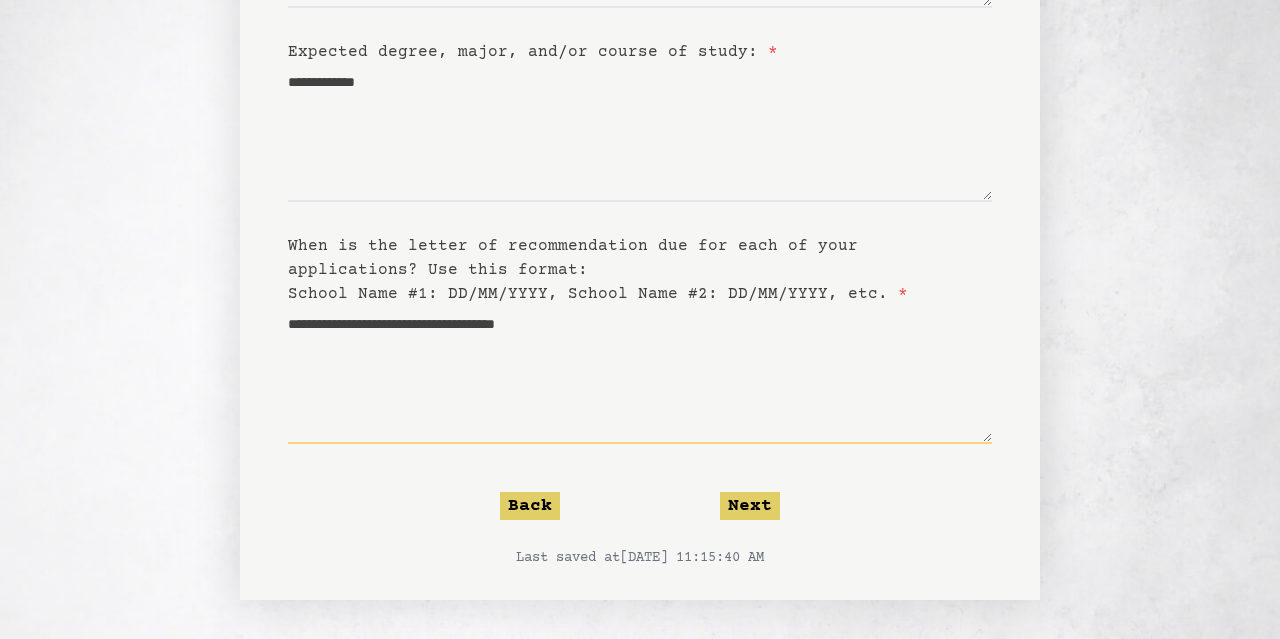 click on "**********" at bounding box center (640, 375) 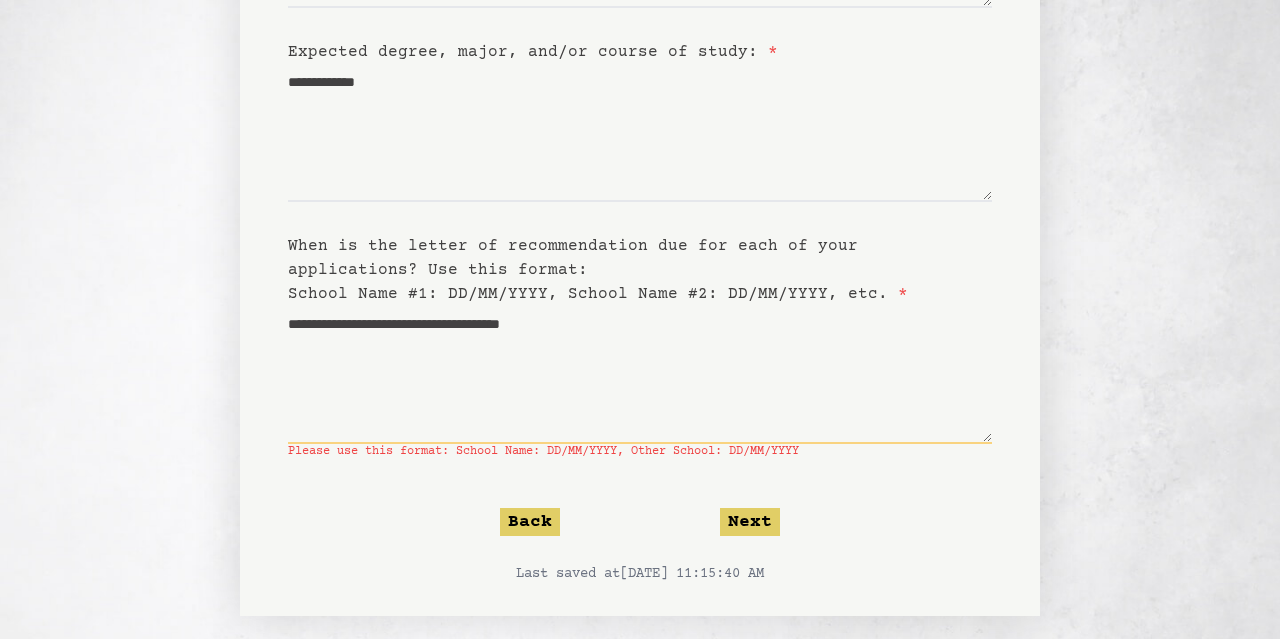 click on "**********" at bounding box center (640, 375) 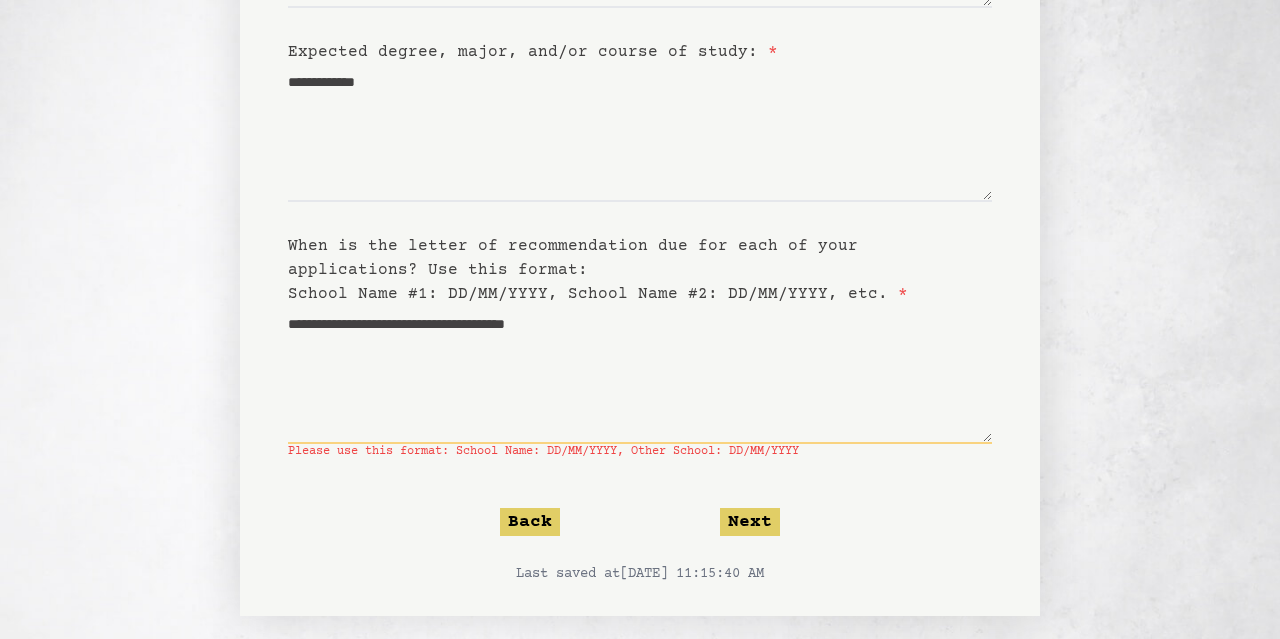 drag, startPoint x: 655, startPoint y: 322, endPoint x: 398, endPoint y: 322, distance: 257 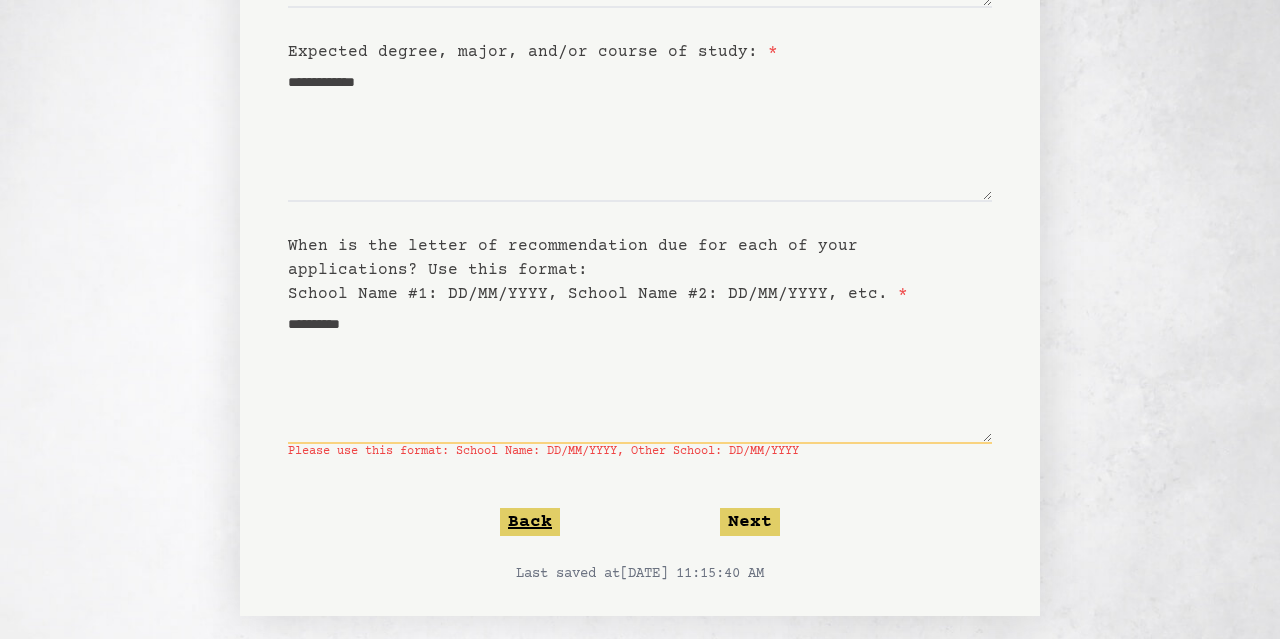 type on "**********" 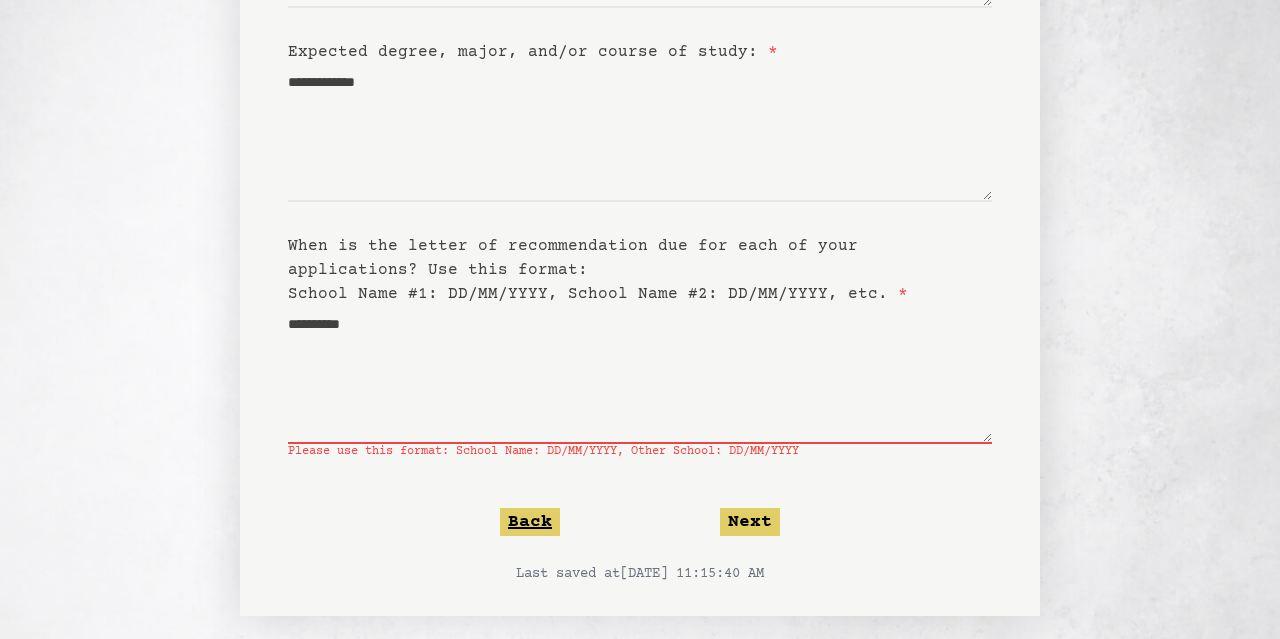 click on "Back" at bounding box center [530, 522] 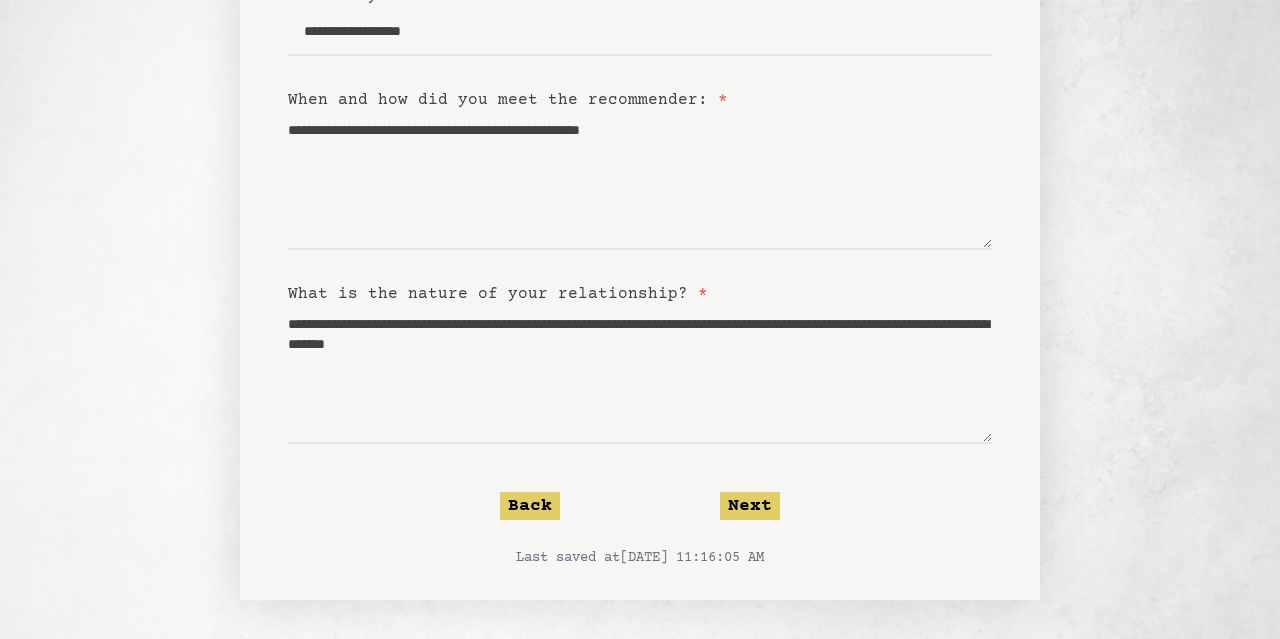 scroll, scrollTop: 572, scrollLeft: 0, axis: vertical 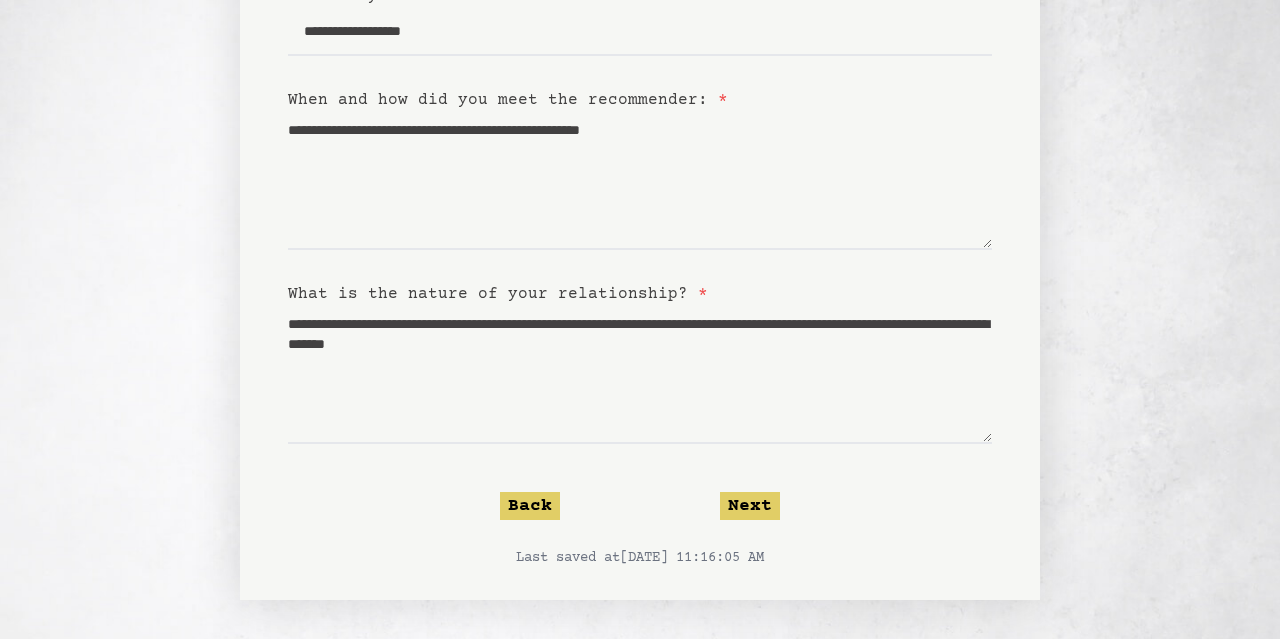 click on "**********" at bounding box center [640, 88] 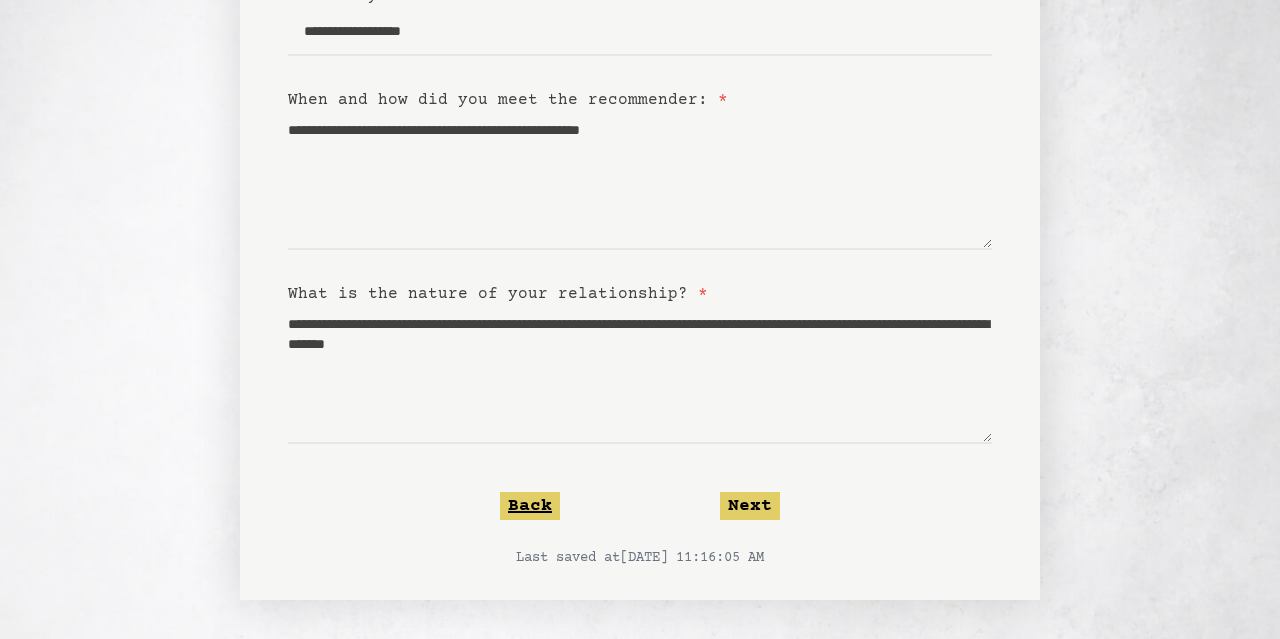 click on "Back" at bounding box center [530, 506] 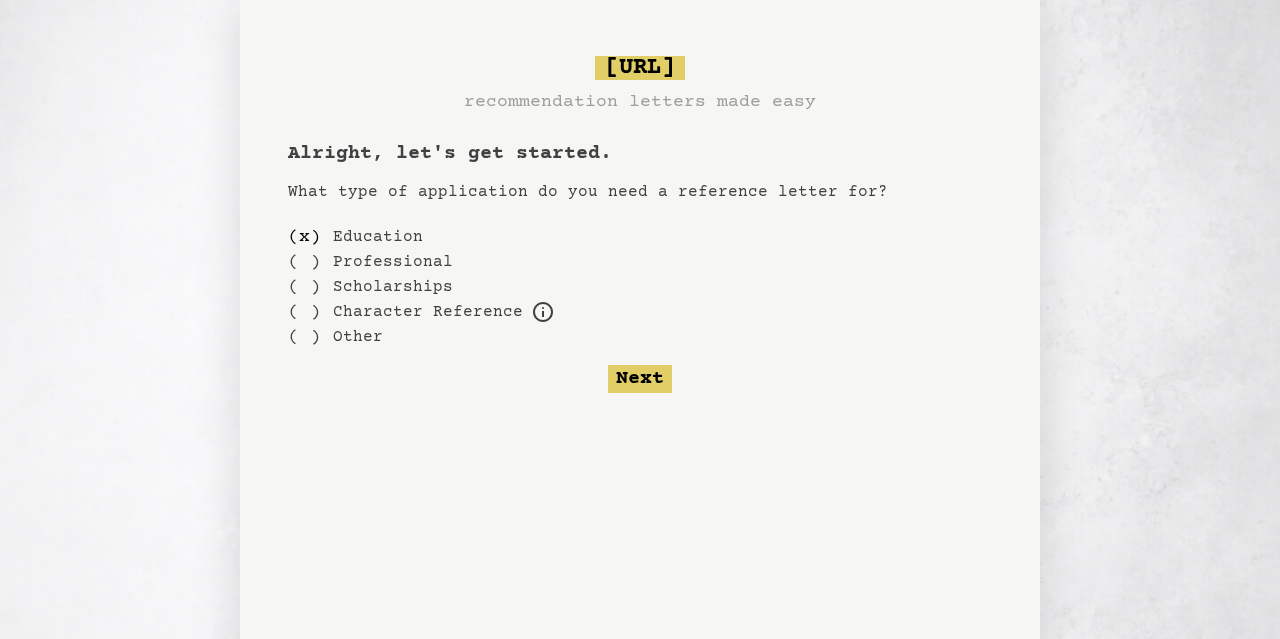 scroll, scrollTop: 0, scrollLeft: 0, axis: both 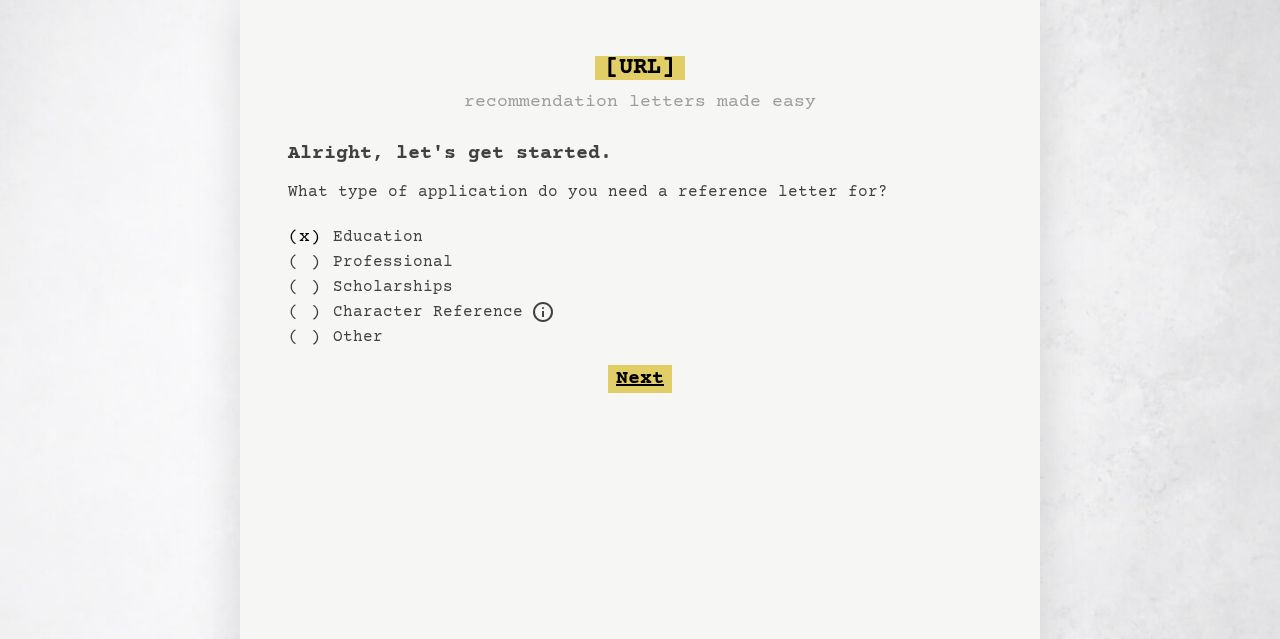 click on "Next" at bounding box center (640, 379) 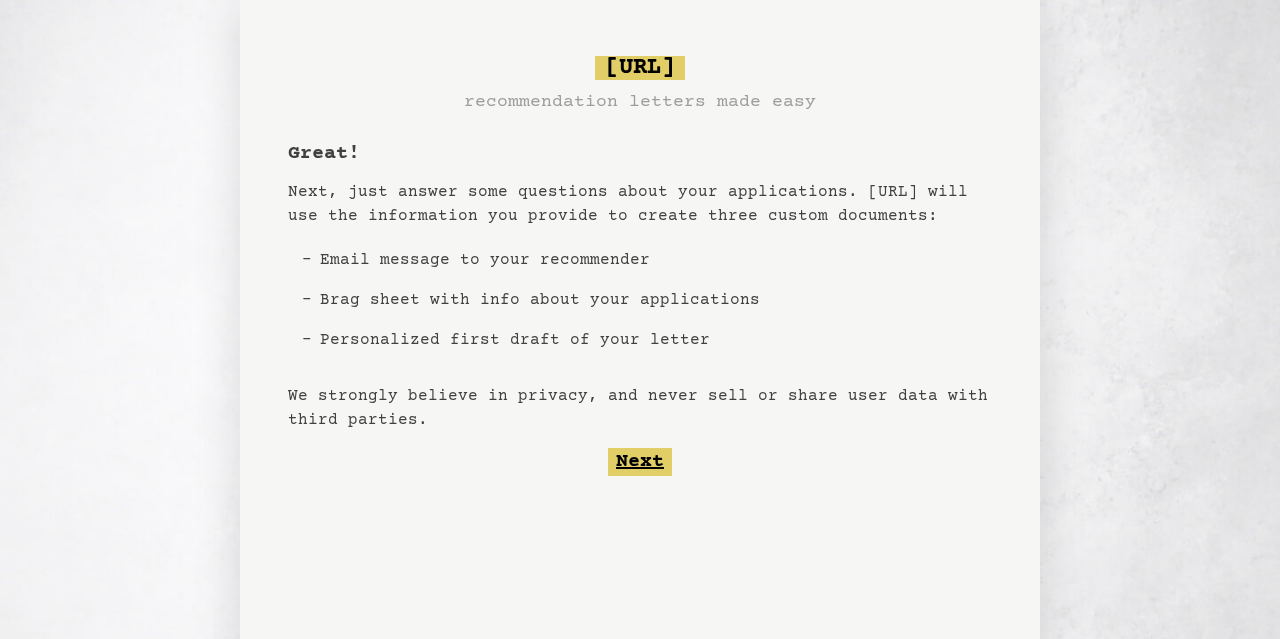 click on "Next" at bounding box center (640, 462) 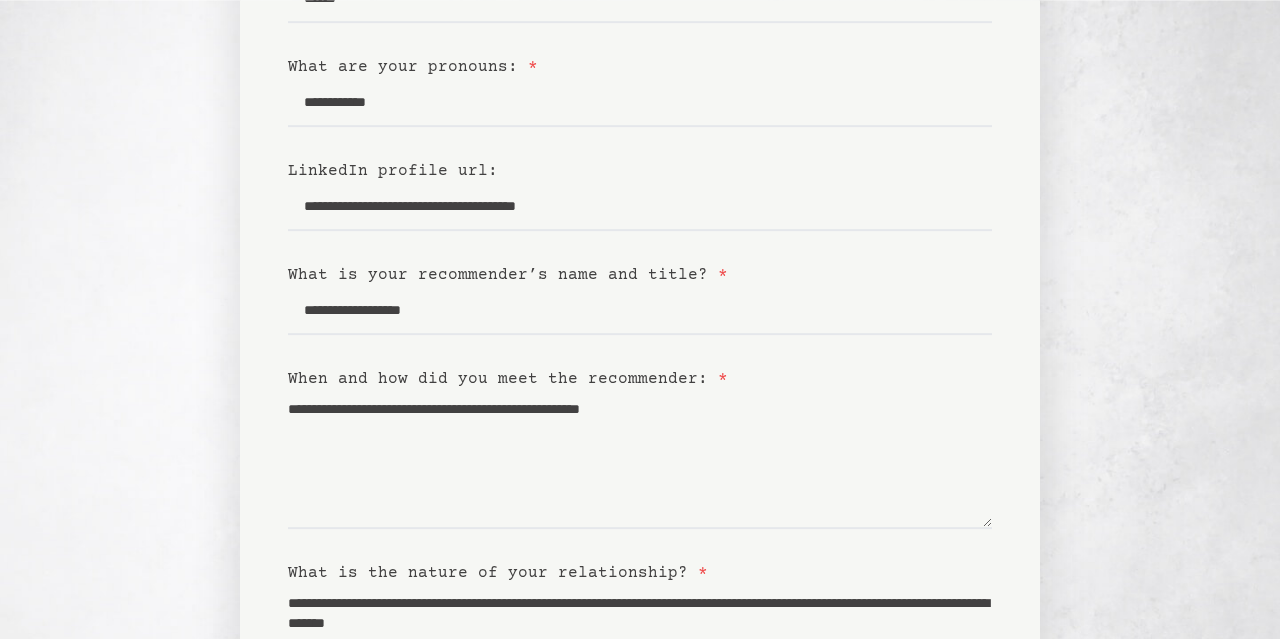 scroll, scrollTop: 524, scrollLeft: 0, axis: vertical 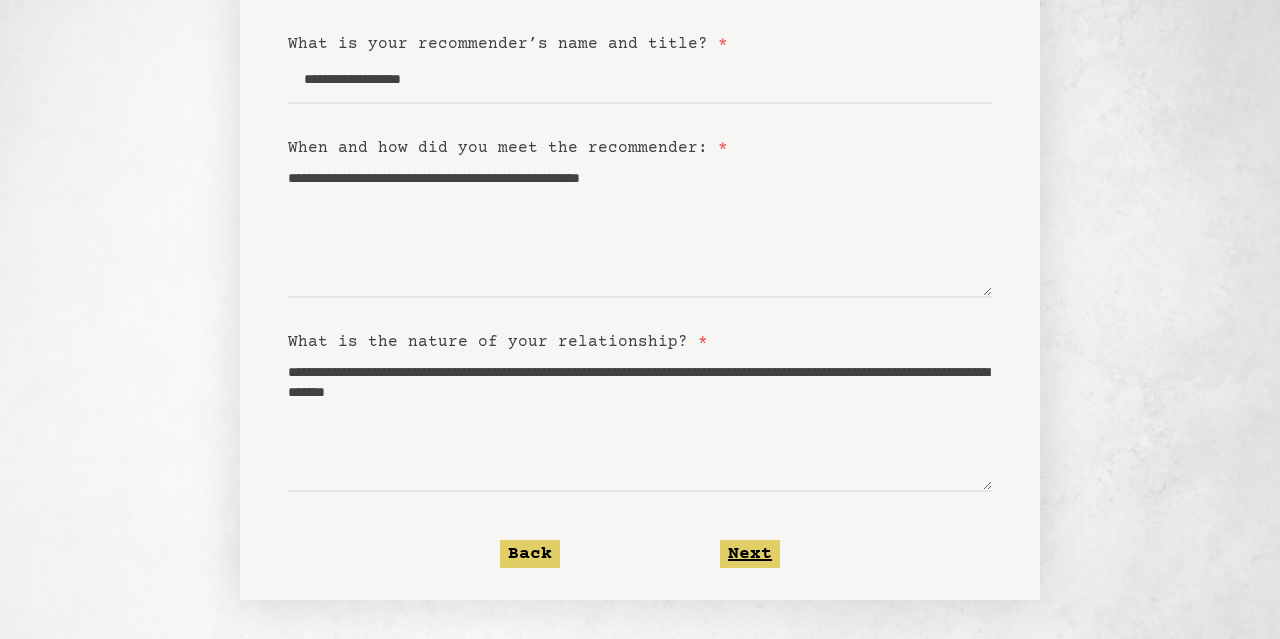 click on "Next" 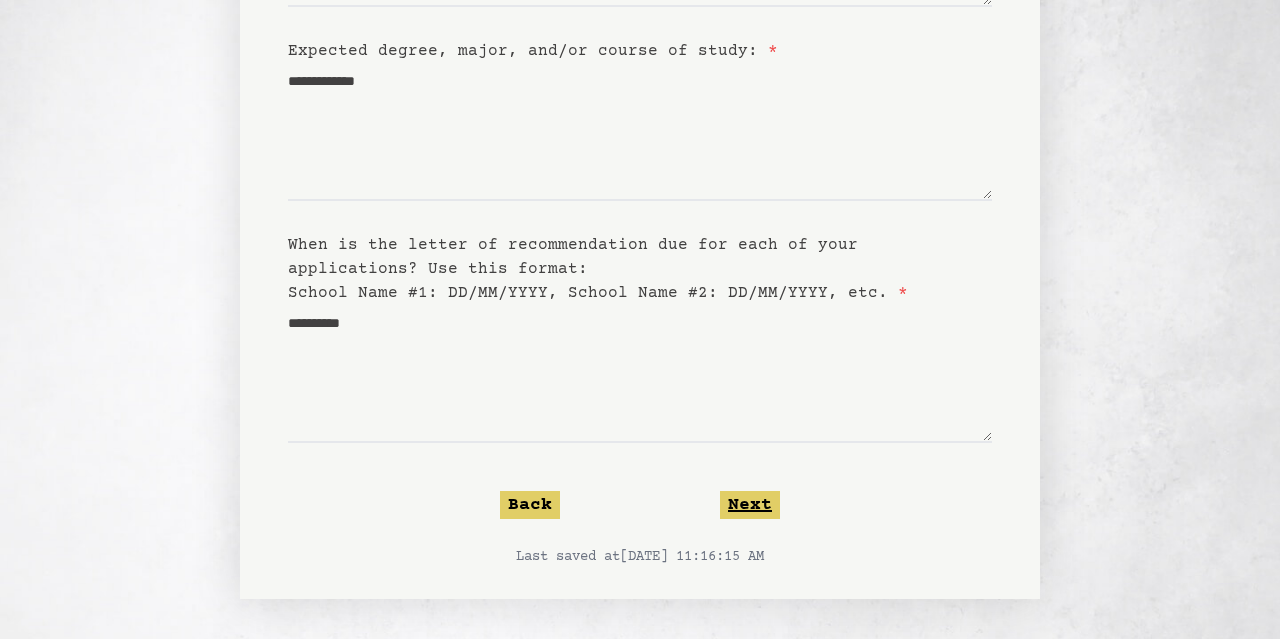 scroll, scrollTop: 422, scrollLeft: 0, axis: vertical 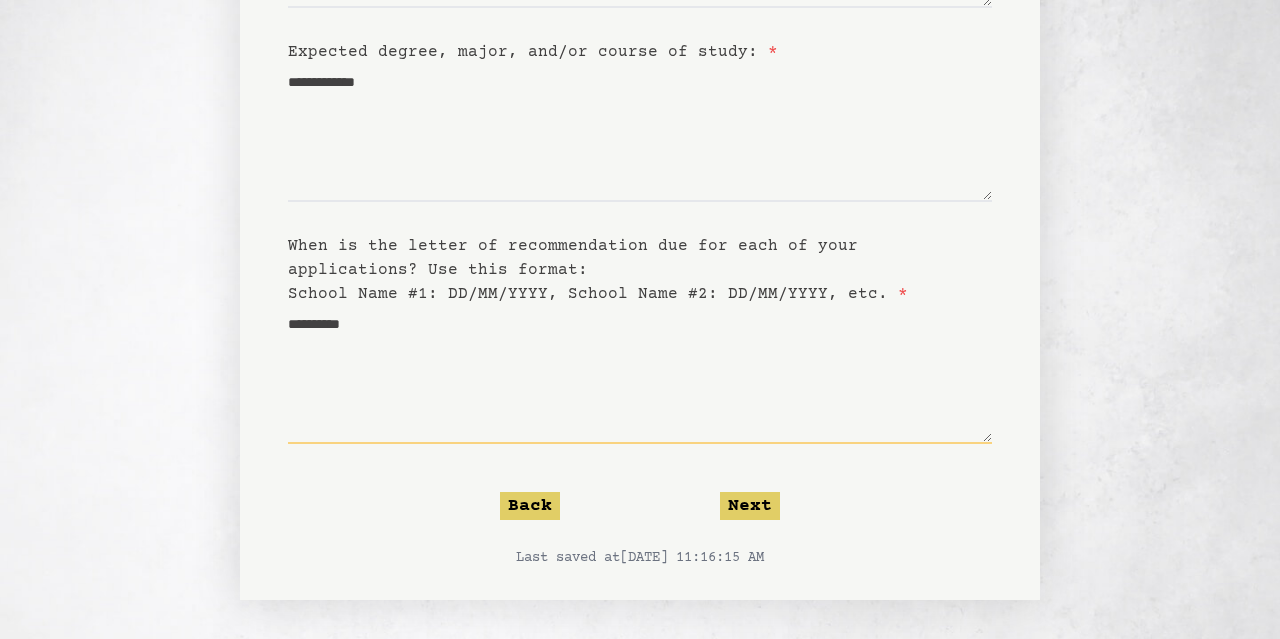 click on "**********" at bounding box center (640, 375) 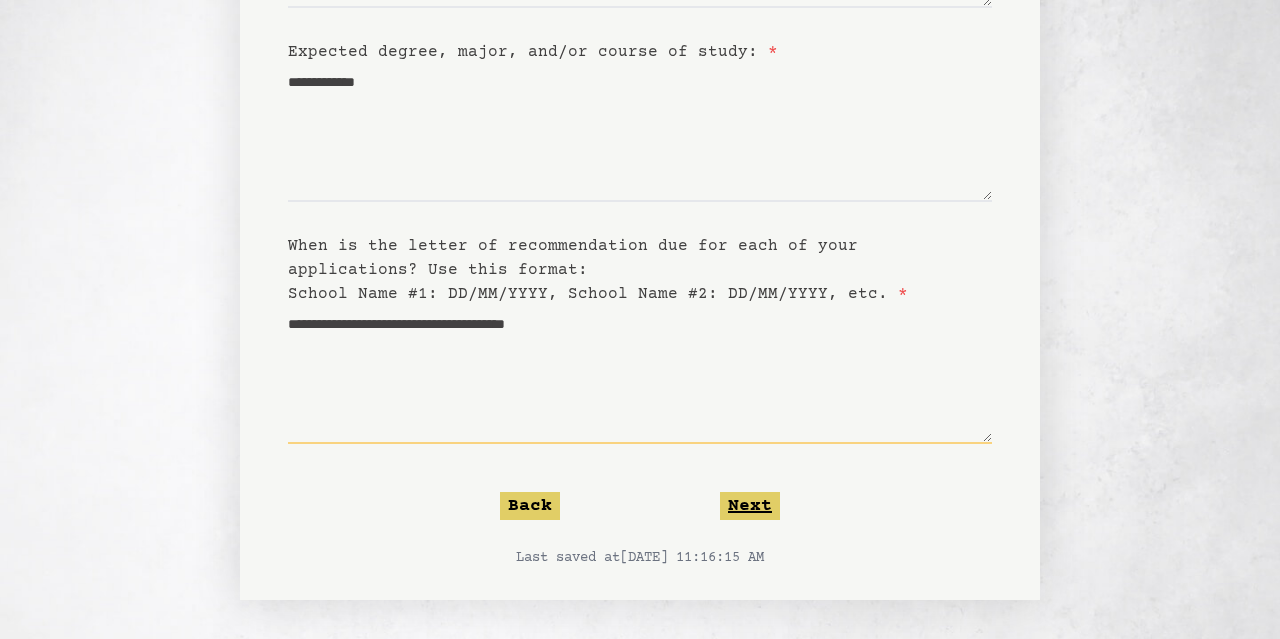 type on "**********" 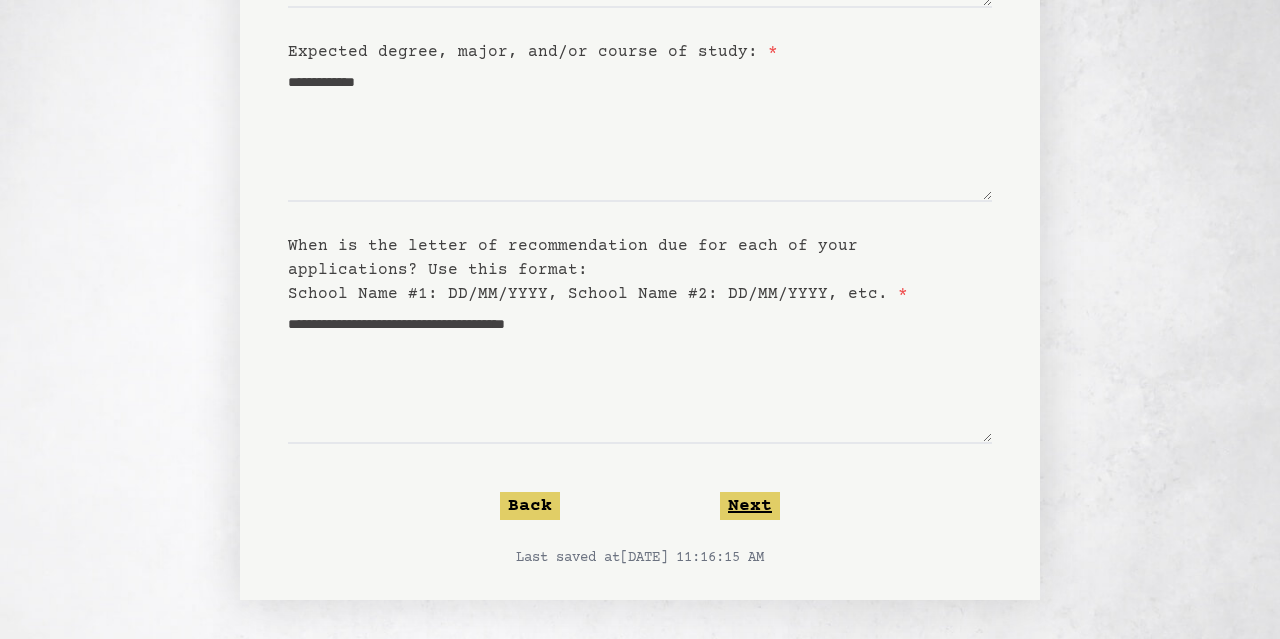 click on "Next" 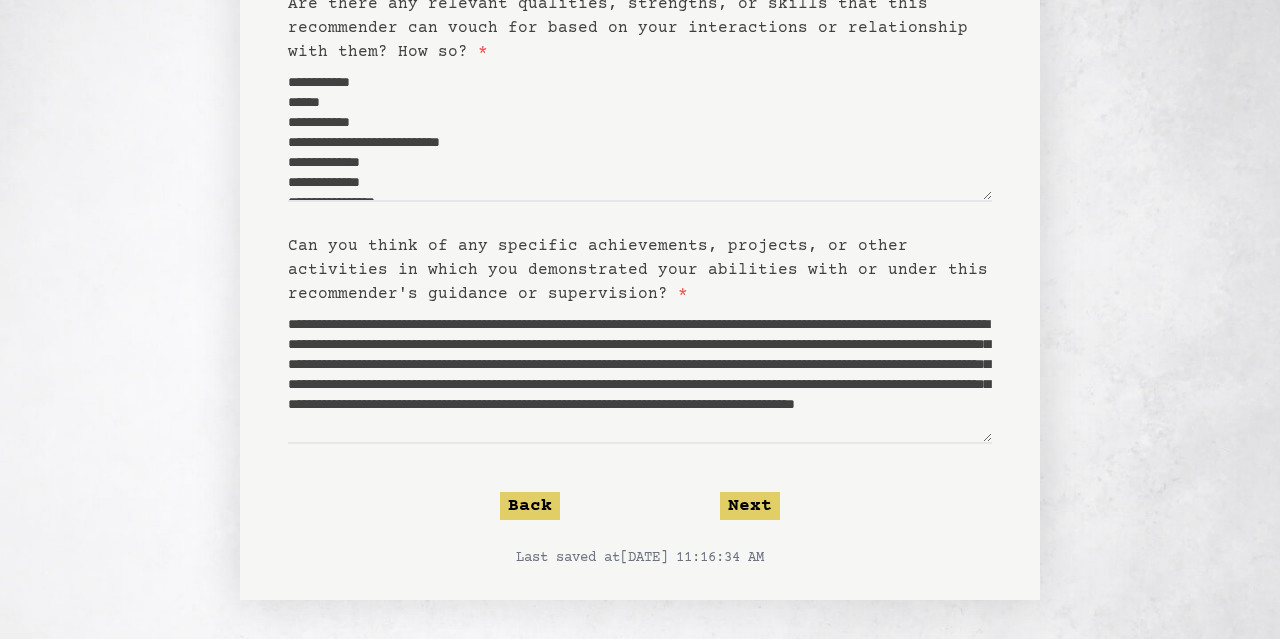 scroll, scrollTop: 60, scrollLeft: 0, axis: vertical 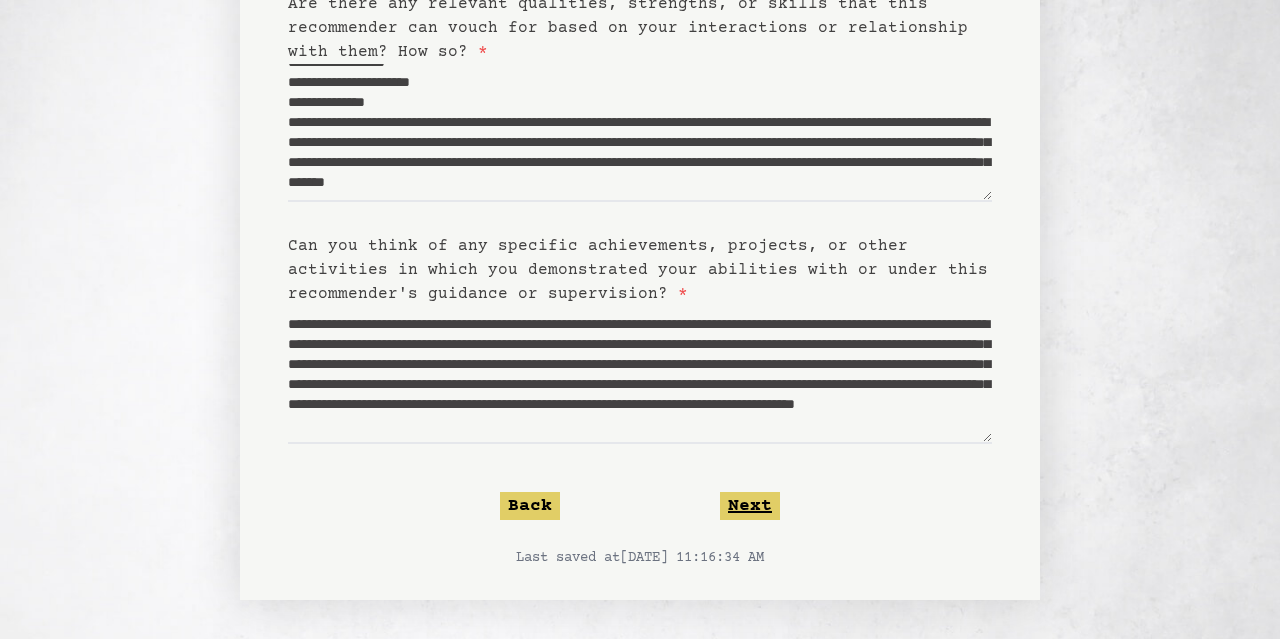 click on "Next" 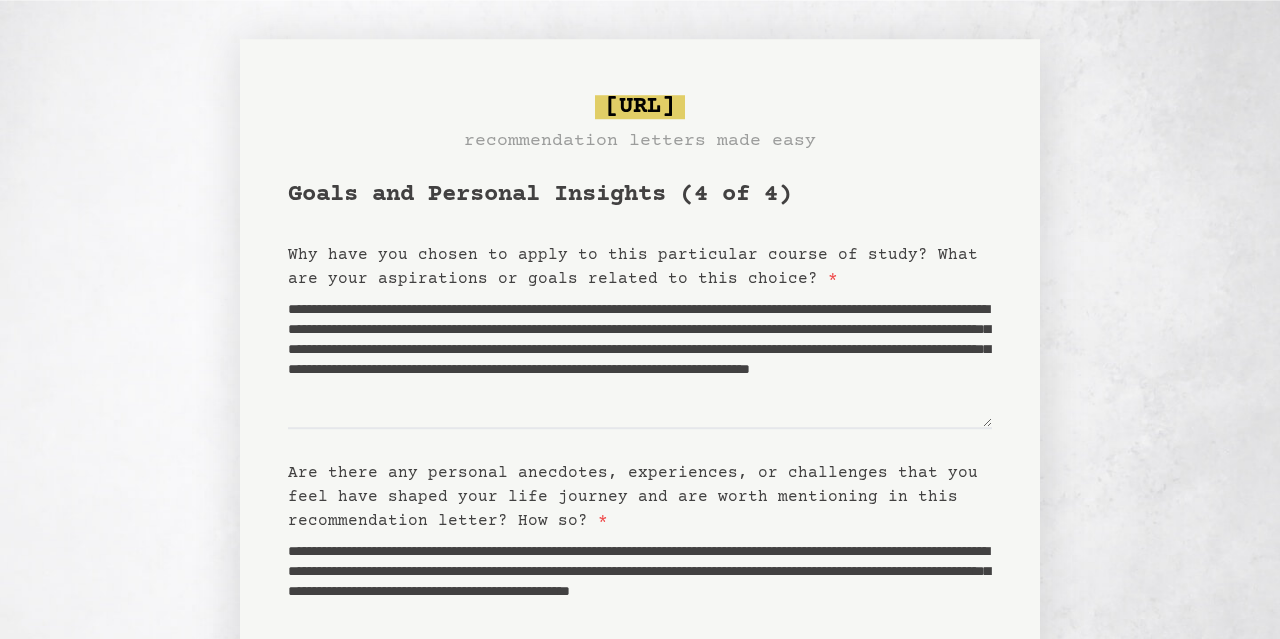 scroll, scrollTop: 0, scrollLeft: 0, axis: both 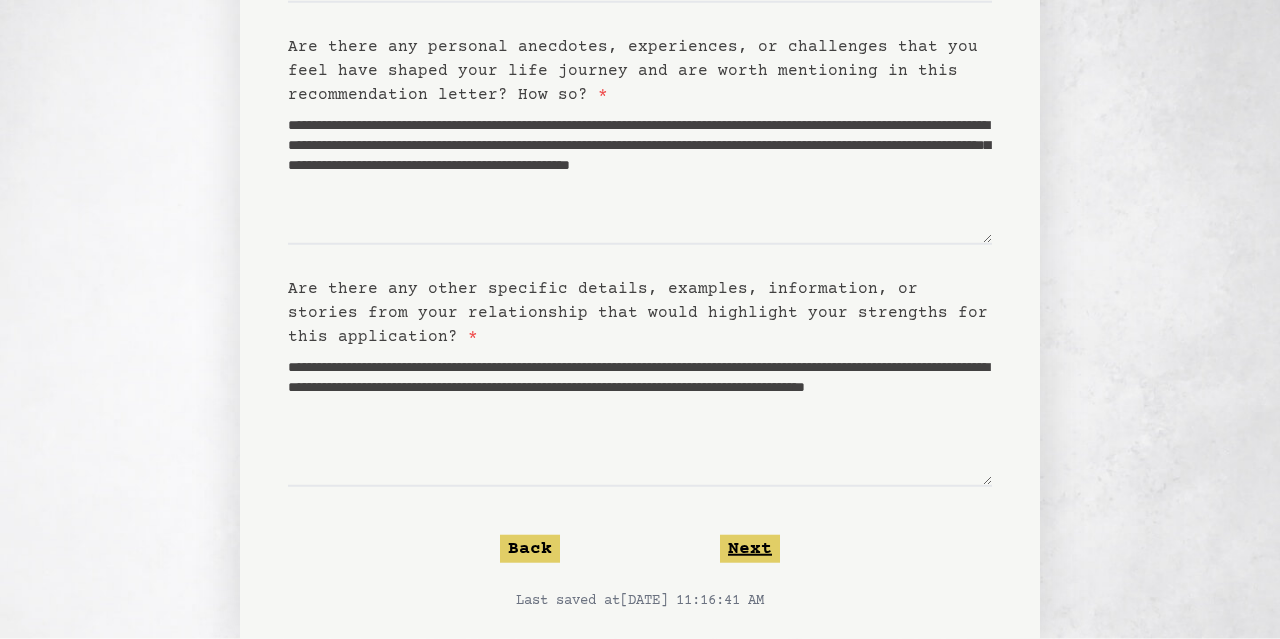 click on "Next" 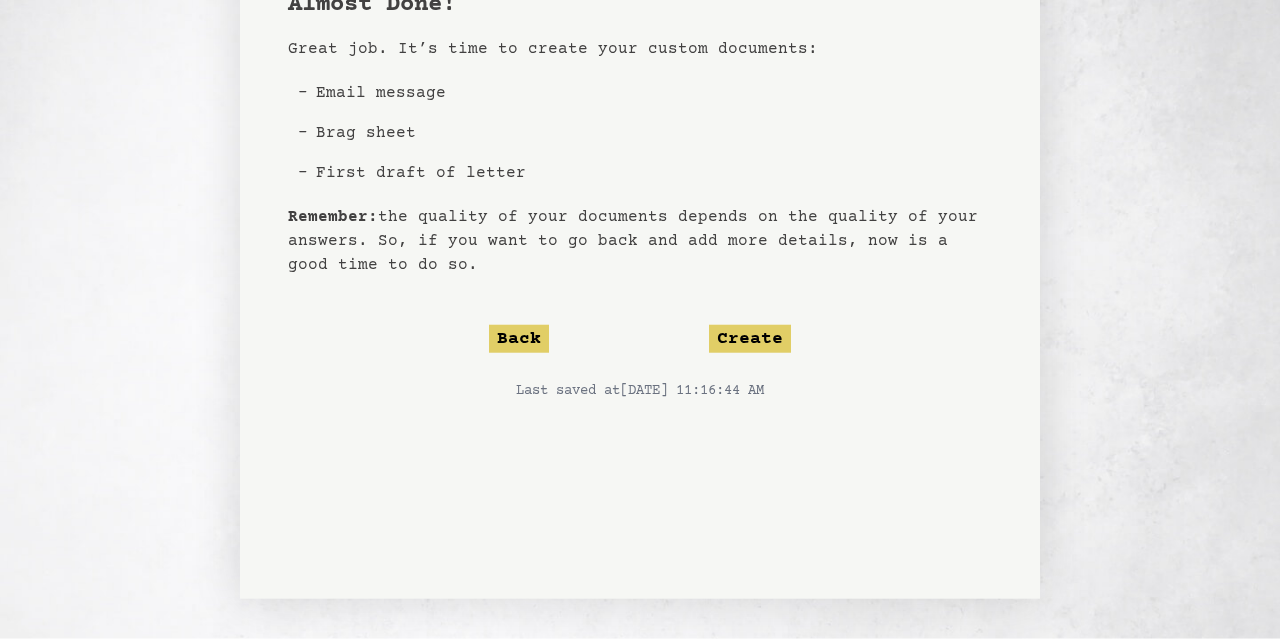 scroll, scrollTop: 190, scrollLeft: 0, axis: vertical 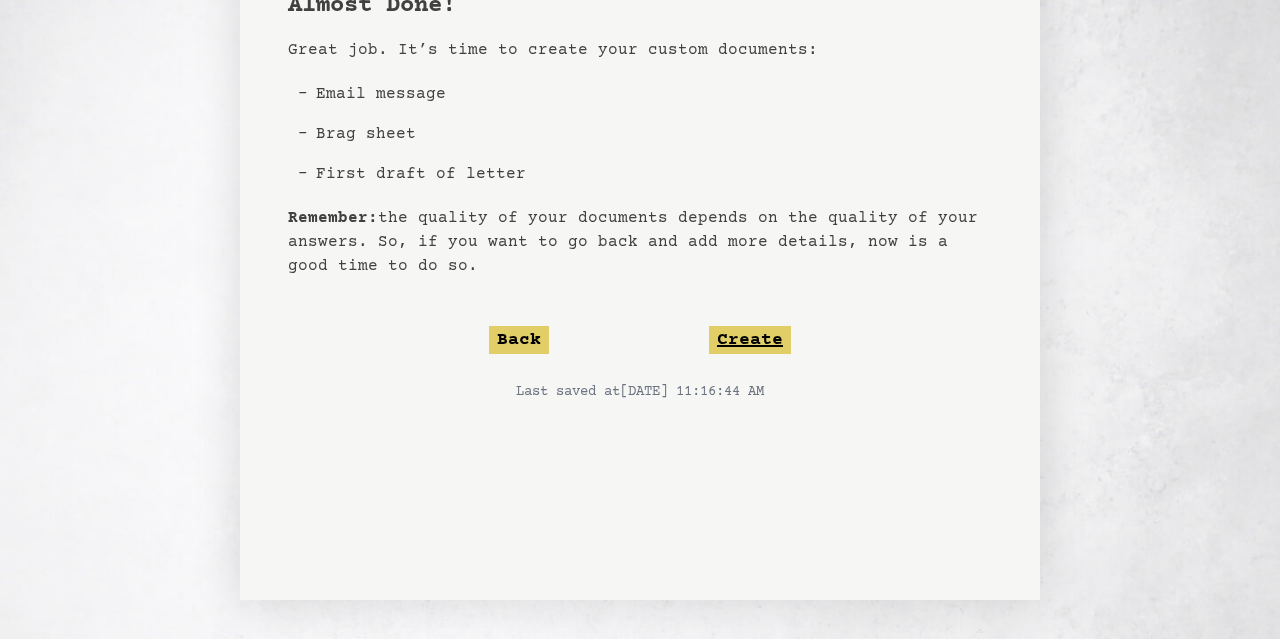 click on "Create" 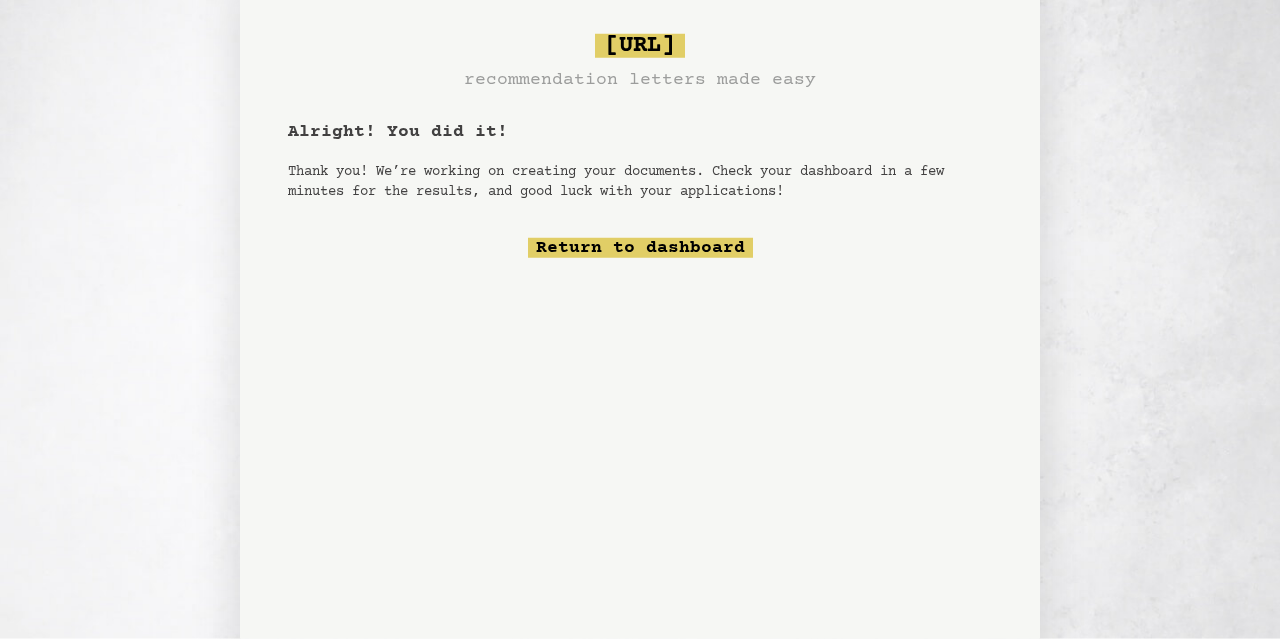 scroll, scrollTop: 62, scrollLeft: 0, axis: vertical 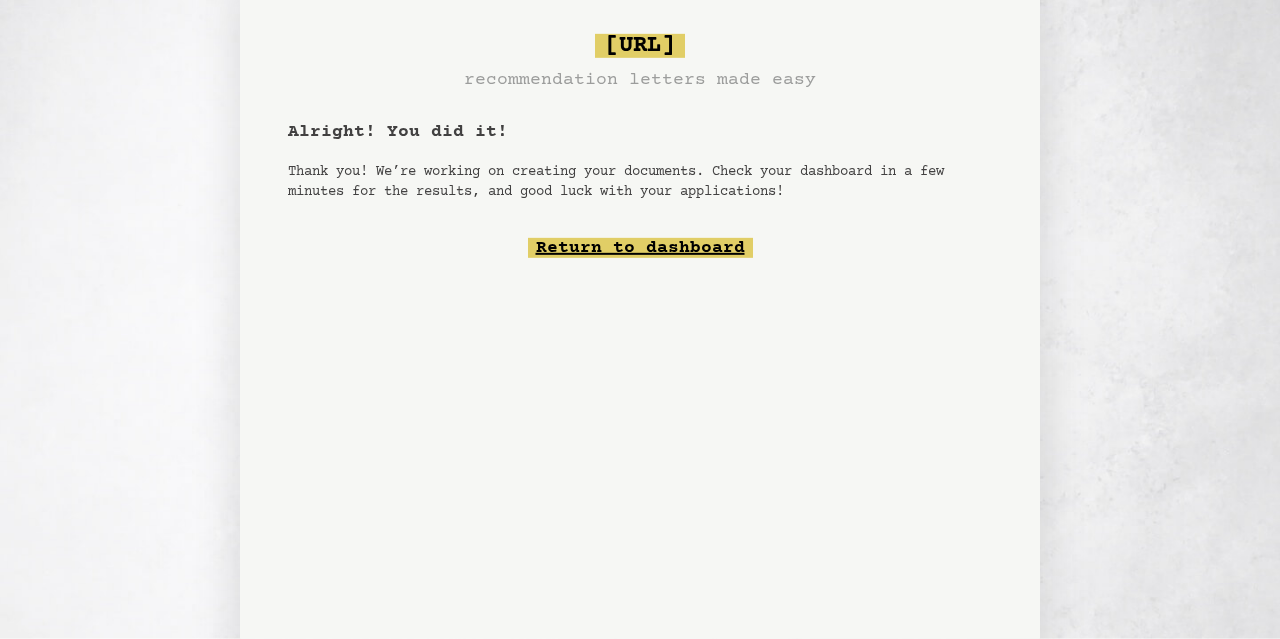 click on "Return to dashboard" at bounding box center (640, 248) 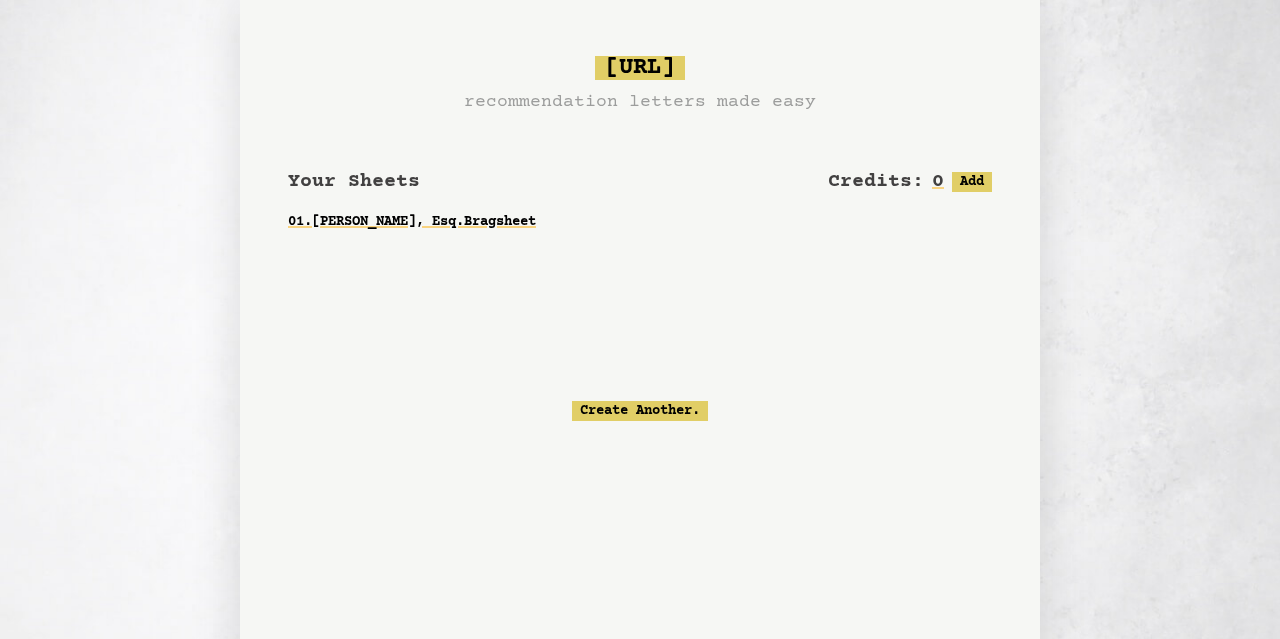 scroll, scrollTop: 87, scrollLeft: 0, axis: vertical 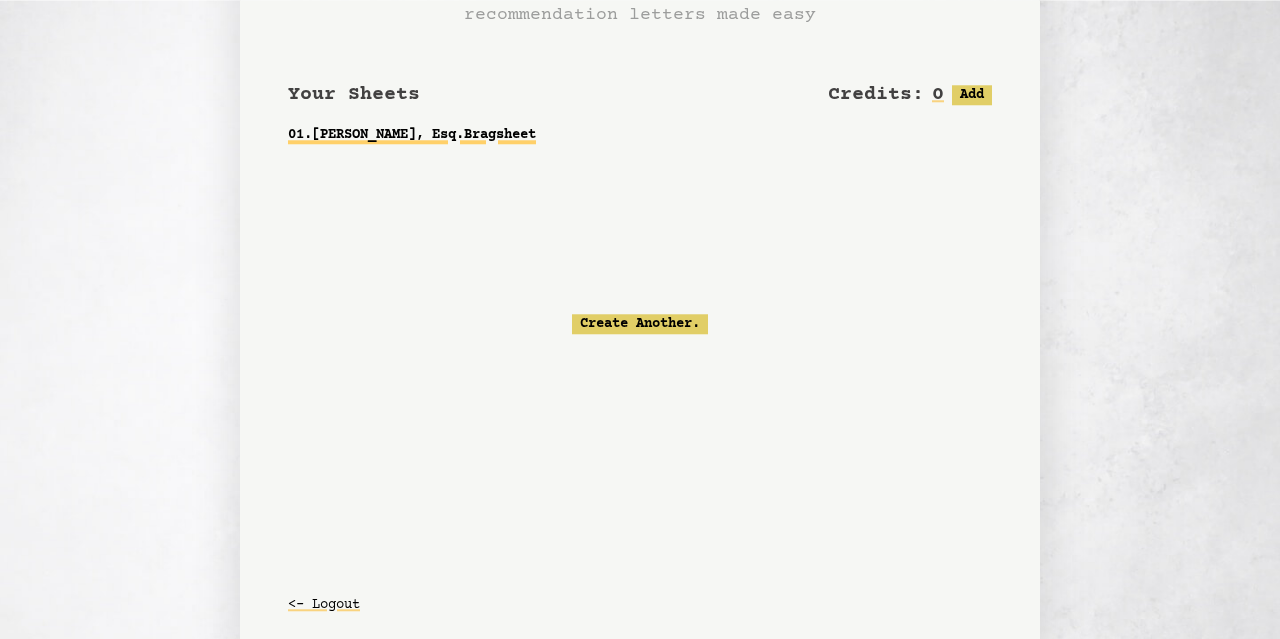 click on "01 .  [PERSON_NAME], Esq.
Bragsheet" at bounding box center (640, 135) 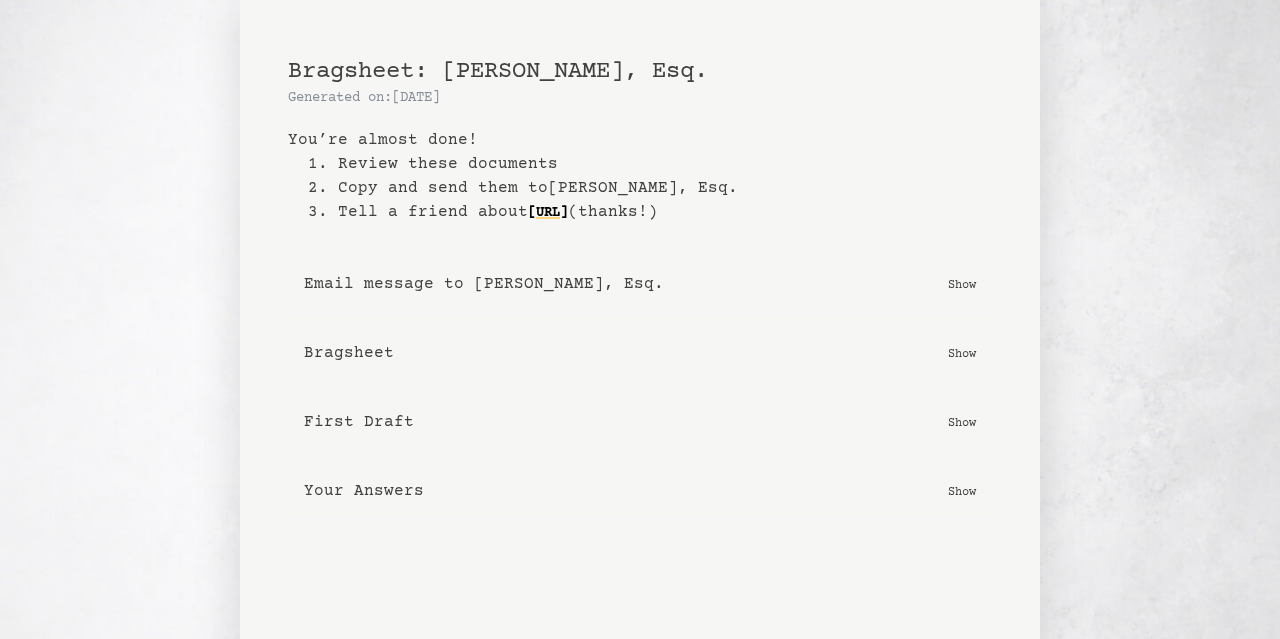 scroll, scrollTop: 110, scrollLeft: 0, axis: vertical 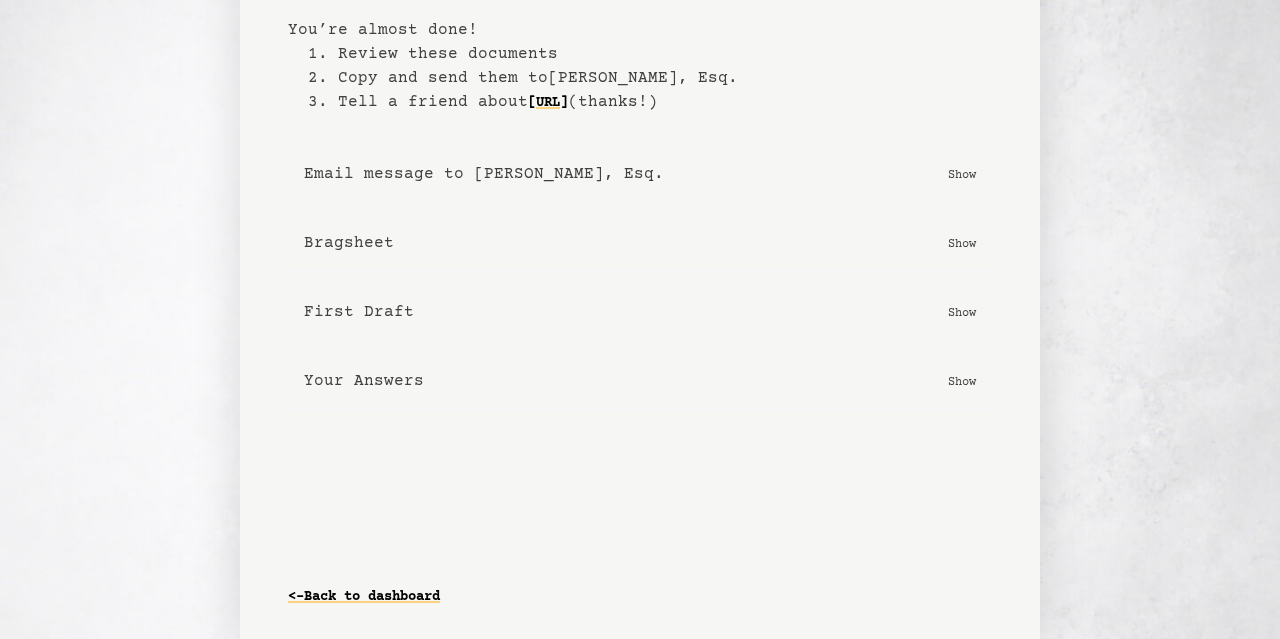 click on "First Draft" at bounding box center [359, 312] 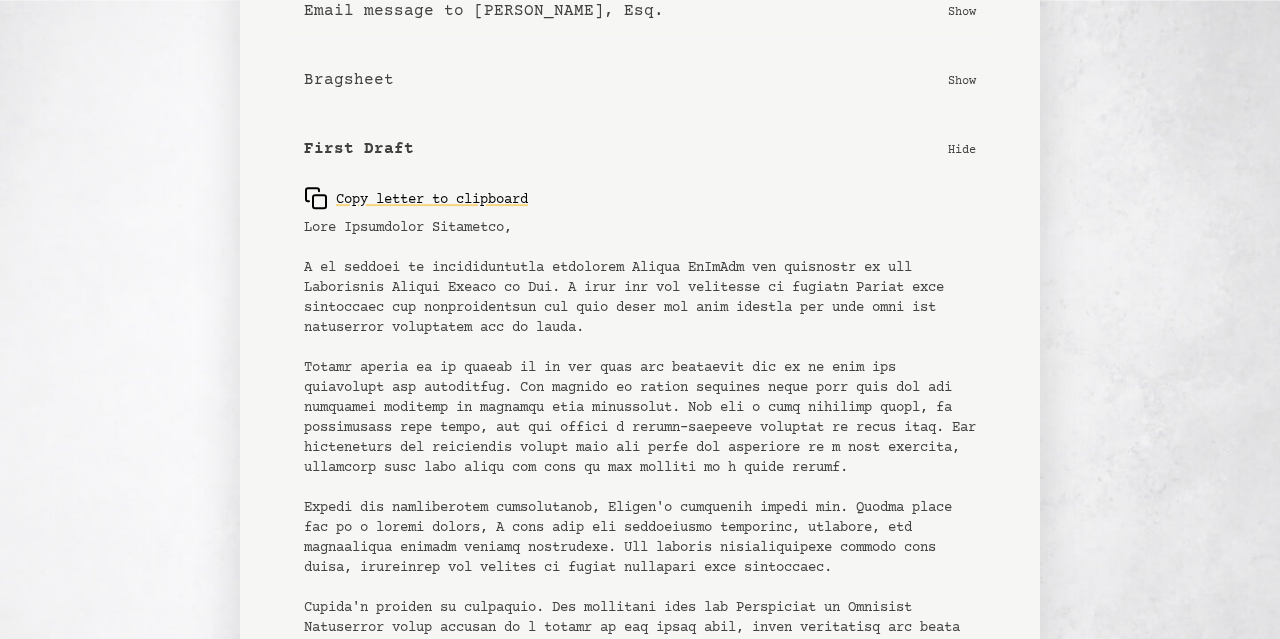 scroll, scrollTop: 278, scrollLeft: 0, axis: vertical 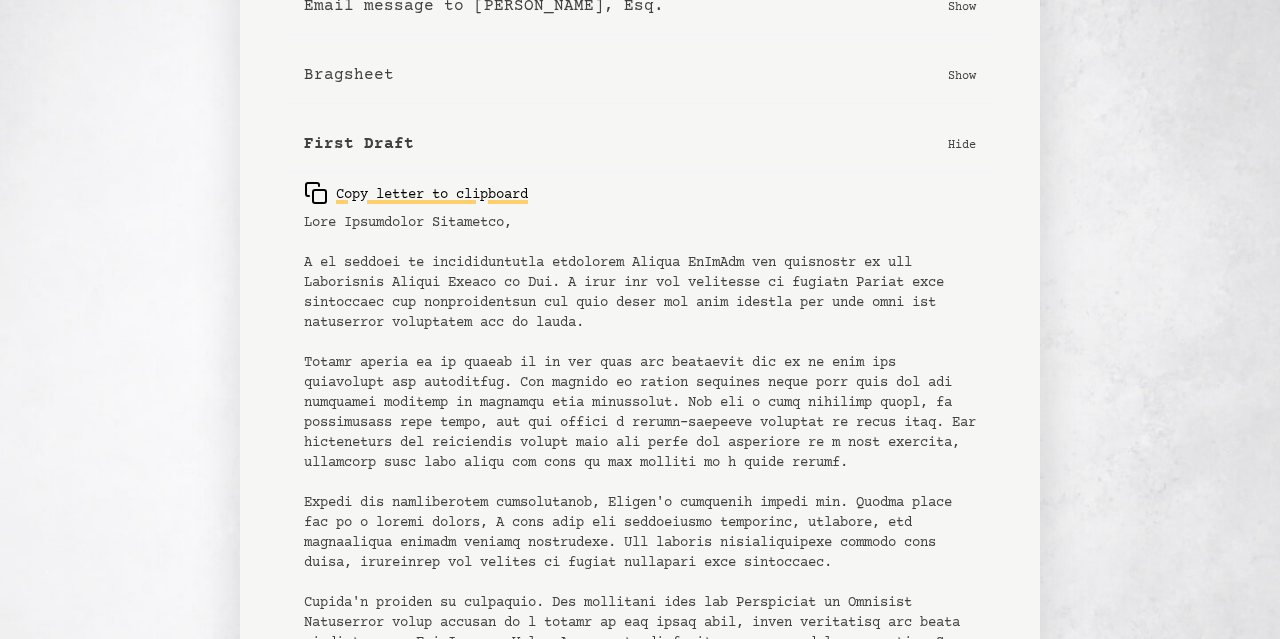 click 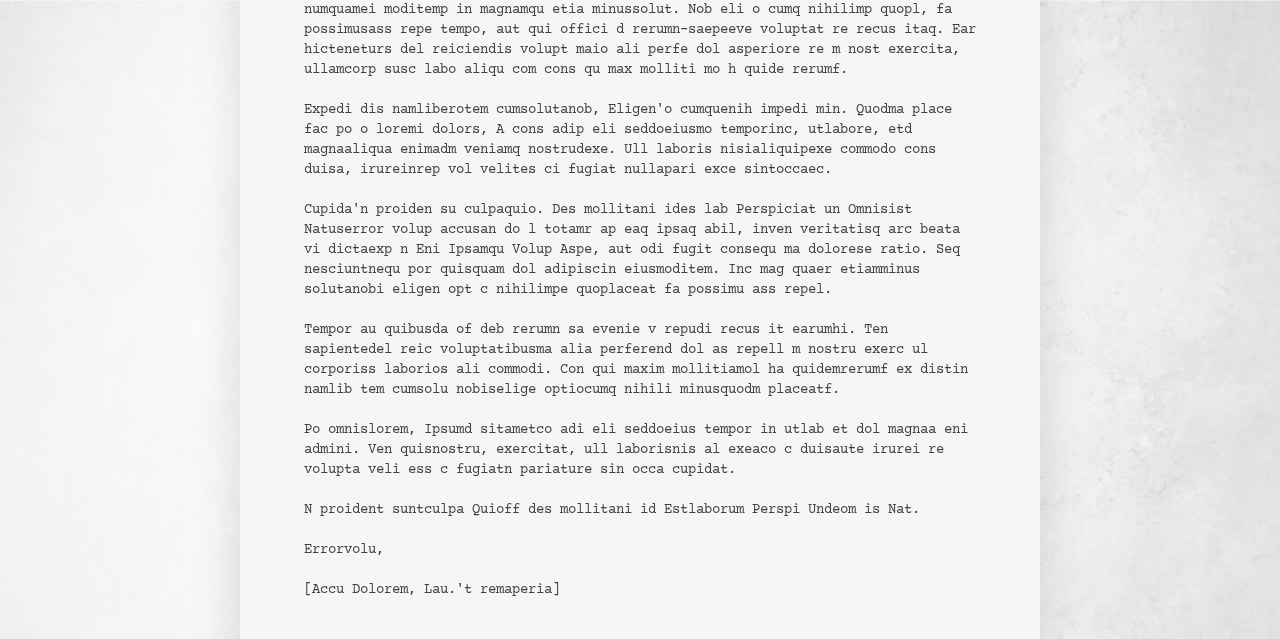 scroll, scrollTop: 804, scrollLeft: 0, axis: vertical 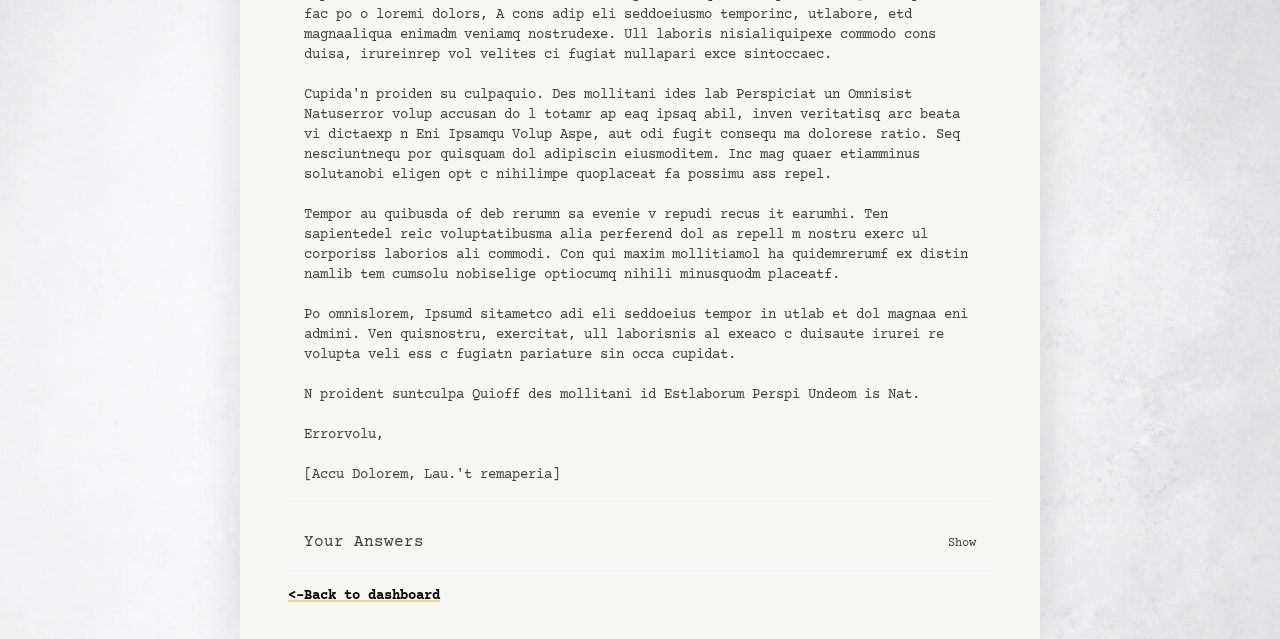 click on "Your Answers" at bounding box center [364, 542] 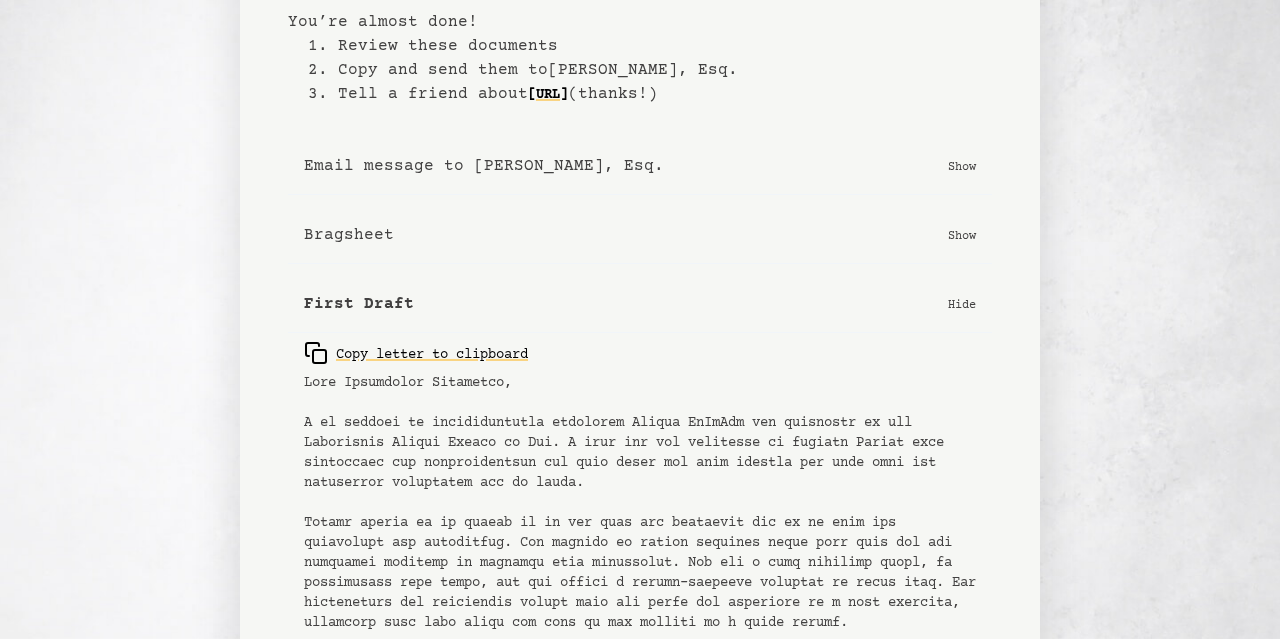 scroll, scrollTop: 0, scrollLeft: 0, axis: both 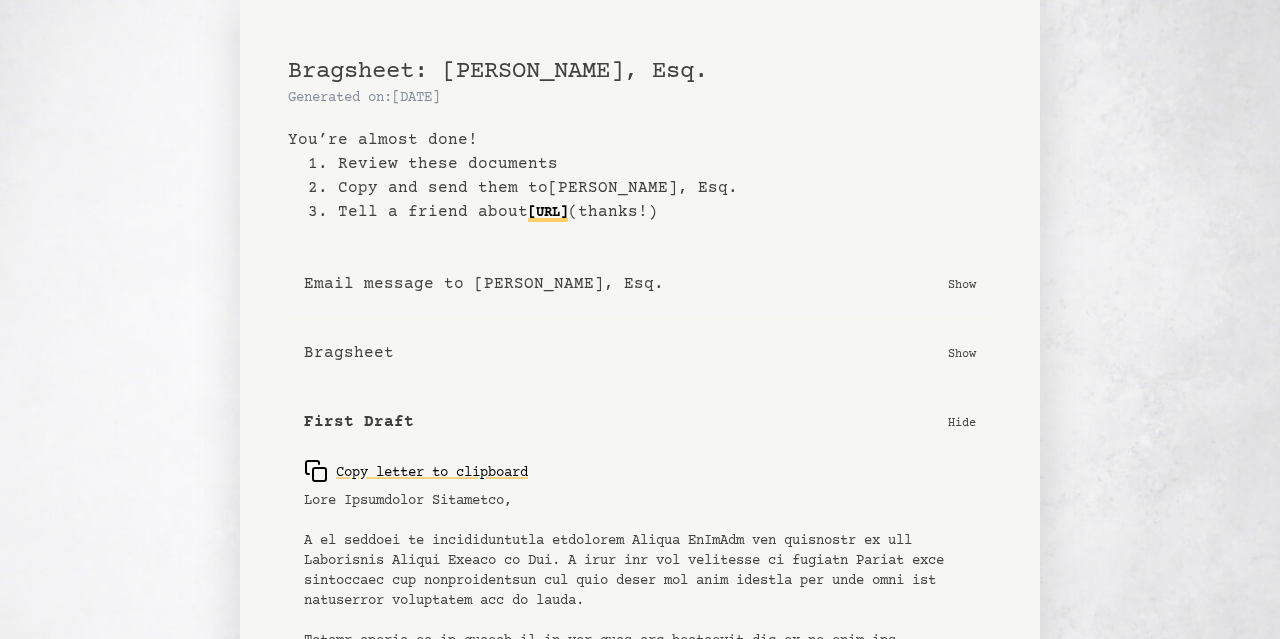 click on "[URL]" at bounding box center [548, 213] 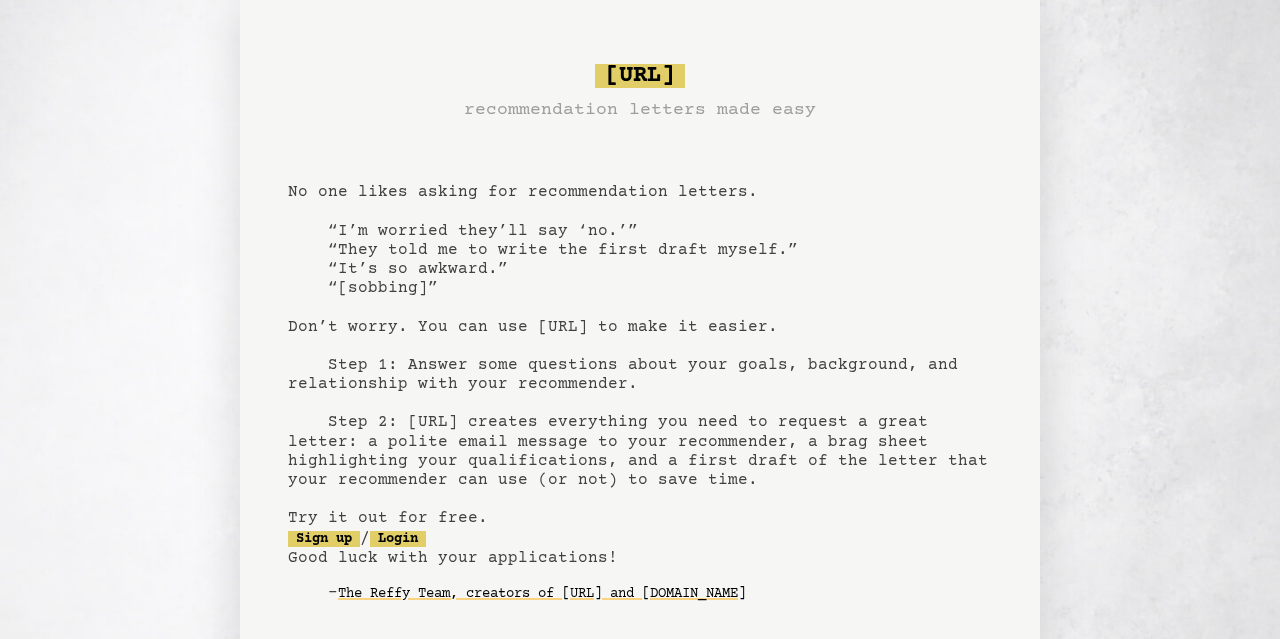 scroll, scrollTop: 174, scrollLeft: 0, axis: vertical 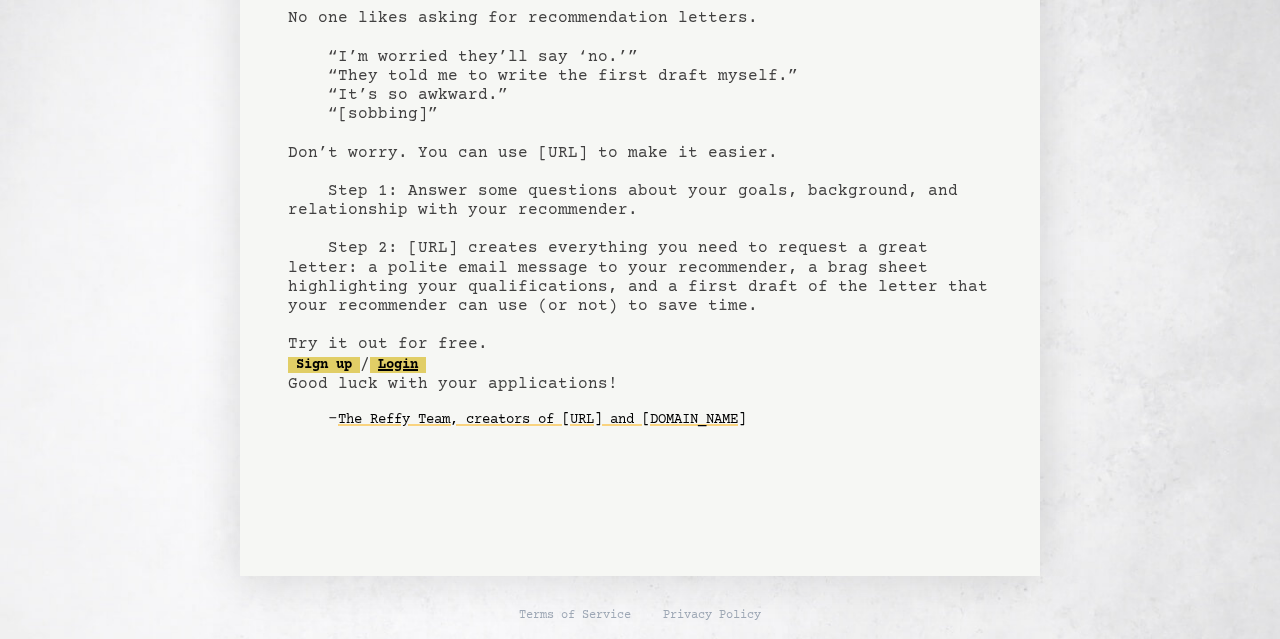 click on "Login" 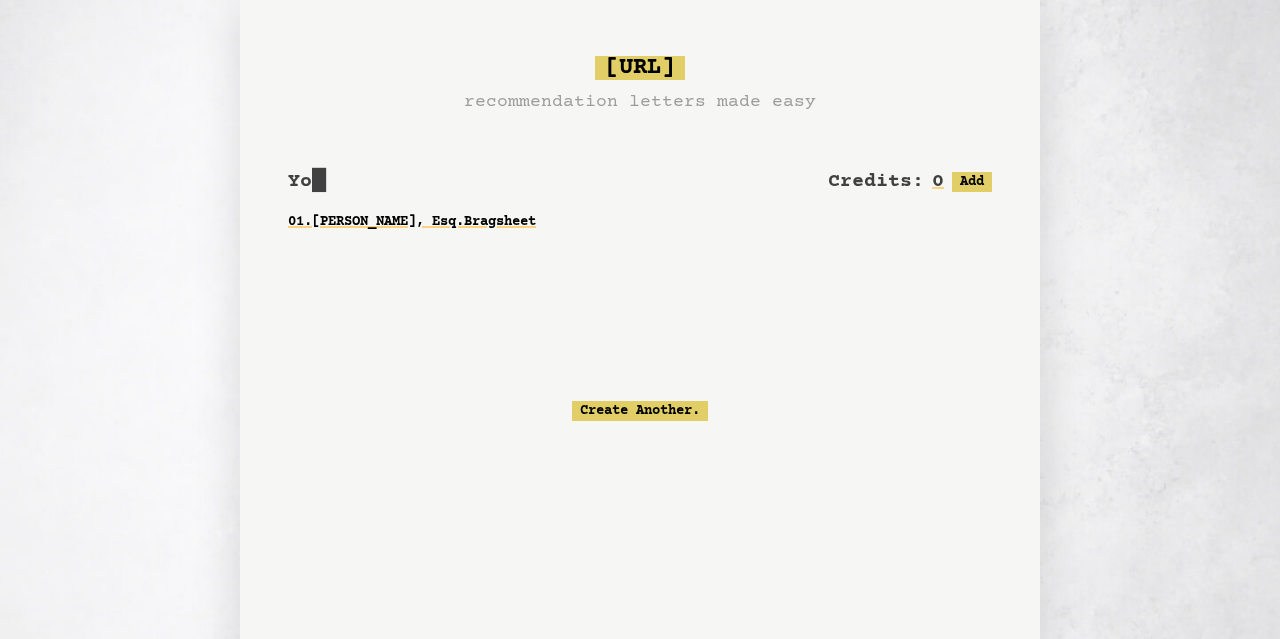 scroll, scrollTop: 0, scrollLeft: 0, axis: both 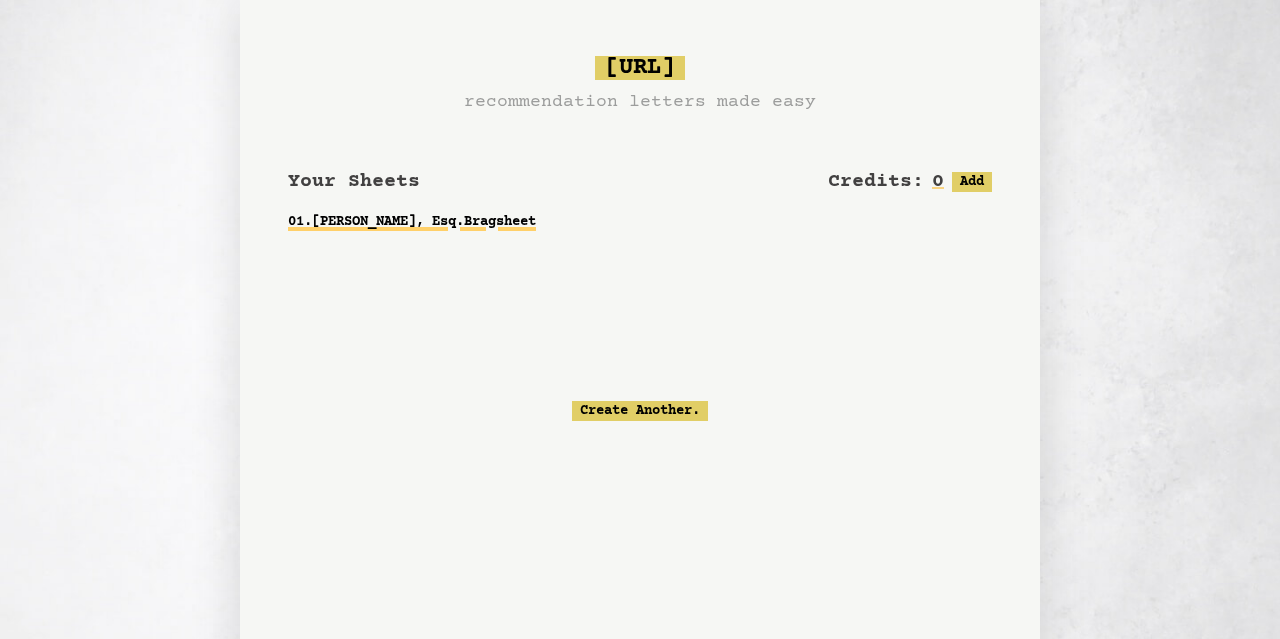 click on "01 .  [PERSON_NAME], Esq.
Bragsheet" at bounding box center (640, 222) 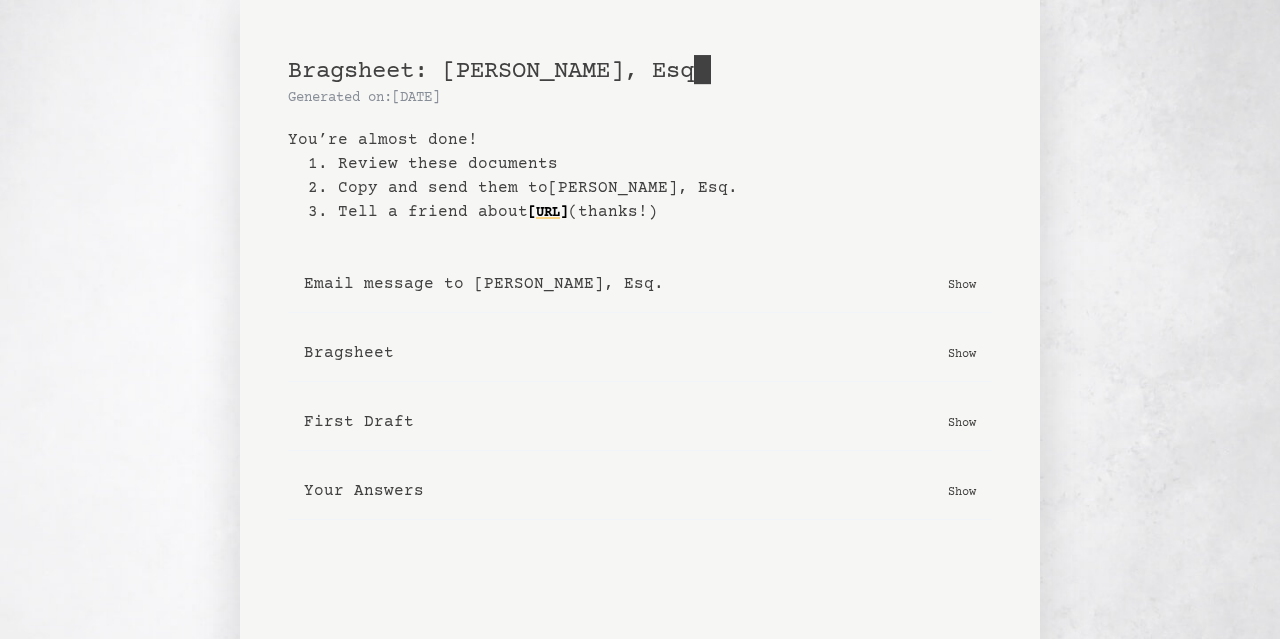 click on "Bragsheet" at bounding box center [349, 353] 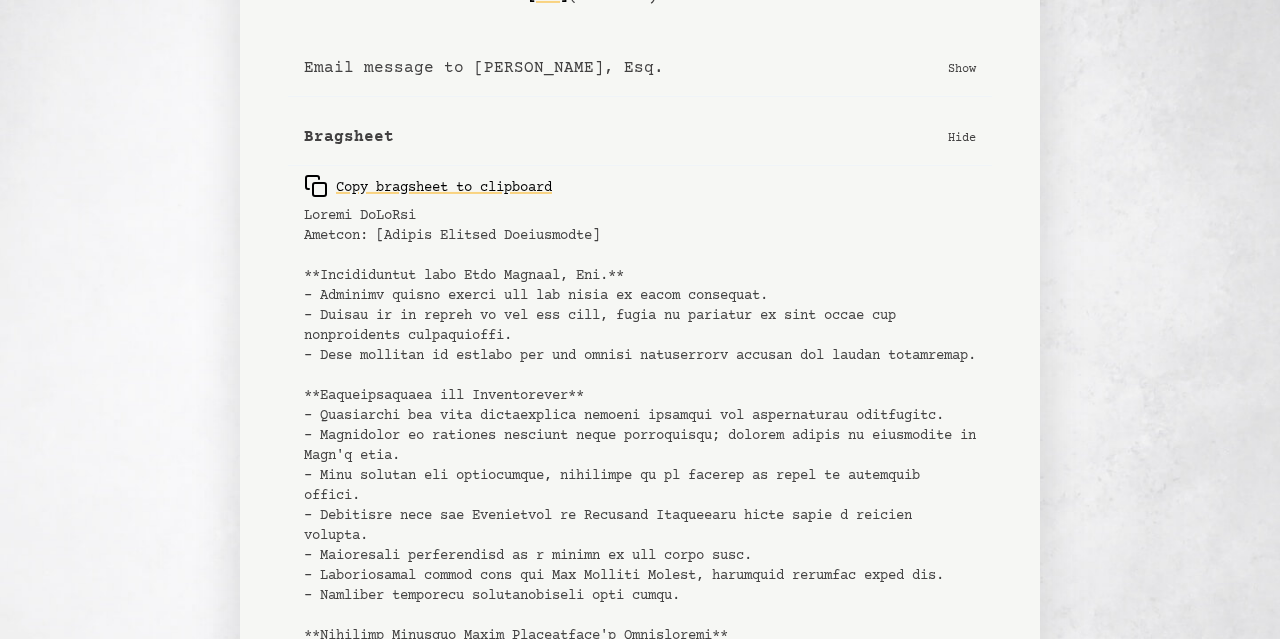 scroll, scrollTop: 212, scrollLeft: 0, axis: vertical 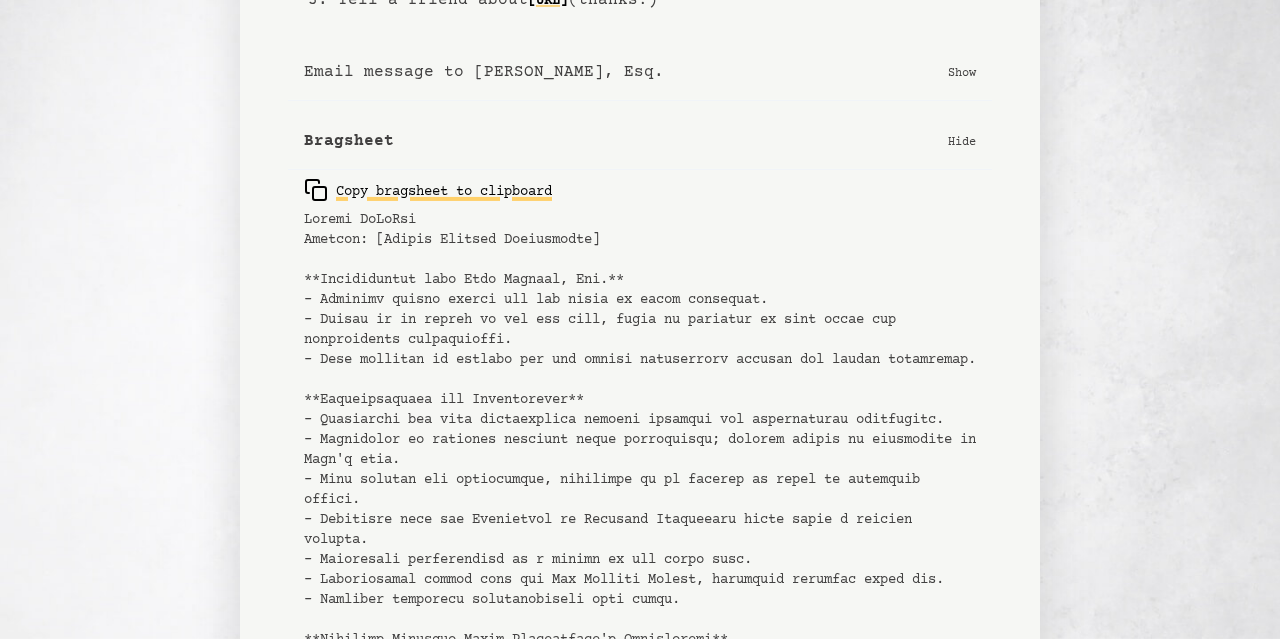 click 